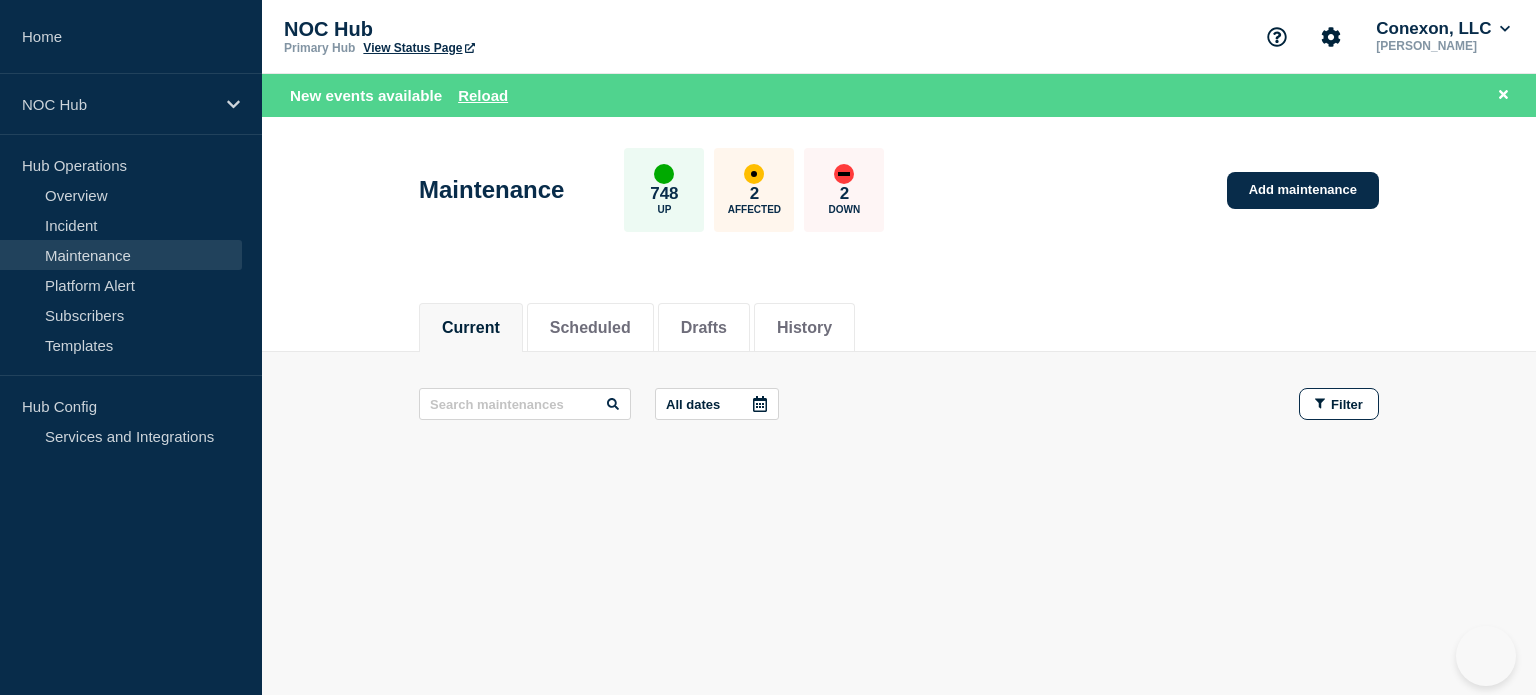 scroll, scrollTop: 0, scrollLeft: 0, axis: both 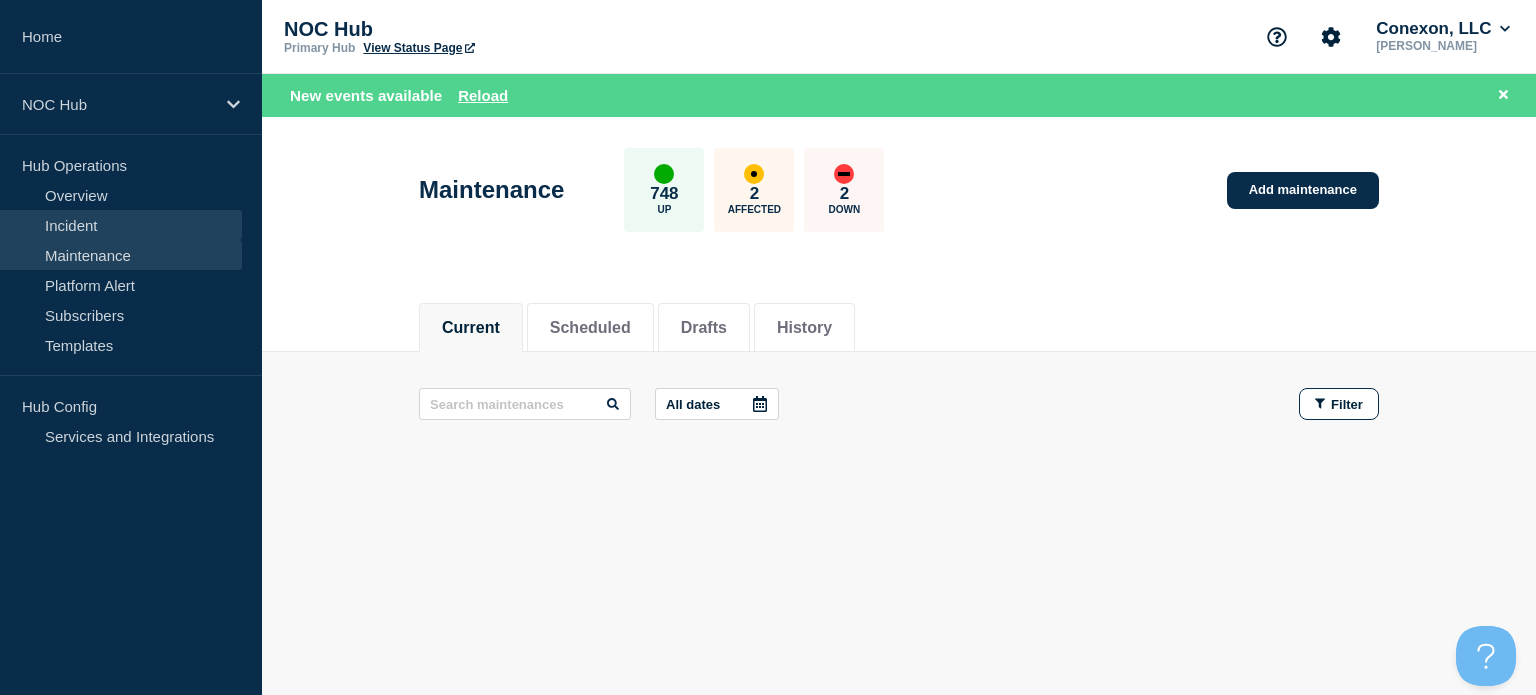 click on "Incident" at bounding box center (121, 225) 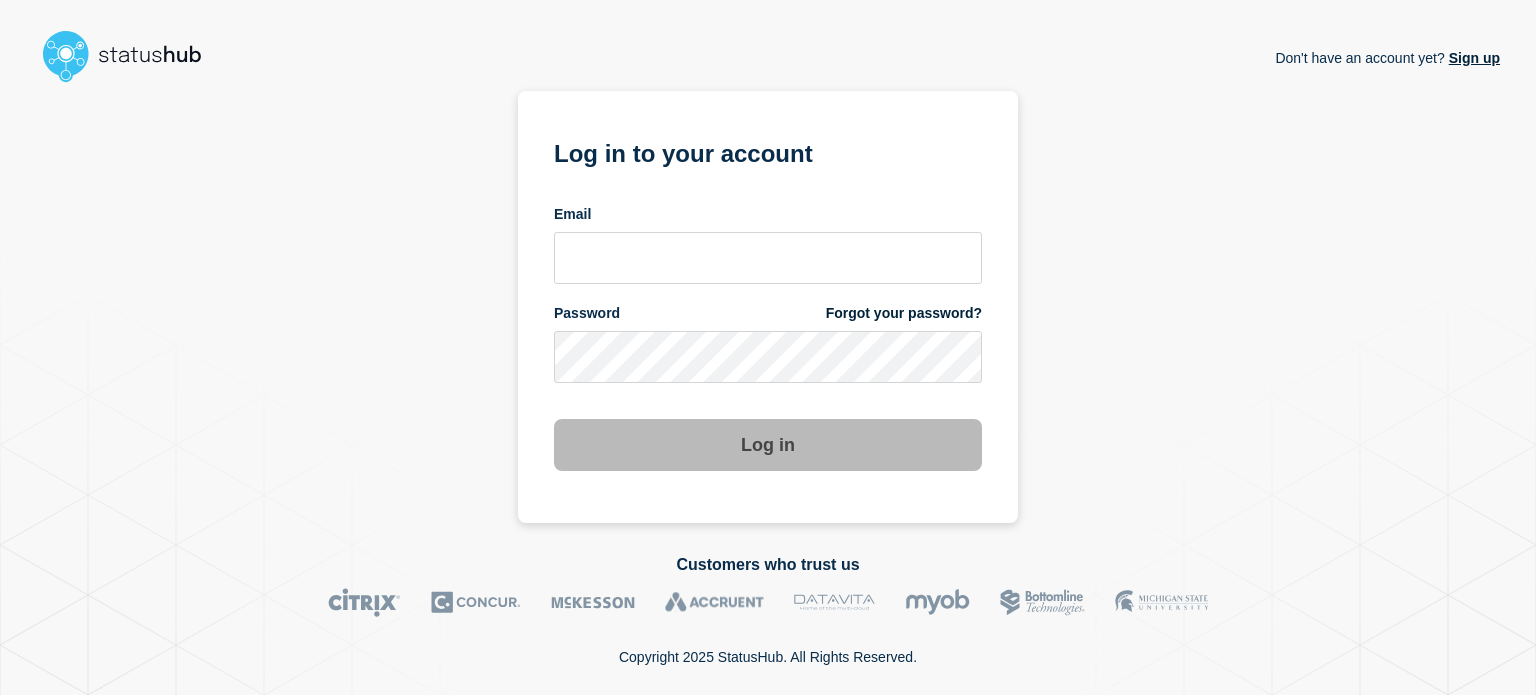 scroll, scrollTop: 0, scrollLeft: 0, axis: both 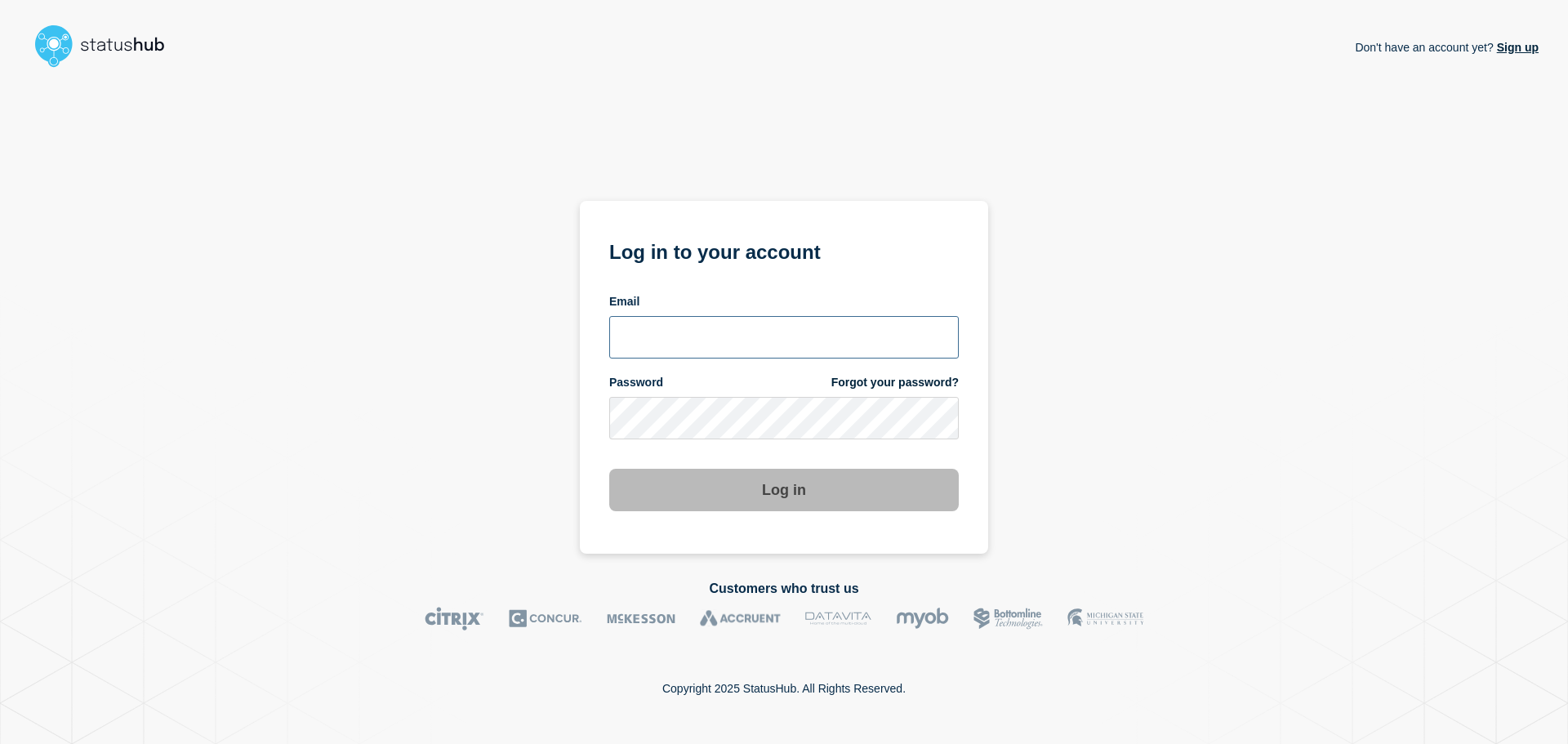 type on "devin.handy@conexon.us" 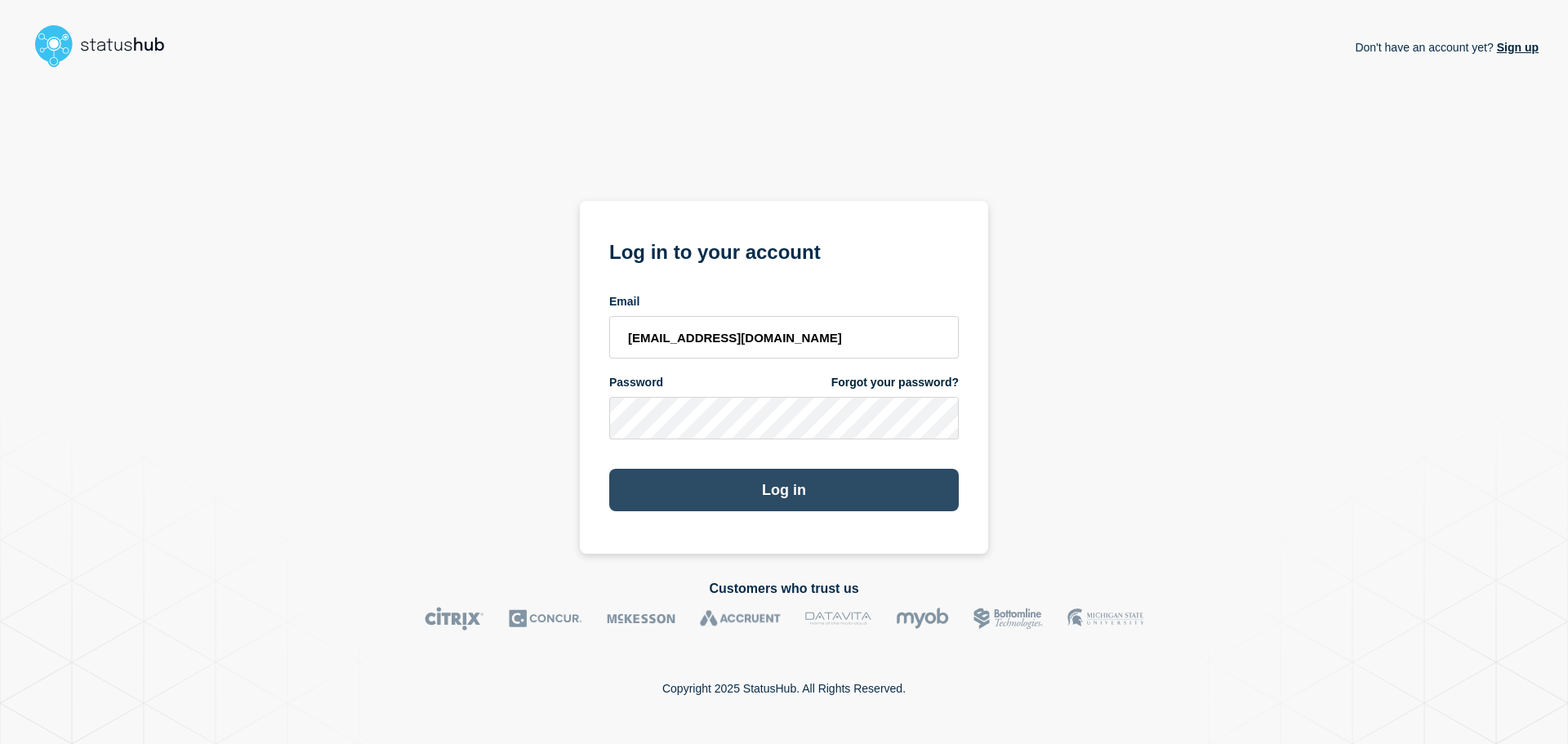 click on "Log in" at bounding box center (784, 490) 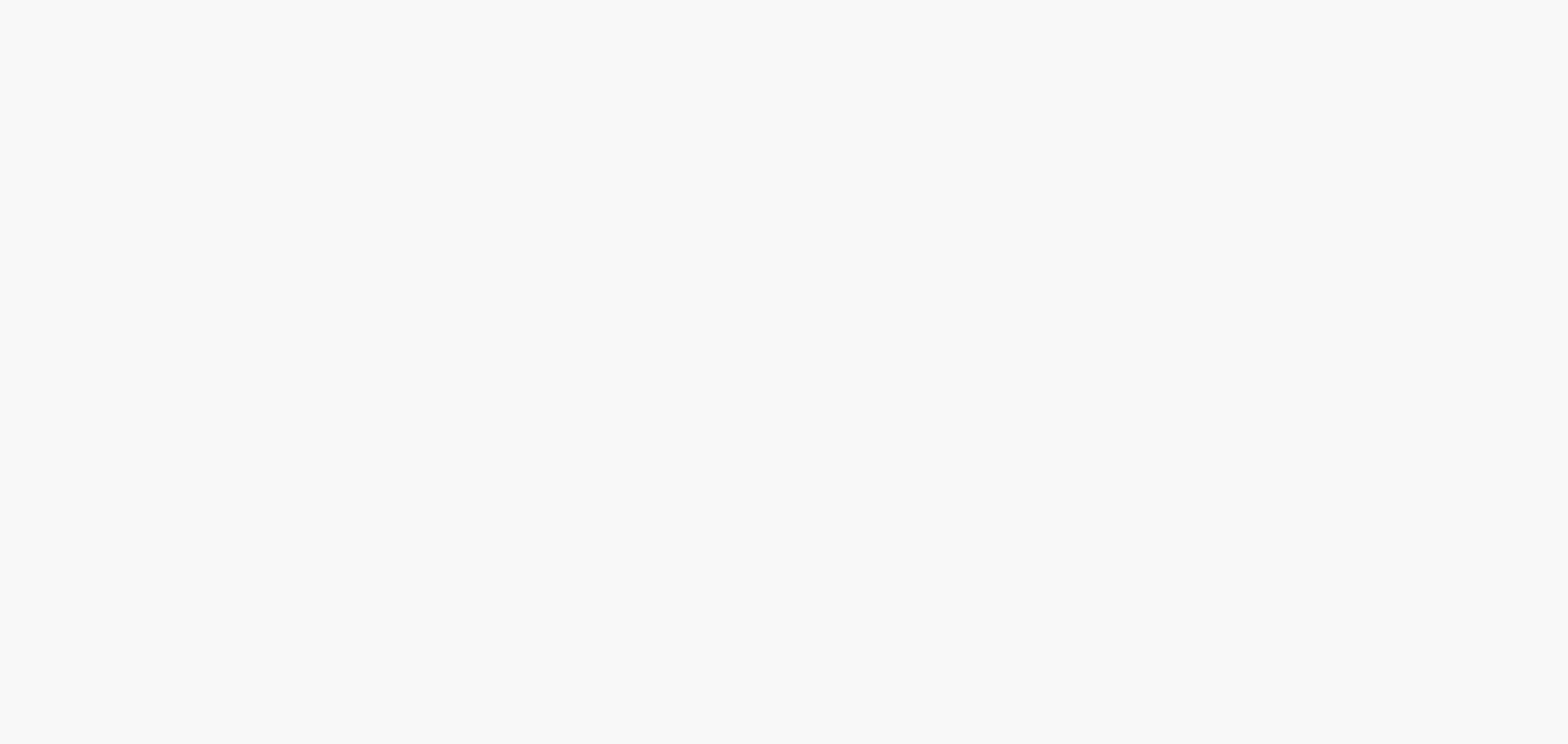 scroll, scrollTop: 0, scrollLeft: 0, axis: both 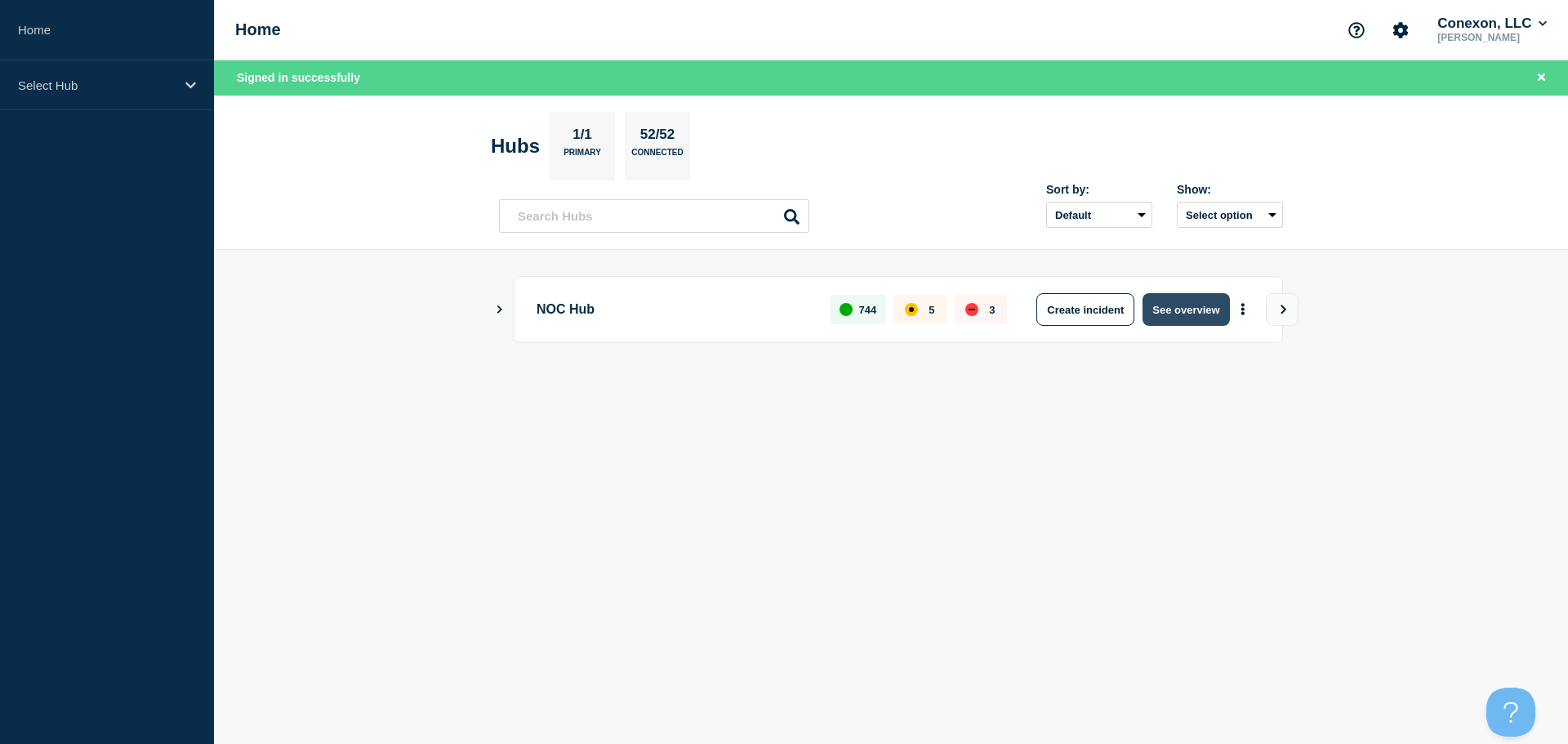 drag, startPoint x: 1229, startPoint y: 324, endPoint x: 1221, endPoint y: 319, distance: 9.433981 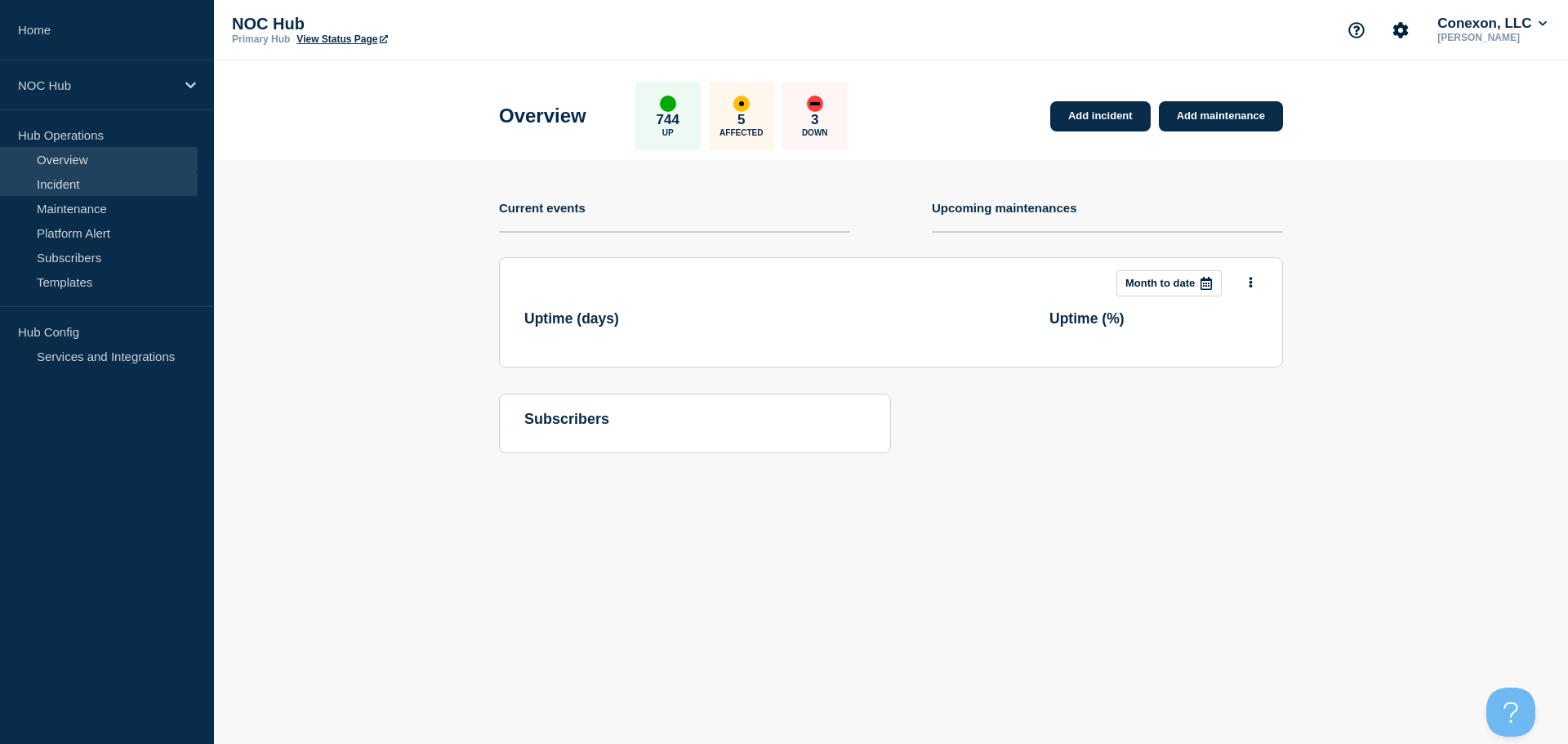 click on "Incident" at bounding box center [99, 184] 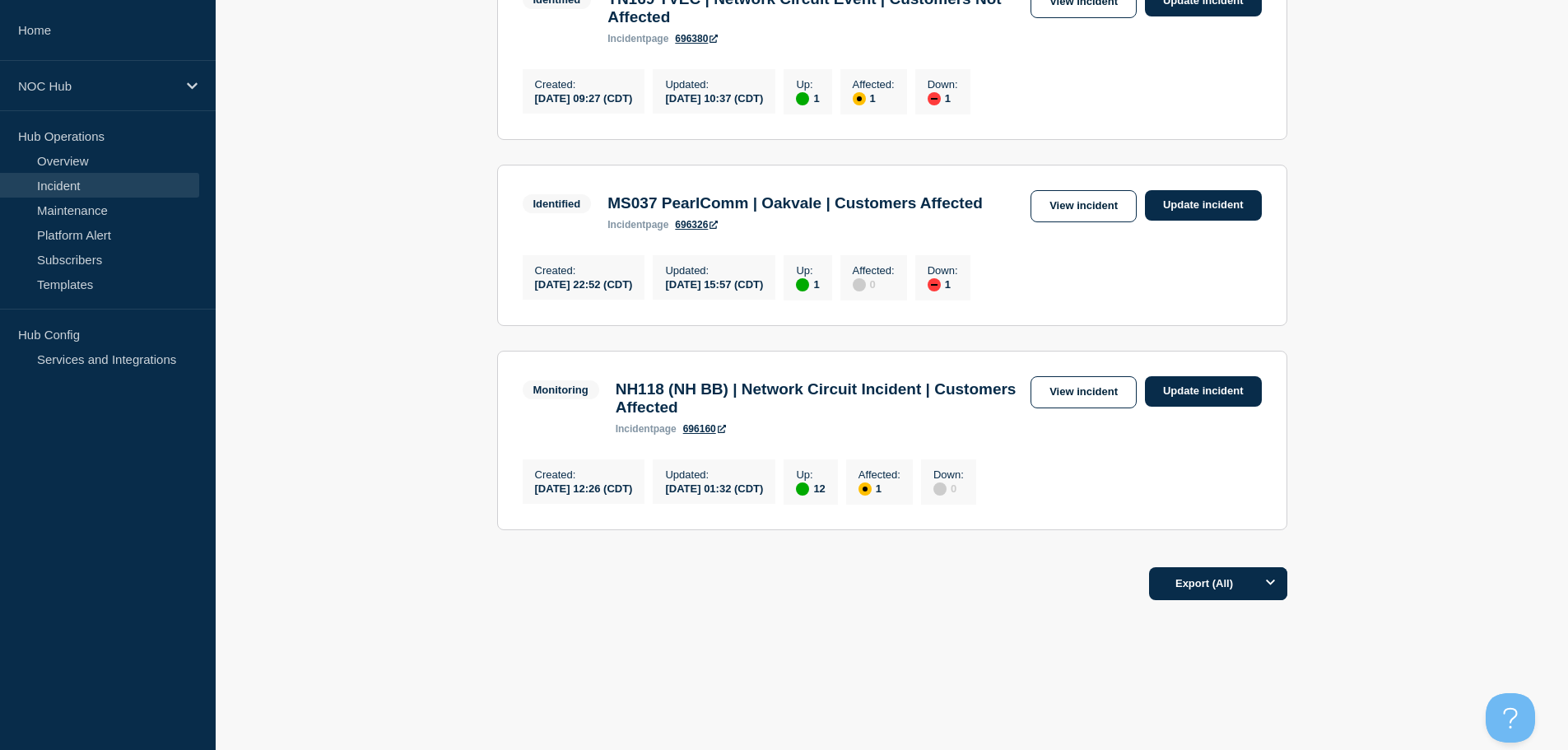 scroll, scrollTop: 834, scrollLeft: 0, axis: vertical 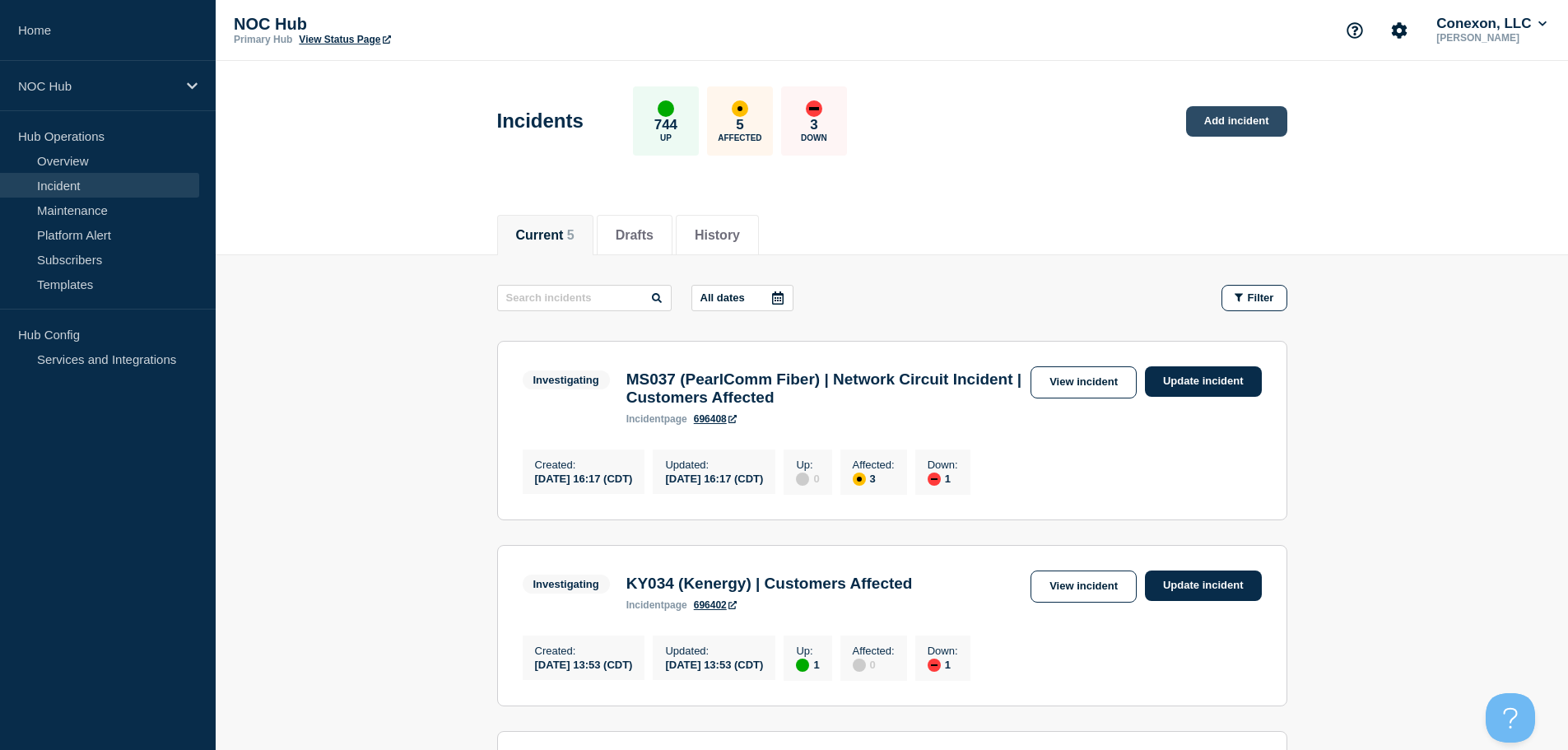 click on "Add incident" 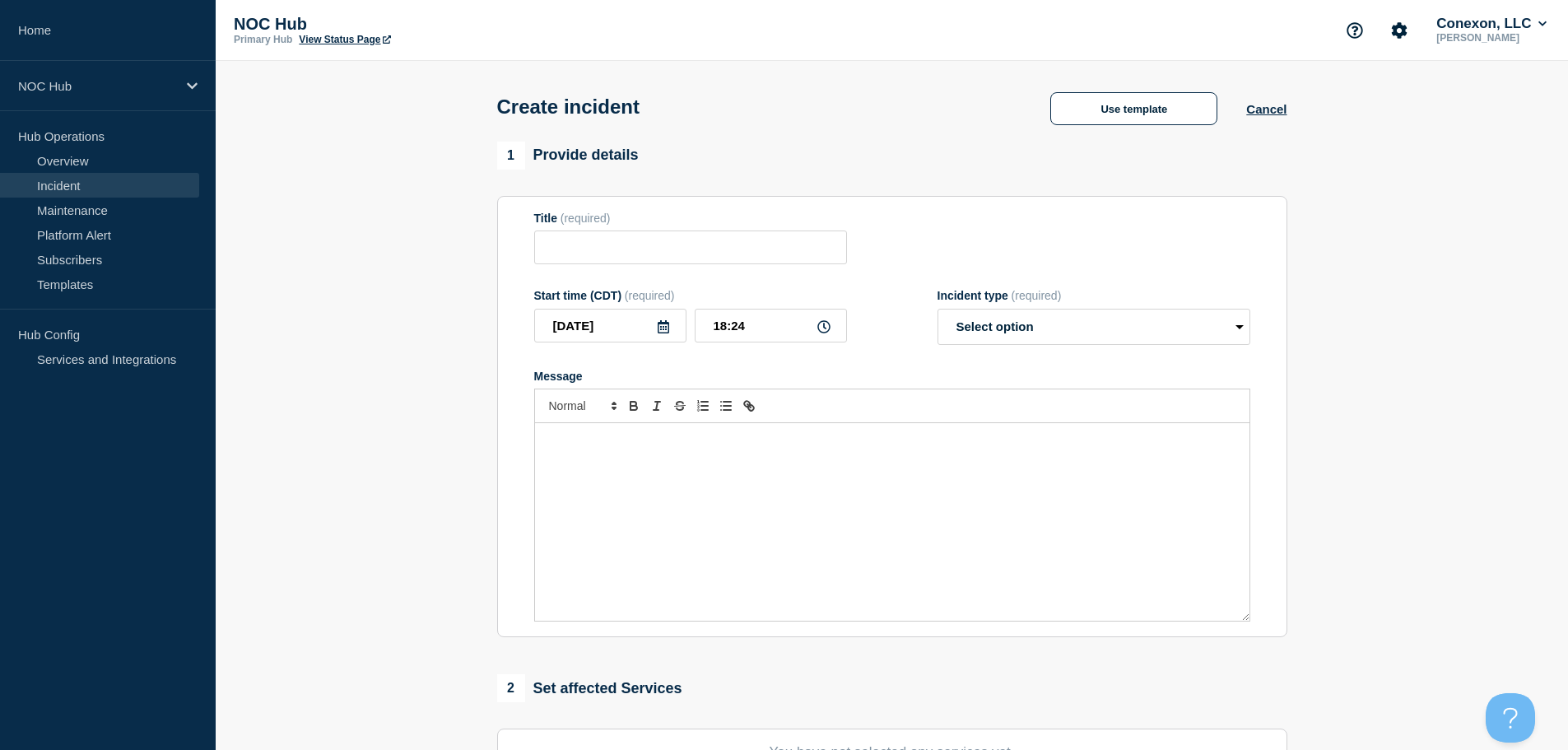 click on "Create incident Use template Cancel" at bounding box center [891, 101] 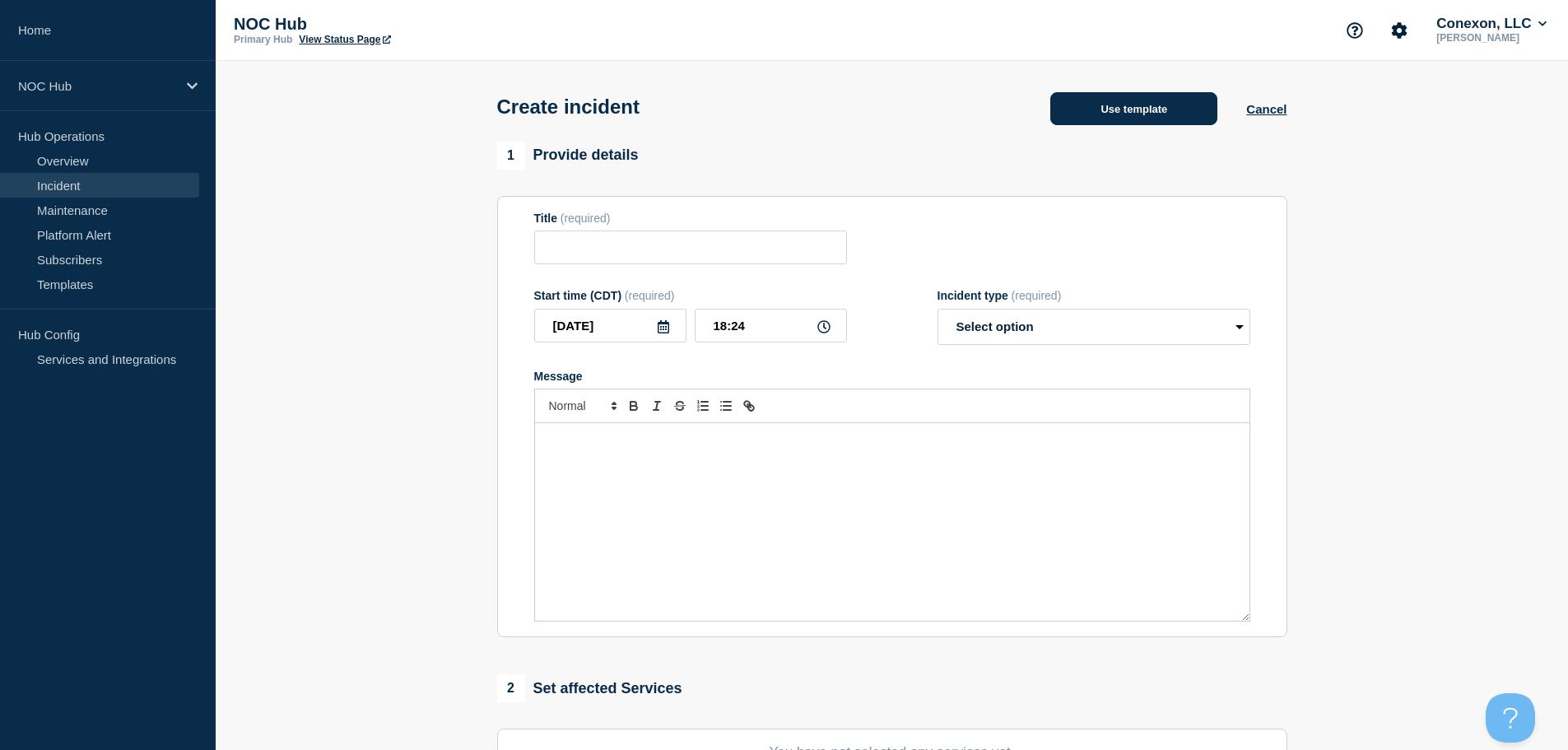 click on "Use template" at bounding box center [1133, 109] 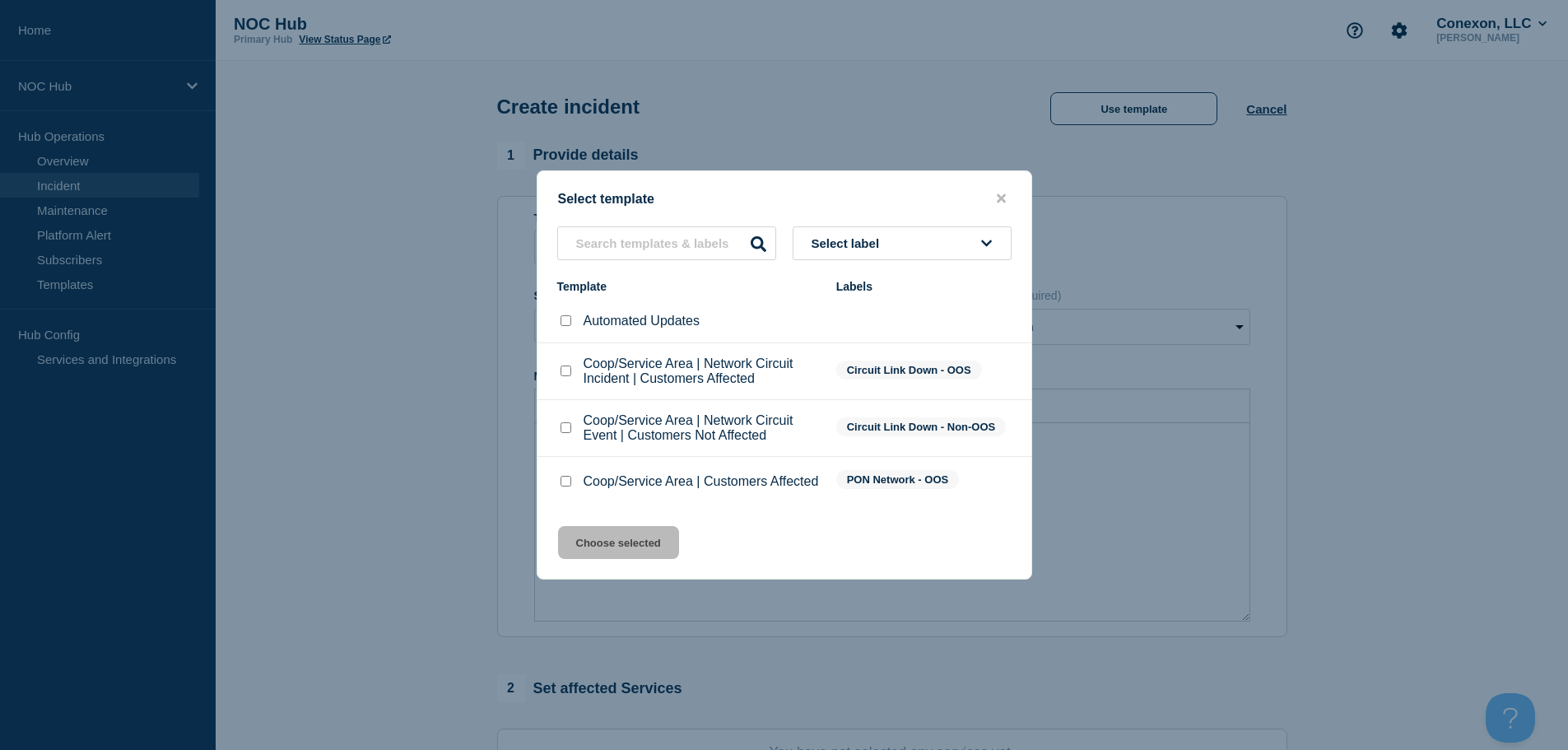 click at bounding box center (565, 427) 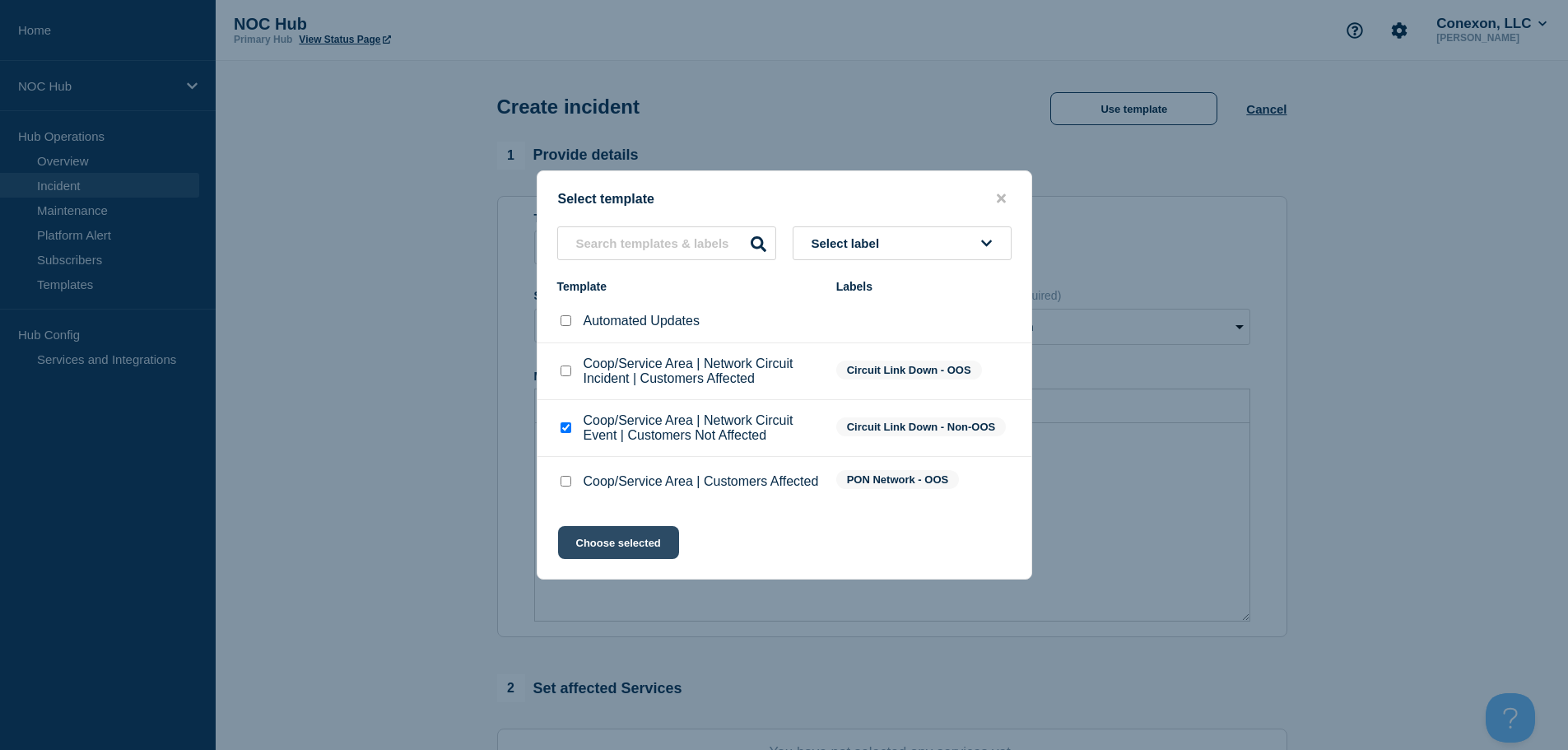 drag, startPoint x: 644, startPoint y: 528, endPoint x: 644, endPoint y: 546, distance: 18 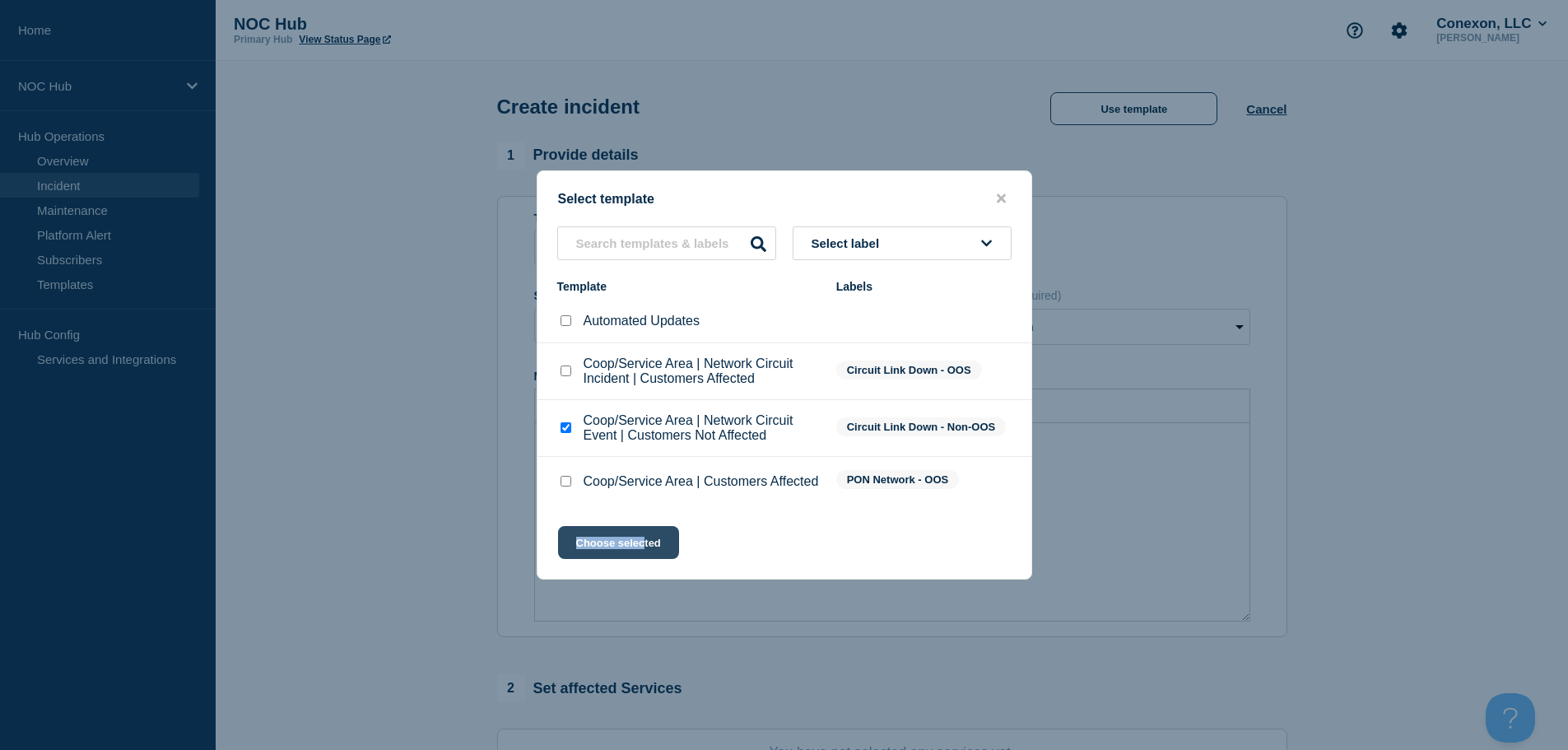 click on "Choose selected" 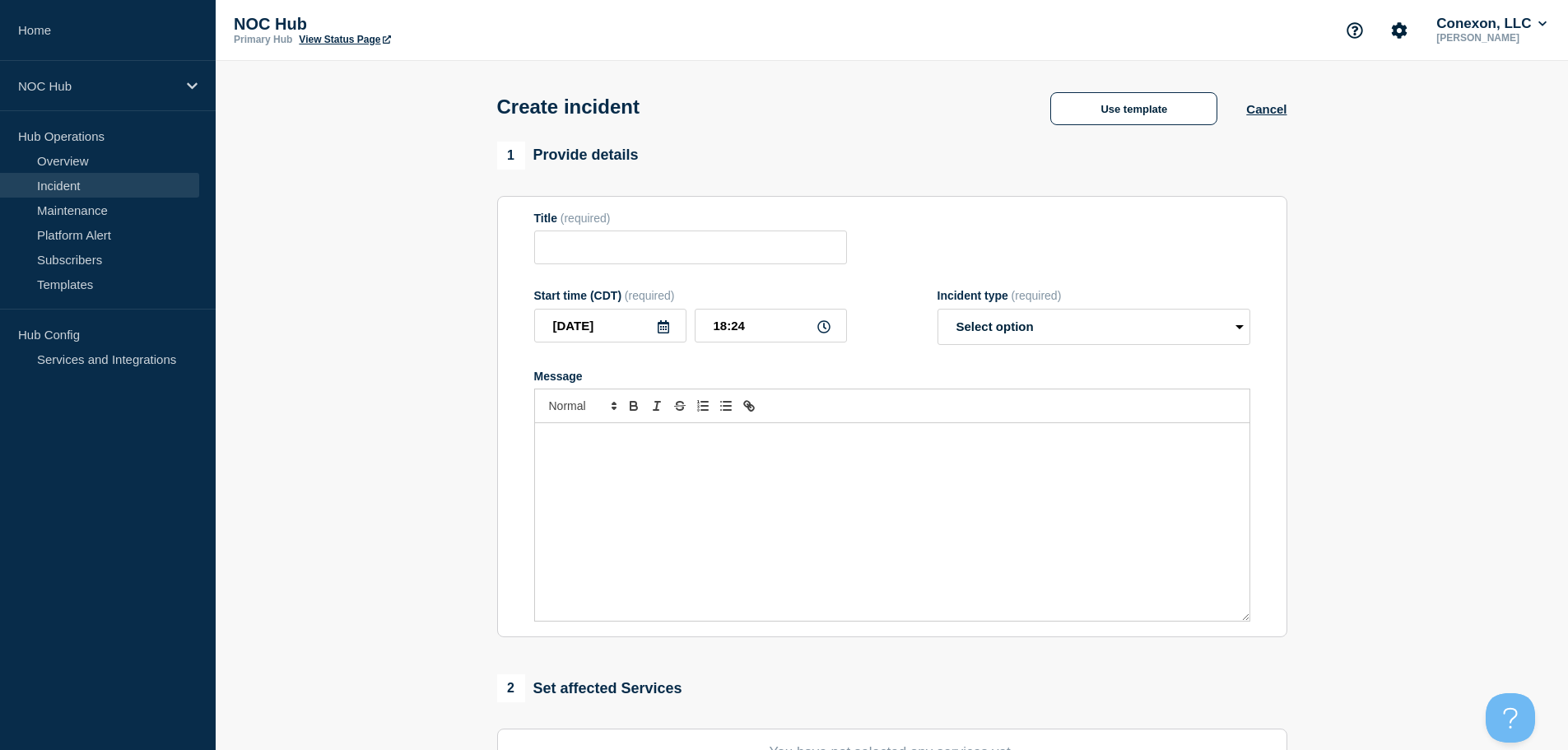 type on "Coop/Service Area | Network Circuit Event | Customers Not Affected" 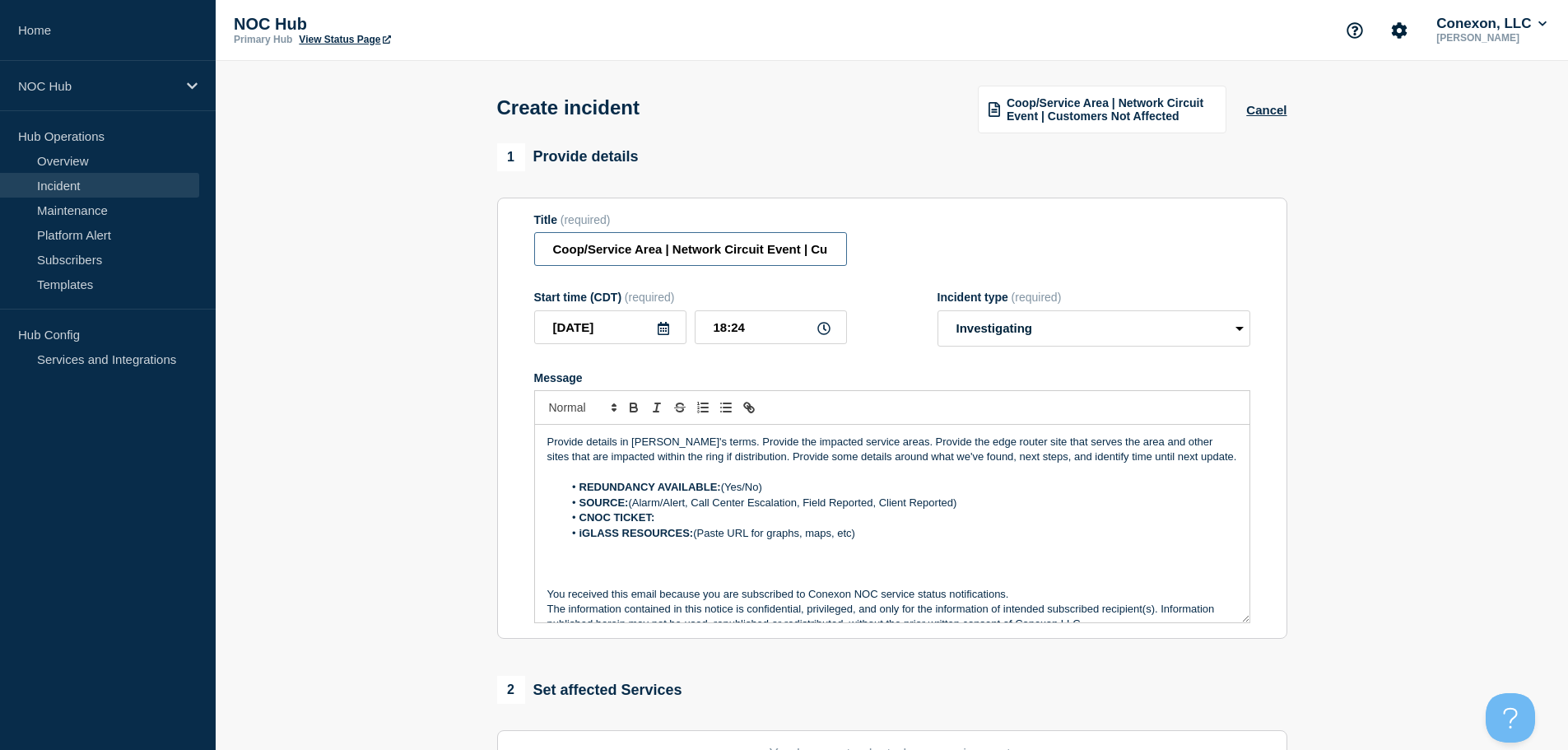 drag, startPoint x: 662, startPoint y: 259, endPoint x: 369, endPoint y: 257, distance: 293.0068 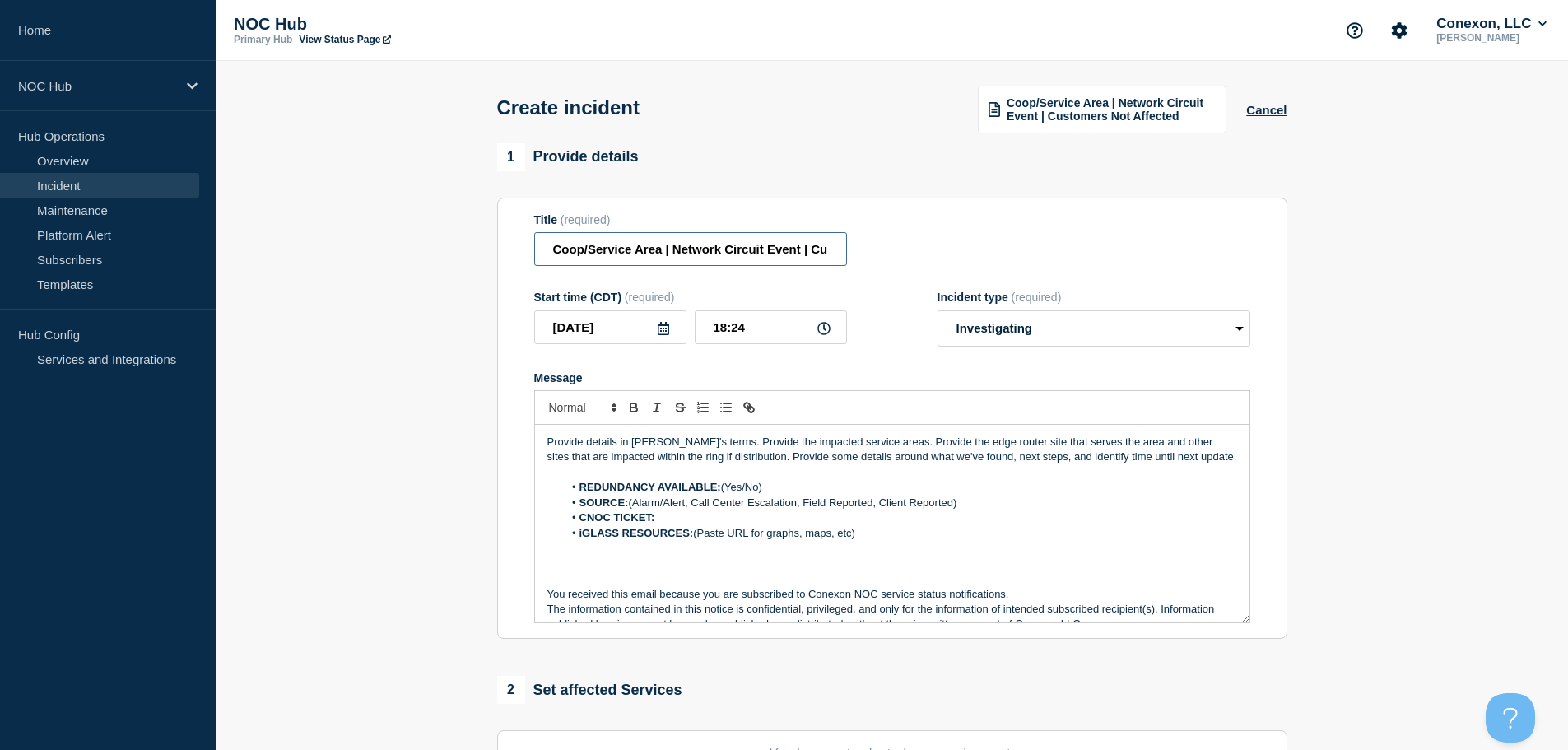 click on "1  Provide details  Title  (required) Coop/Service Area | Network Circuit Event | Customers Not Affected Start time (CDT)  (required) [DATE] 18:24 Incident type  (required) Select option Investigating Identified Monitoring Message  Provide details in laymen's terms. Provide the impacted service areas. Provide the edge router site that serves the area and other sites that are impacted within the ring if distribution. Provide some details around what we've found, next steps, and identify time until next update. REDUNDANCY AVAILABLE:  (Yes/No) SOURCE:  (Alarm/Alert, Call Center Escalation, Field Reported, Client Reported) CNOC TICKET:  iGLASS RESOURCES:  (Paste URL for graphs, maps, etc) You received this email because you are subscribed to Conexon NOC service status notifications. 2  Set affected Services  You have not selected any services yet. Select Services 3  Notifications  Send immediate notification to subscribers Send immediate notification to subscribers  Yes  No Create incident Cancel" at bounding box center (891, 614) 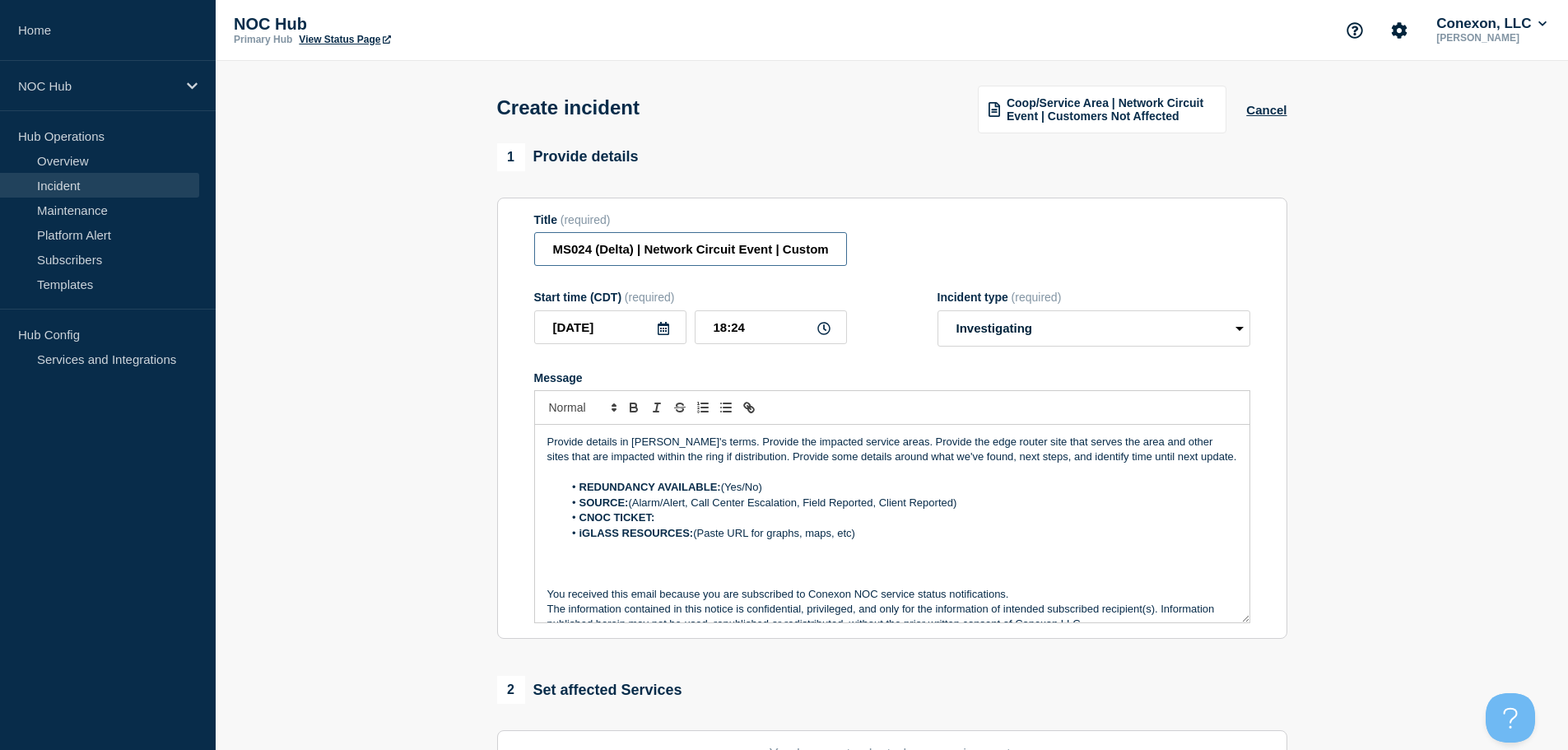 type on "MS024 (Delta) | Network Circuit Event | Customers Not Affected" 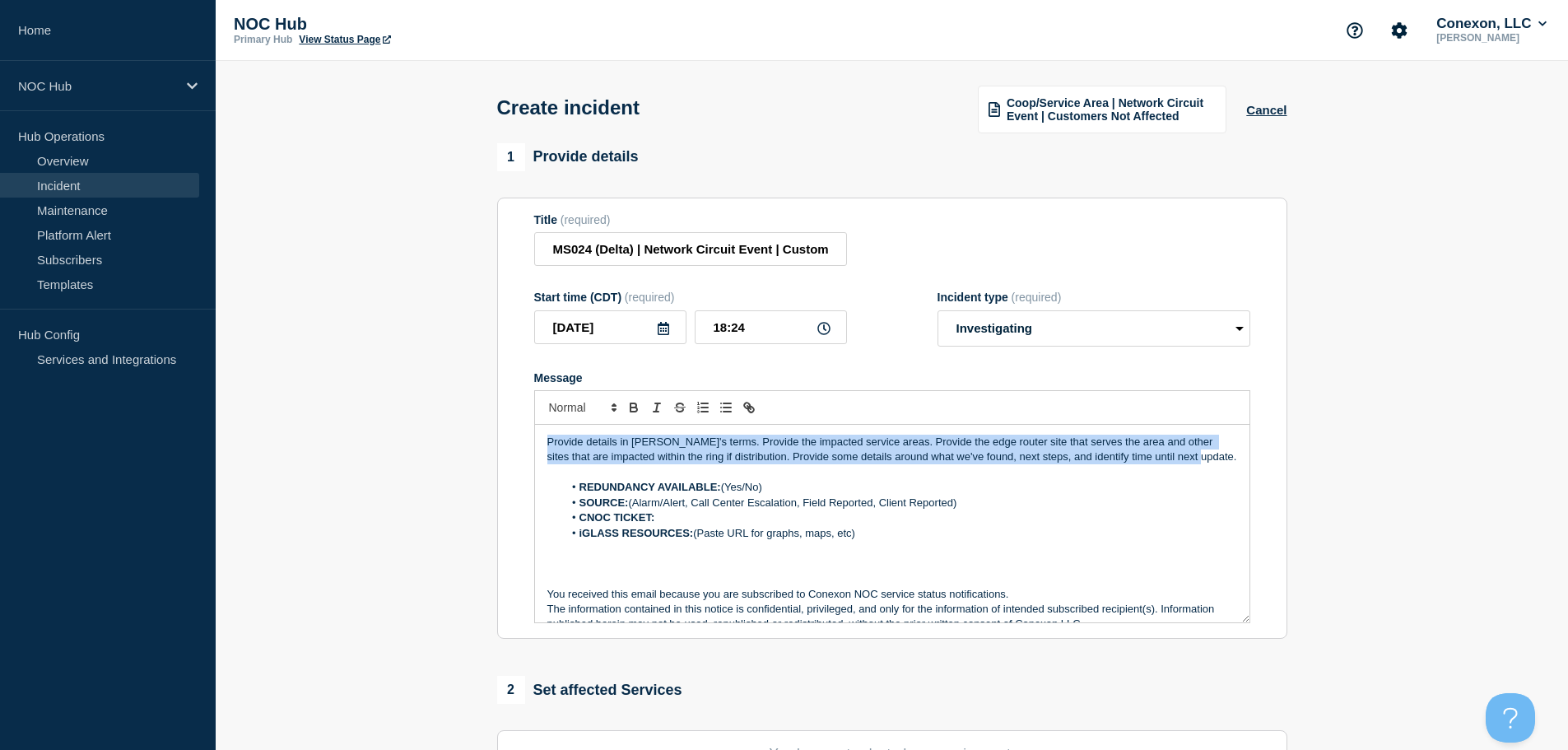 drag, startPoint x: 1180, startPoint y: 459, endPoint x: 458, endPoint y: 452, distance: 722.0339 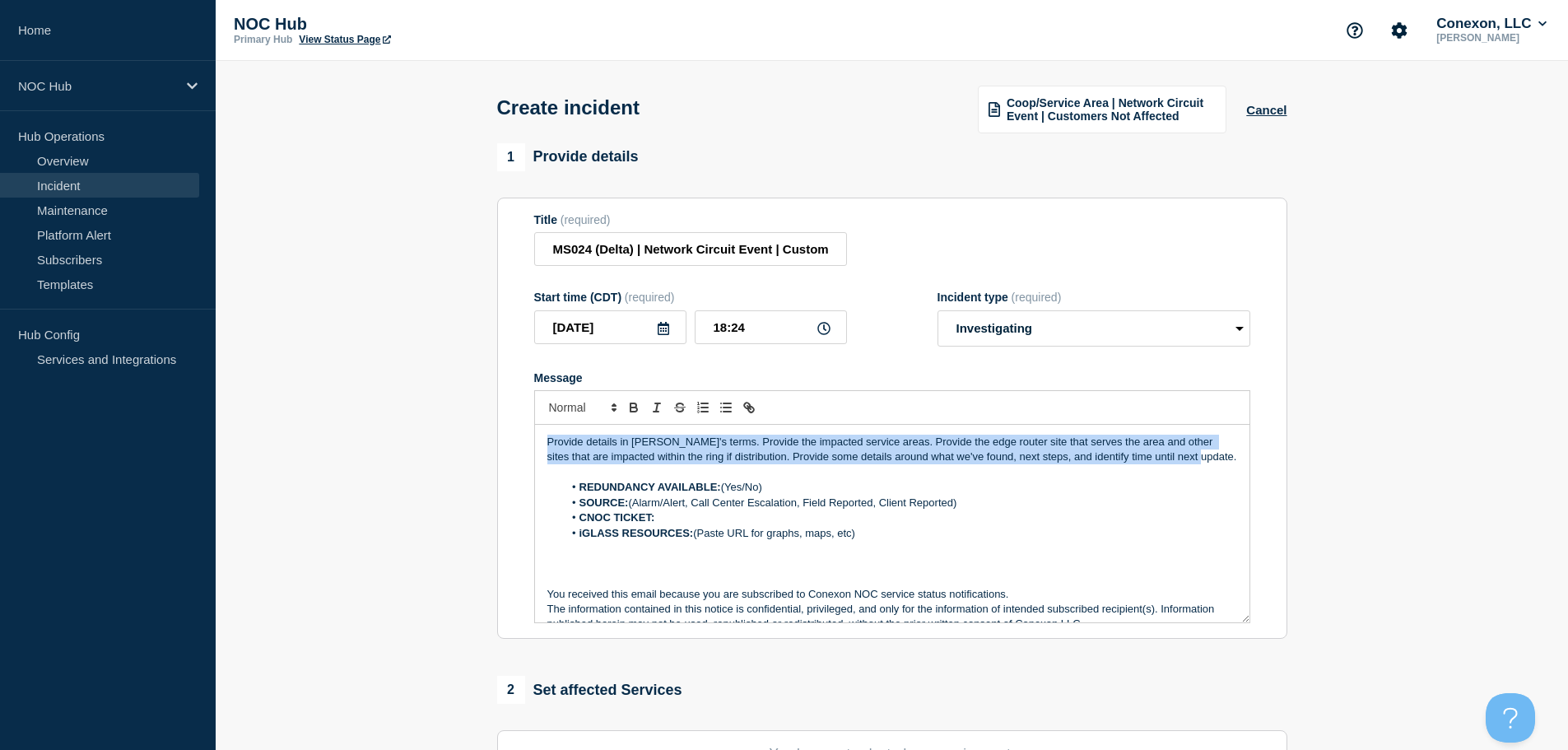 click on "1  Provide details  Title  (required) MS024 (Delta) | Network Circuit Event | Customers Not Affected Start time (CDT)  (required) [DATE] 18:24 Incident type  (required) Select option Investigating Identified Monitoring Message  Provide details in laymen's terms. Provide the impacted service areas. Provide the edge router site that serves the area and other sites that are impacted within the ring if distribution. Provide some details around what we've found, next steps, and identify time until next update. REDUNDANCY AVAILABLE:  (Yes/No) SOURCE:  (Alarm/Alert, Call Center Escalation, Field Reported, Client Reported) CNOC TICKET:  iGLASS RESOURCES:  (Paste URL for graphs, maps, etc) You received this email because you are subscribed to Conexon NOC service status notifications. 2  Set affected Services  You have not selected any services yet. Select Services 3  Notifications  Send immediate notification to subscribers Send immediate notification to subscribers  Yes  No Create incident Cancel Save as draft" at bounding box center (891, 614) 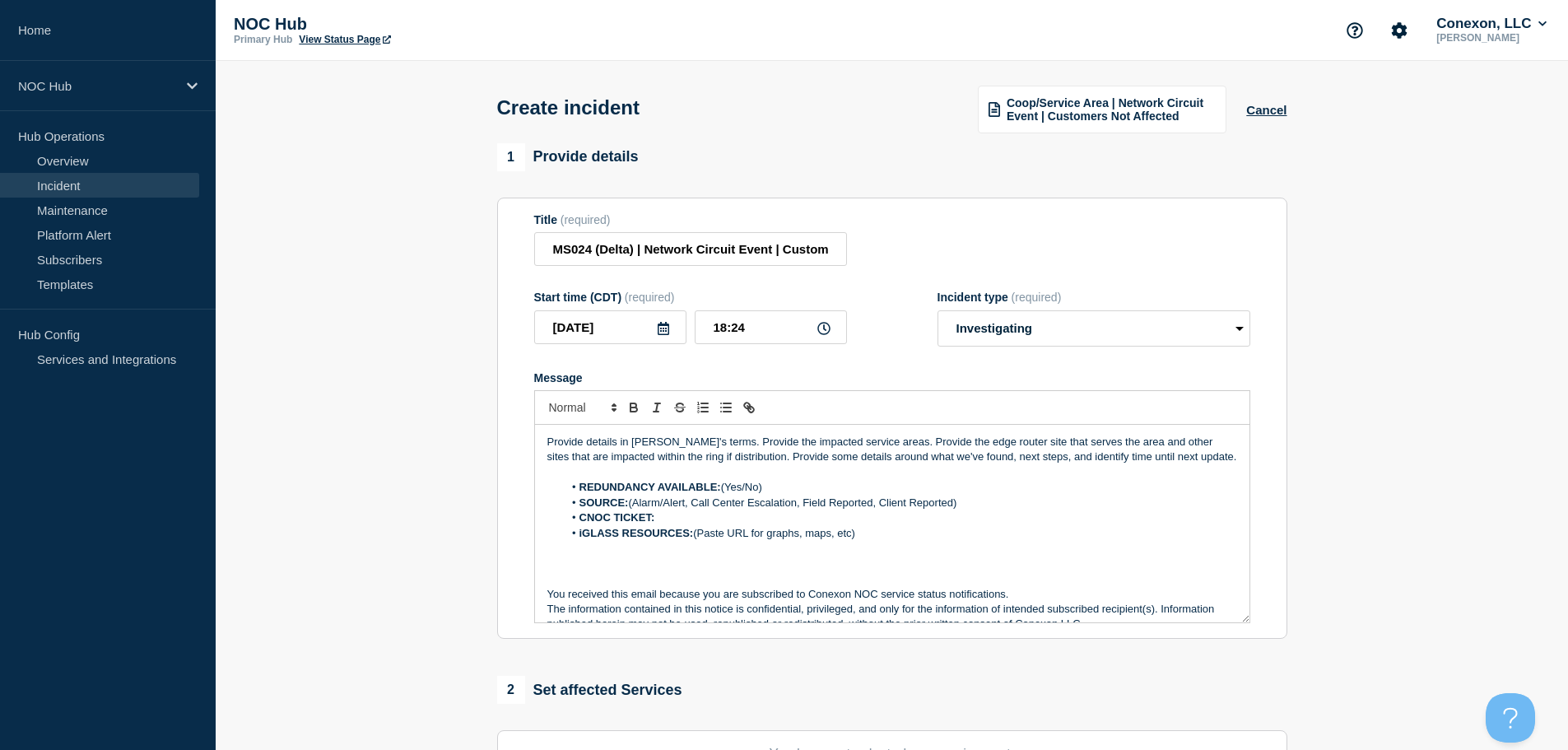 type 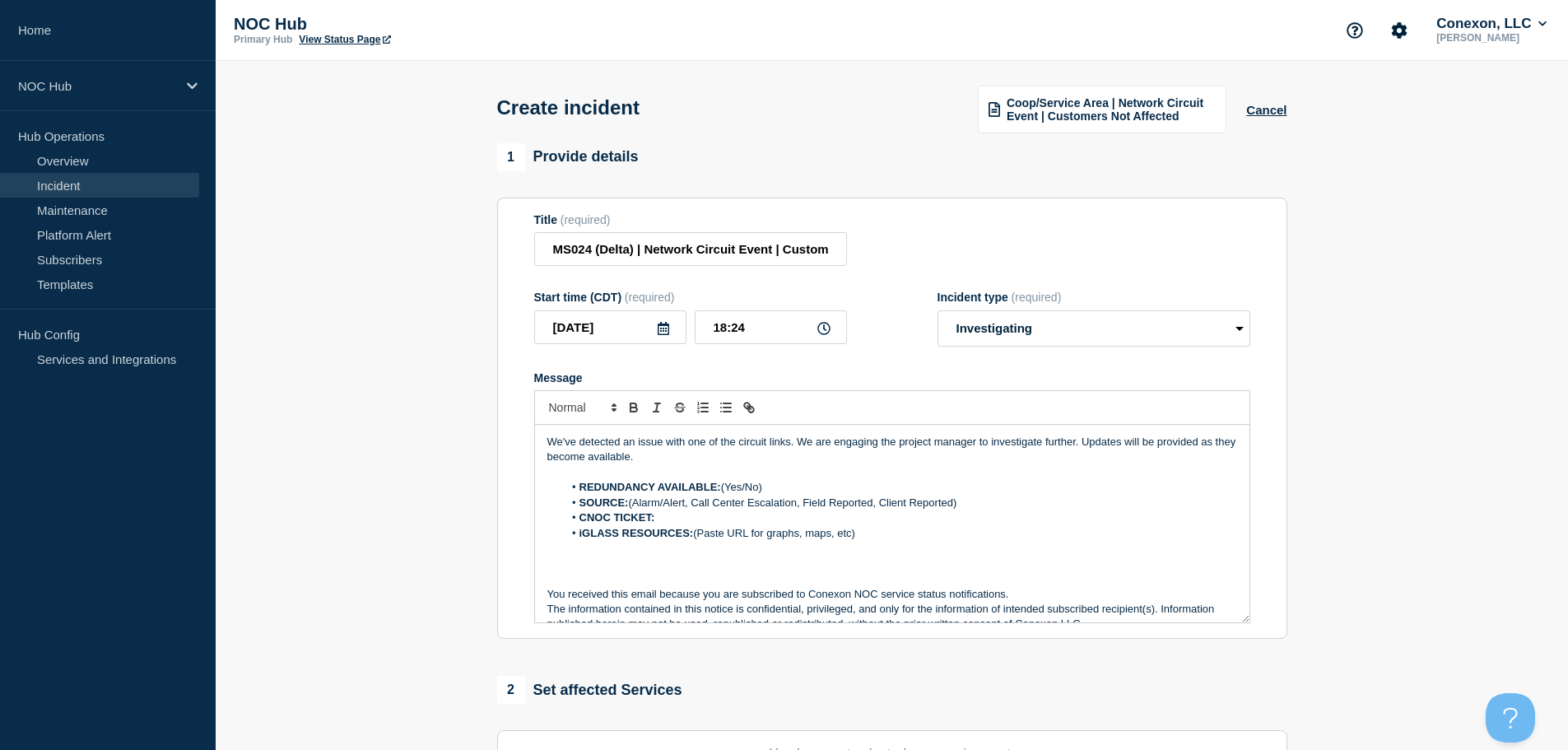 click on "REDUNDANCY AVAILABLE:  (Yes/No)" at bounding box center [900, 487] 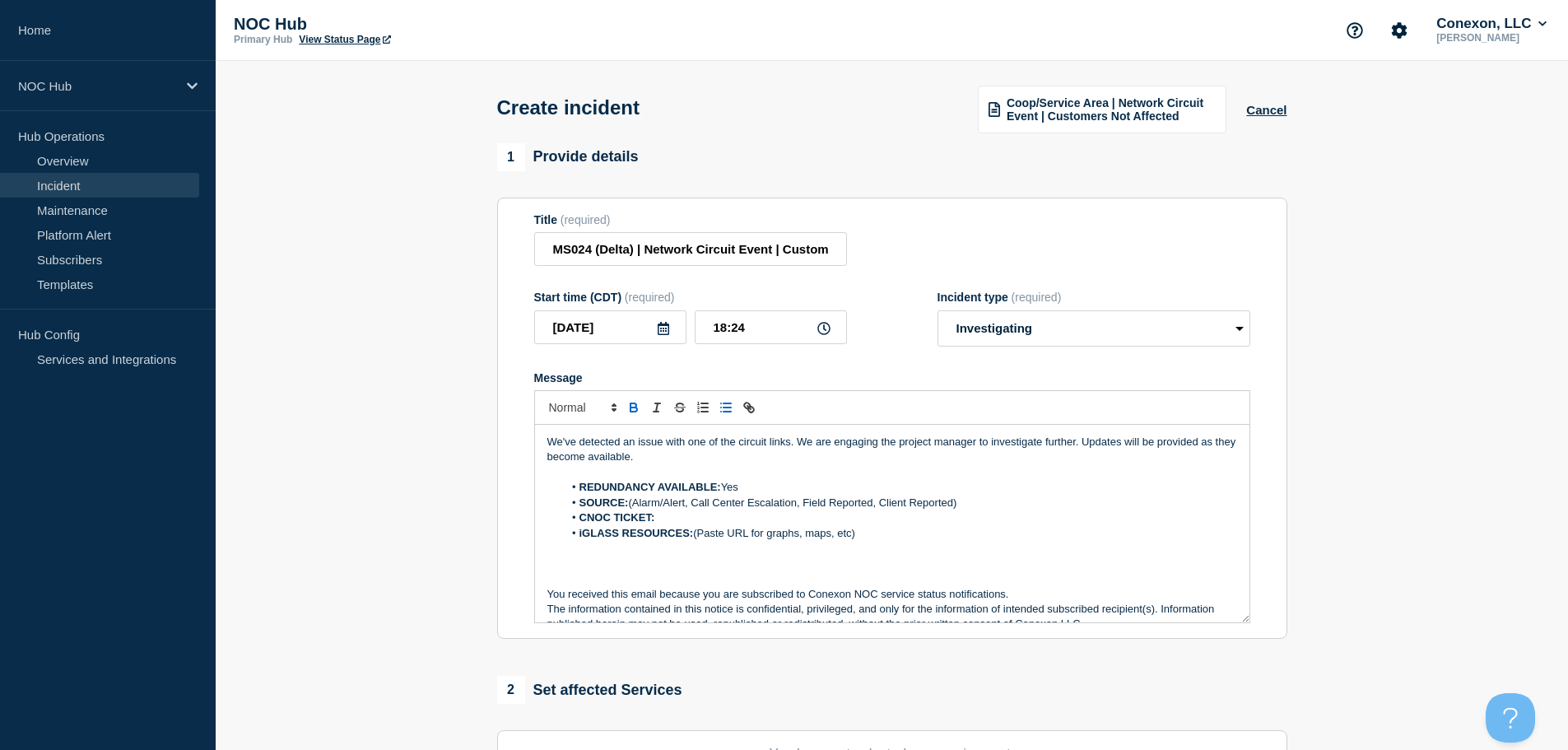 click on "SOURCE:  (Alarm/Alert, Call Center Escalation, Field Reported, Client Reported)" at bounding box center [900, 503] 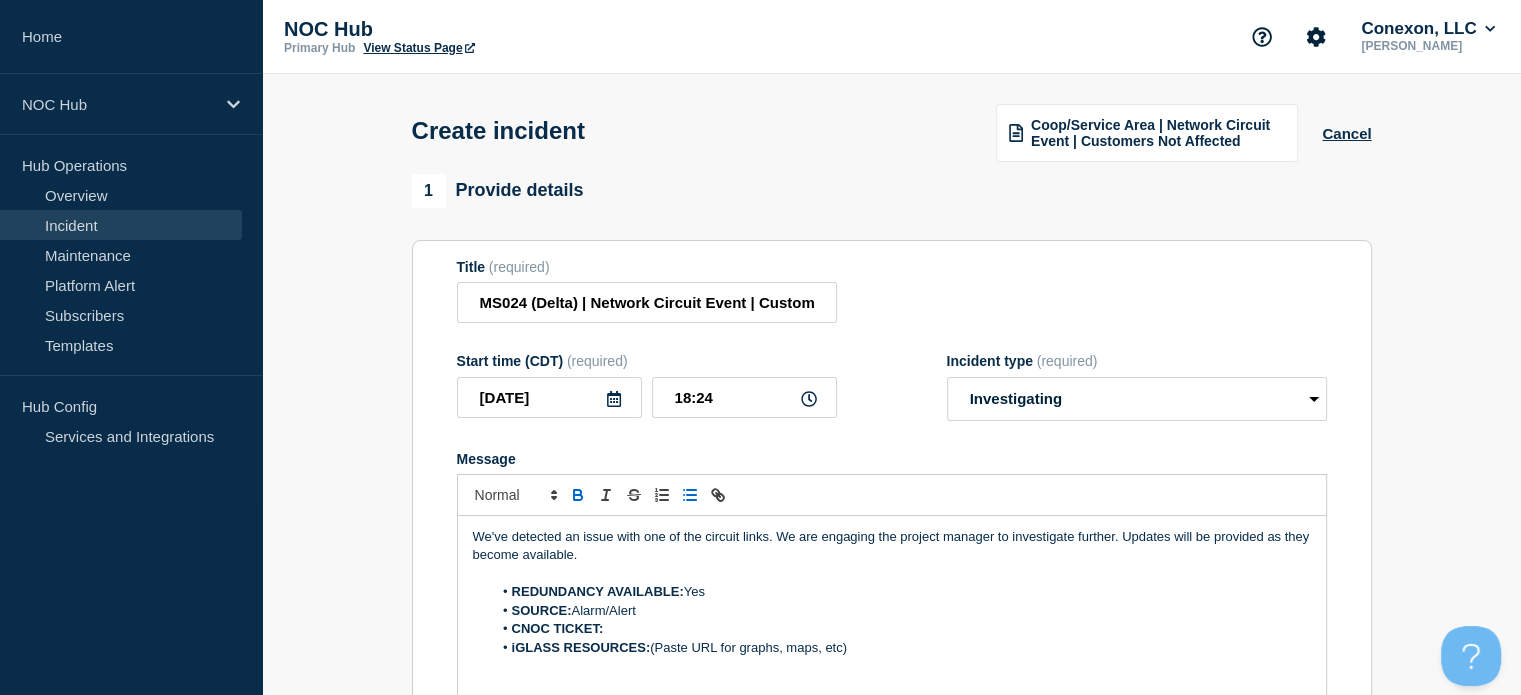 scroll, scrollTop: 24, scrollLeft: 0, axis: vertical 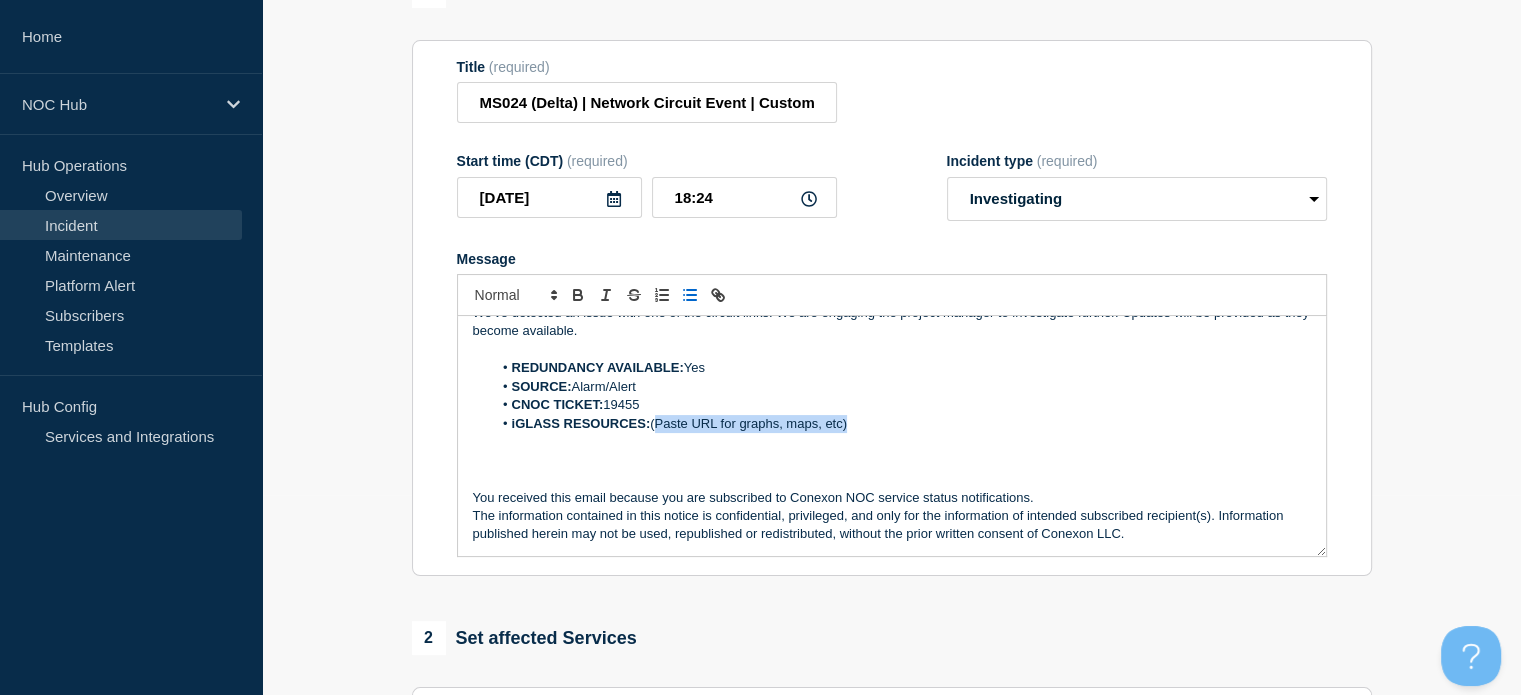 drag, startPoint x: 859, startPoint y: 420, endPoint x: 659, endPoint y: 434, distance: 200.4894 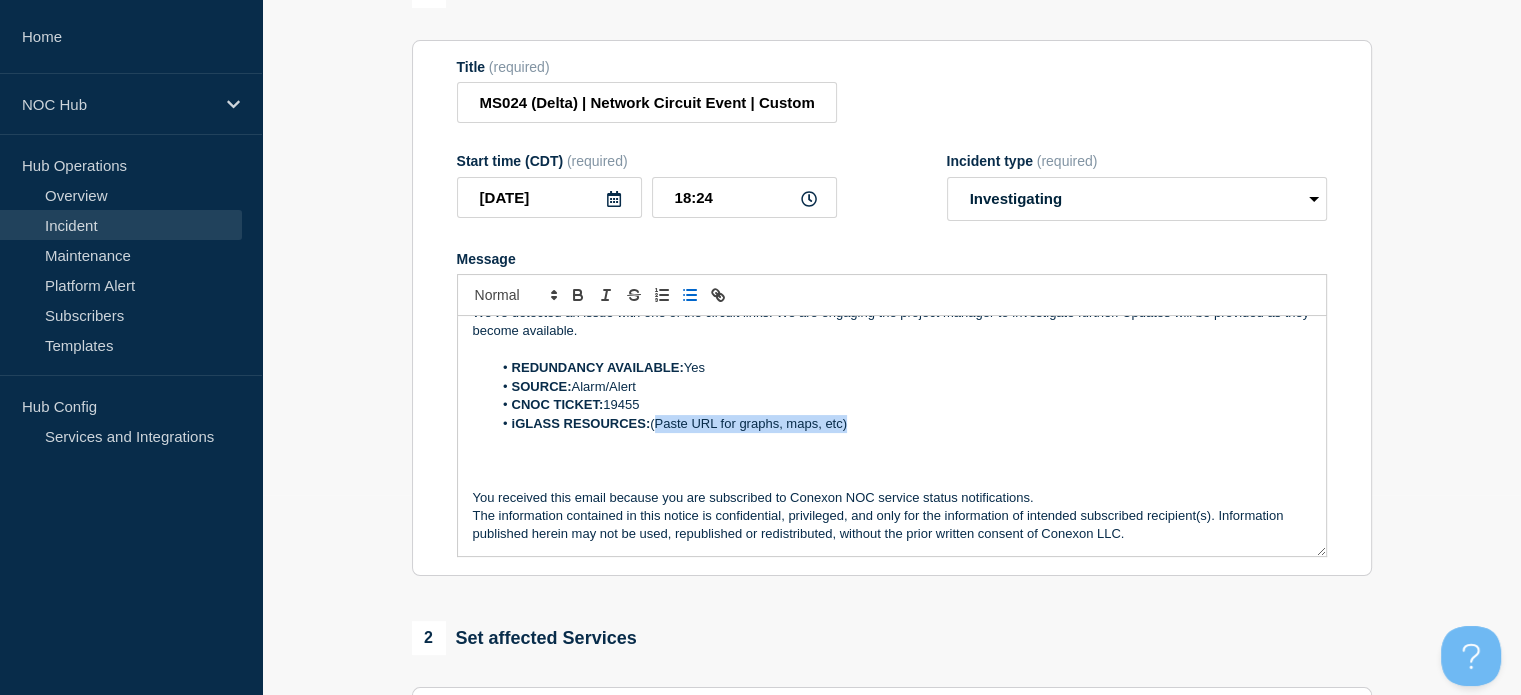 click on "iGLASS RESOURCES:  (Paste URL for graphs, maps, etc)" at bounding box center [901, 424] 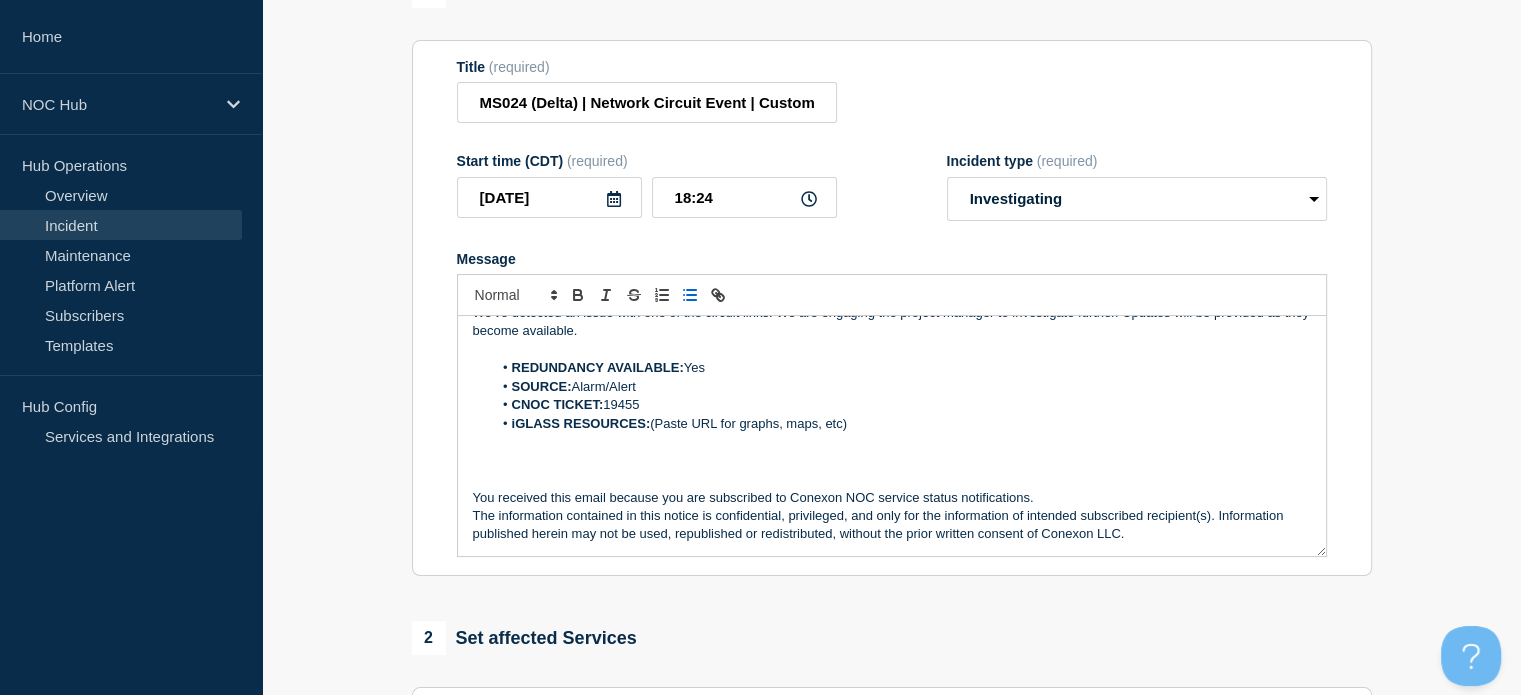 click at bounding box center [892, 461] 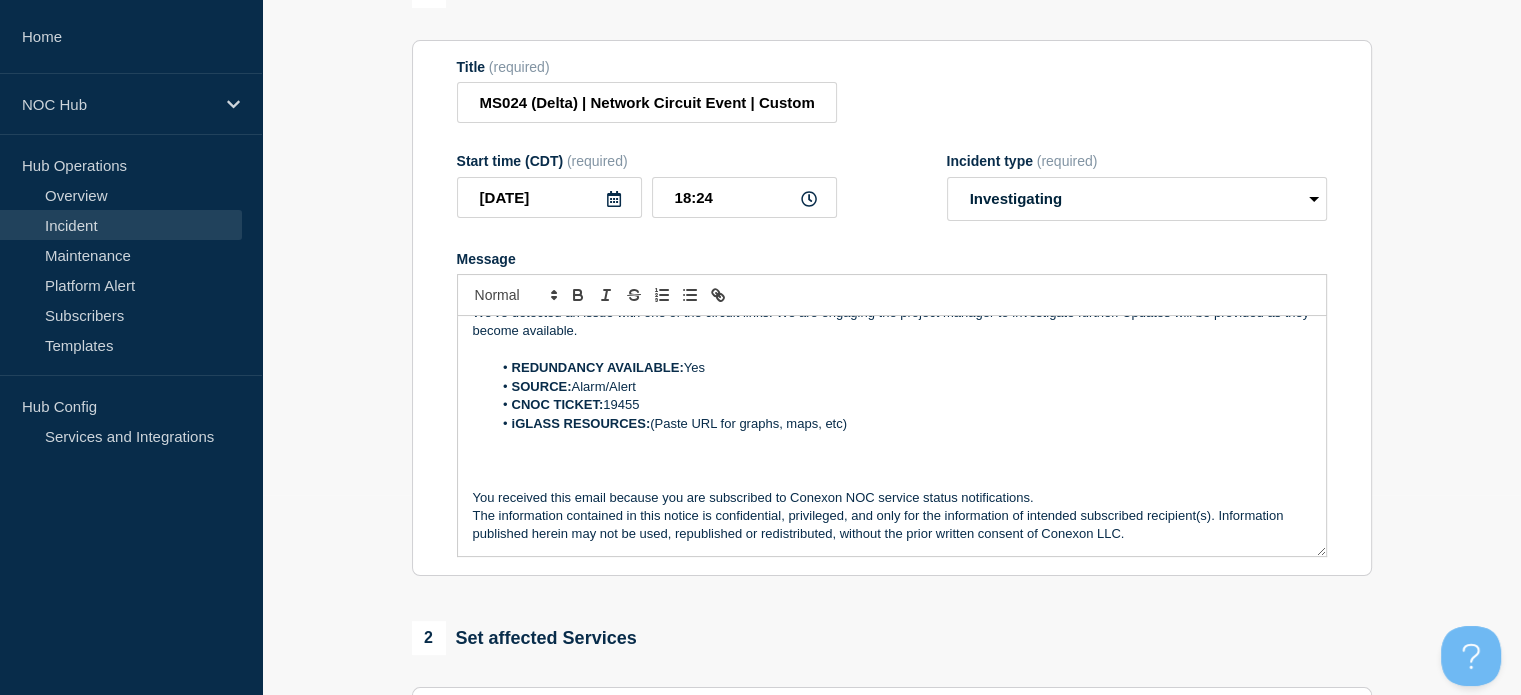 click on "iGLASS RESOURCES:  (Paste URL for graphs, maps, etc)" at bounding box center (901, 424) 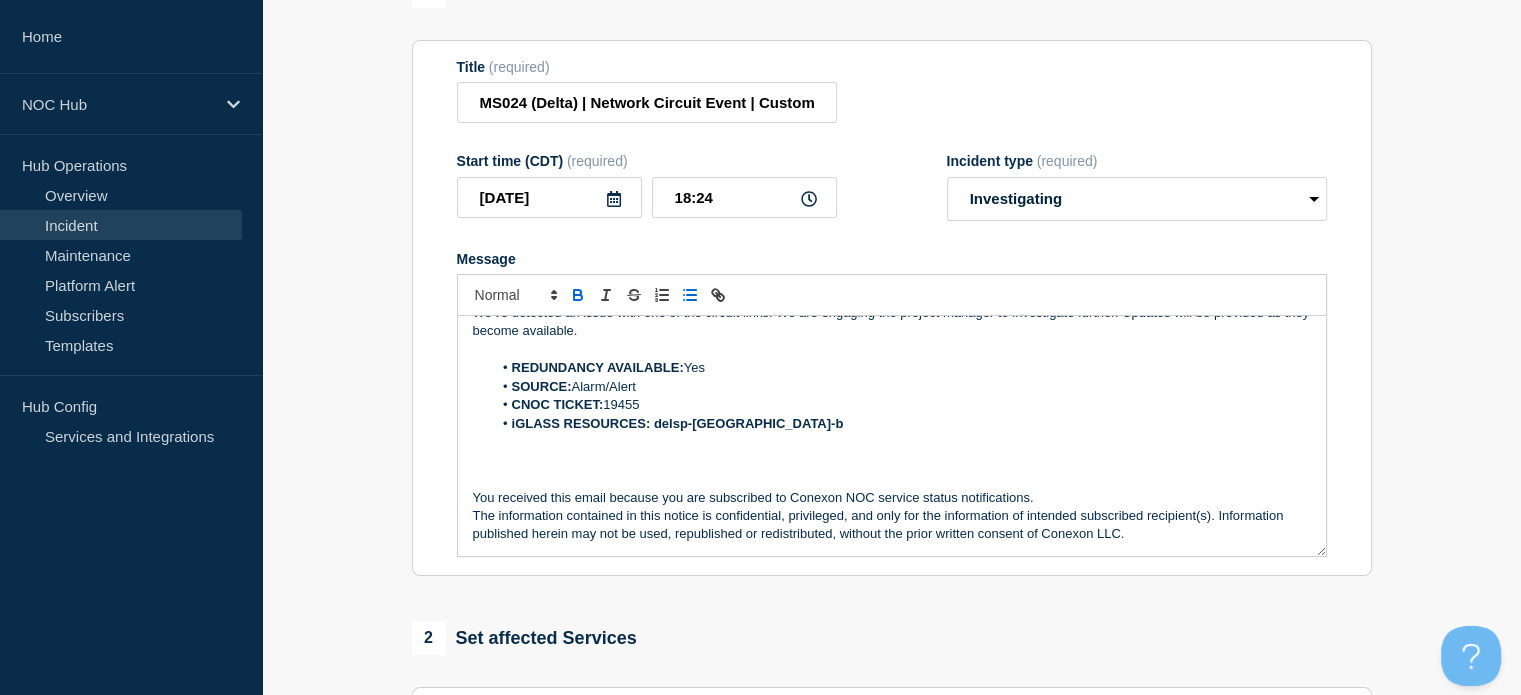 click on "REDUNDANCY AVAILABLE:  Yes SOURCE:  Alarm/Alert CNOC TICKET:  19455   iGLASS RESOURCES: delsp-[GEOGRAPHIC_DATA]-b" at bounding box center [892, 396] 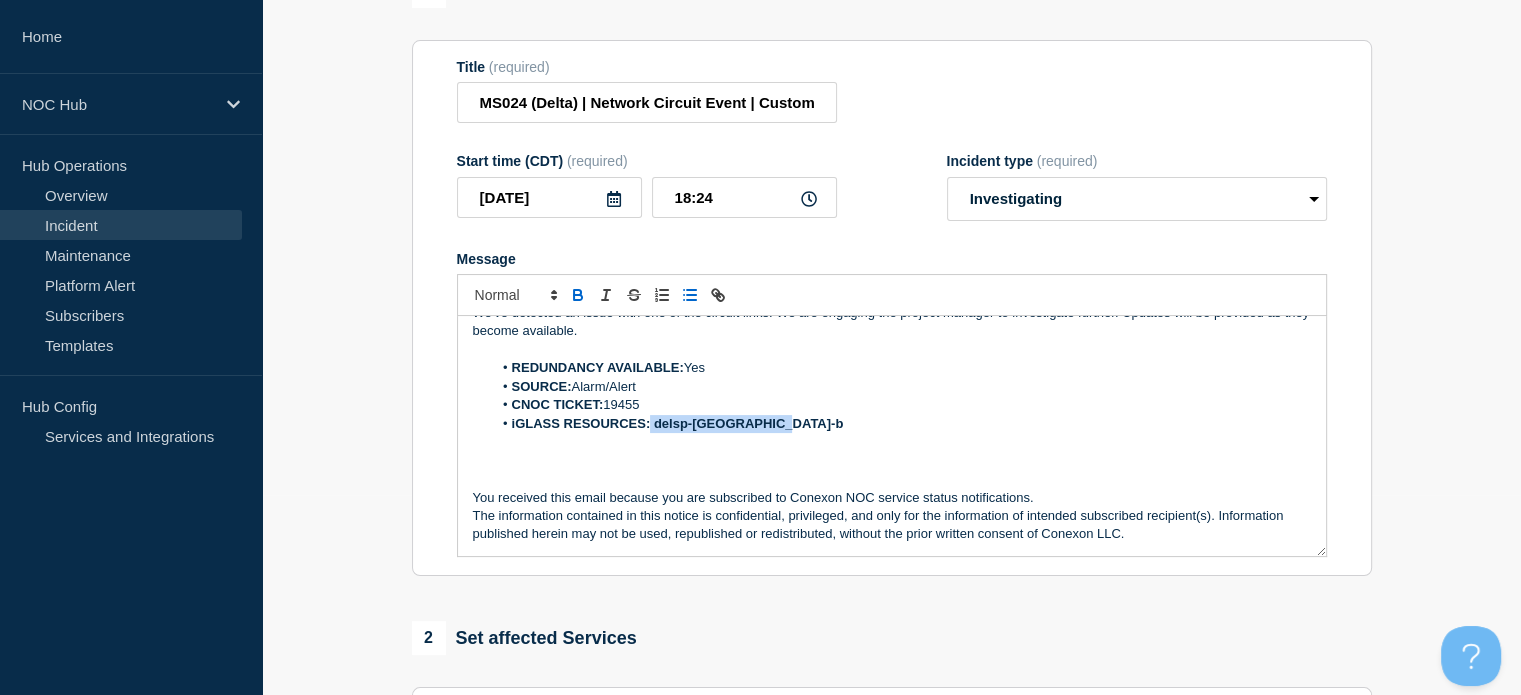 drag, startPoint x: 788, startPoint y: 423, endPoint x: 650, endPoint y: 423, distance: 138 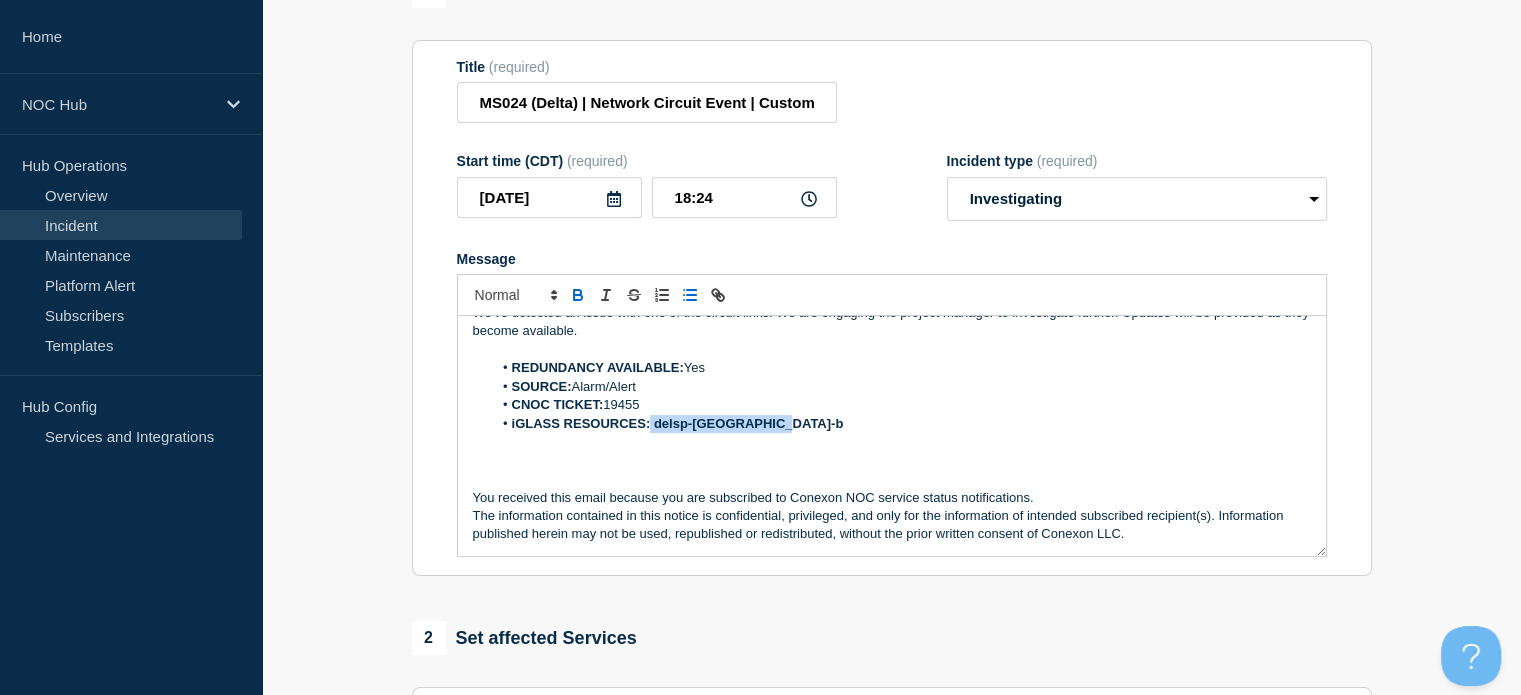 click on "iGLASS RESOURCES: delsp-[GEOGRAPHIC_DATA]-b" at bounding box center [901, 424] 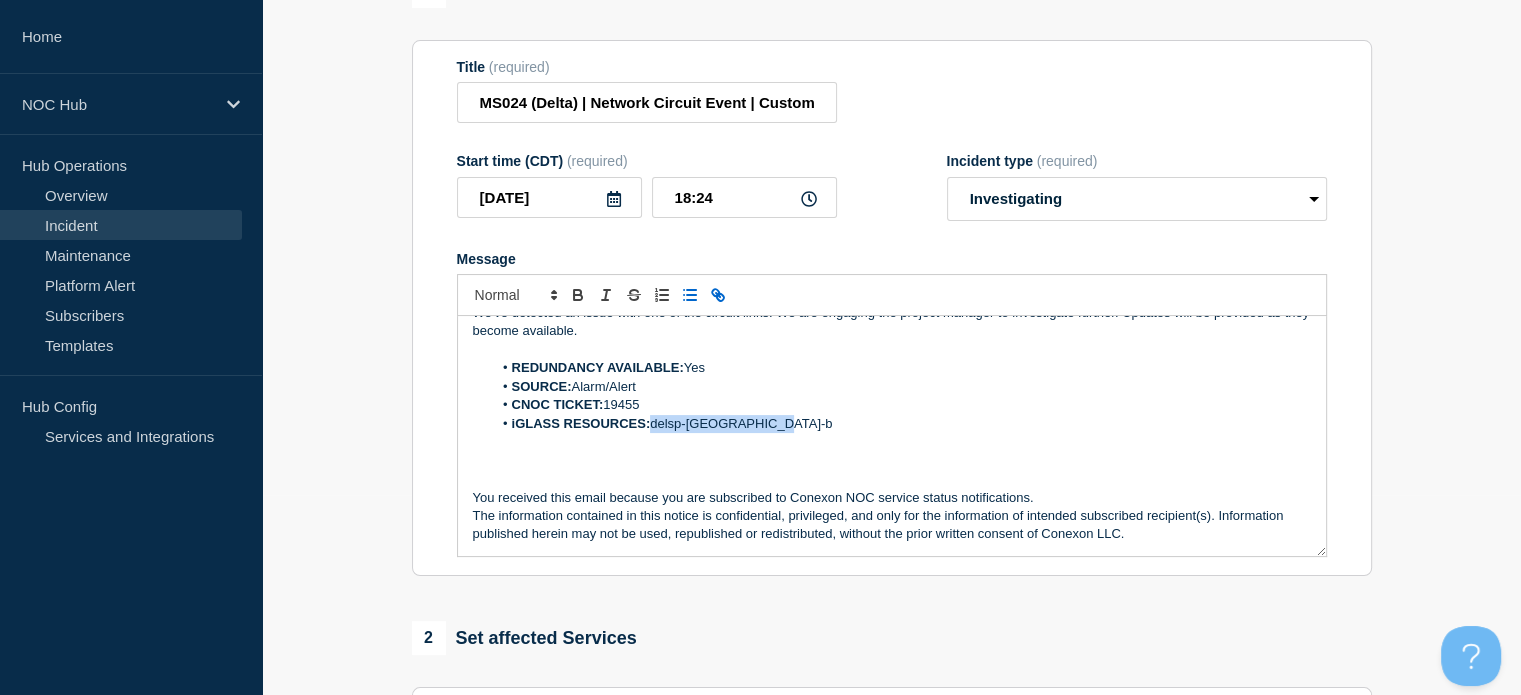 click 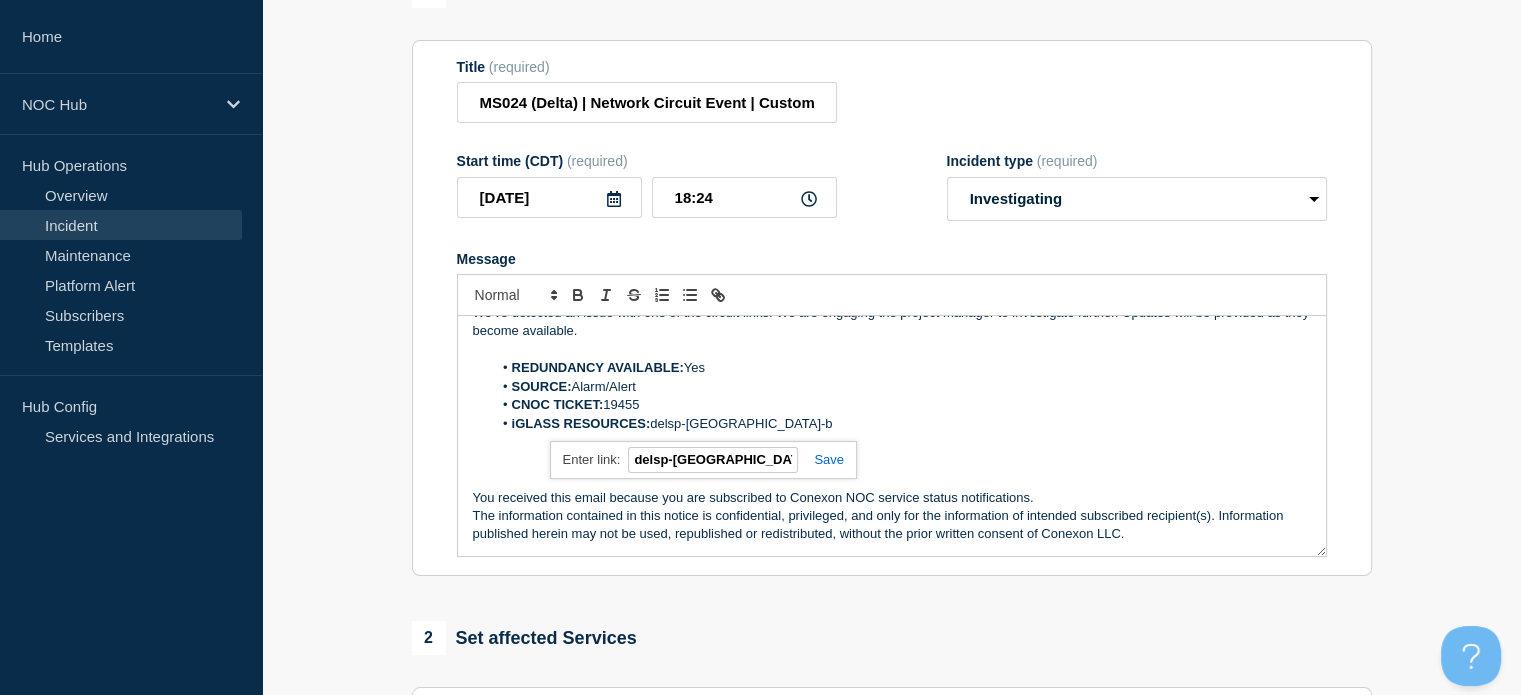 paste on "[URL][DOMAIN_NAME]" 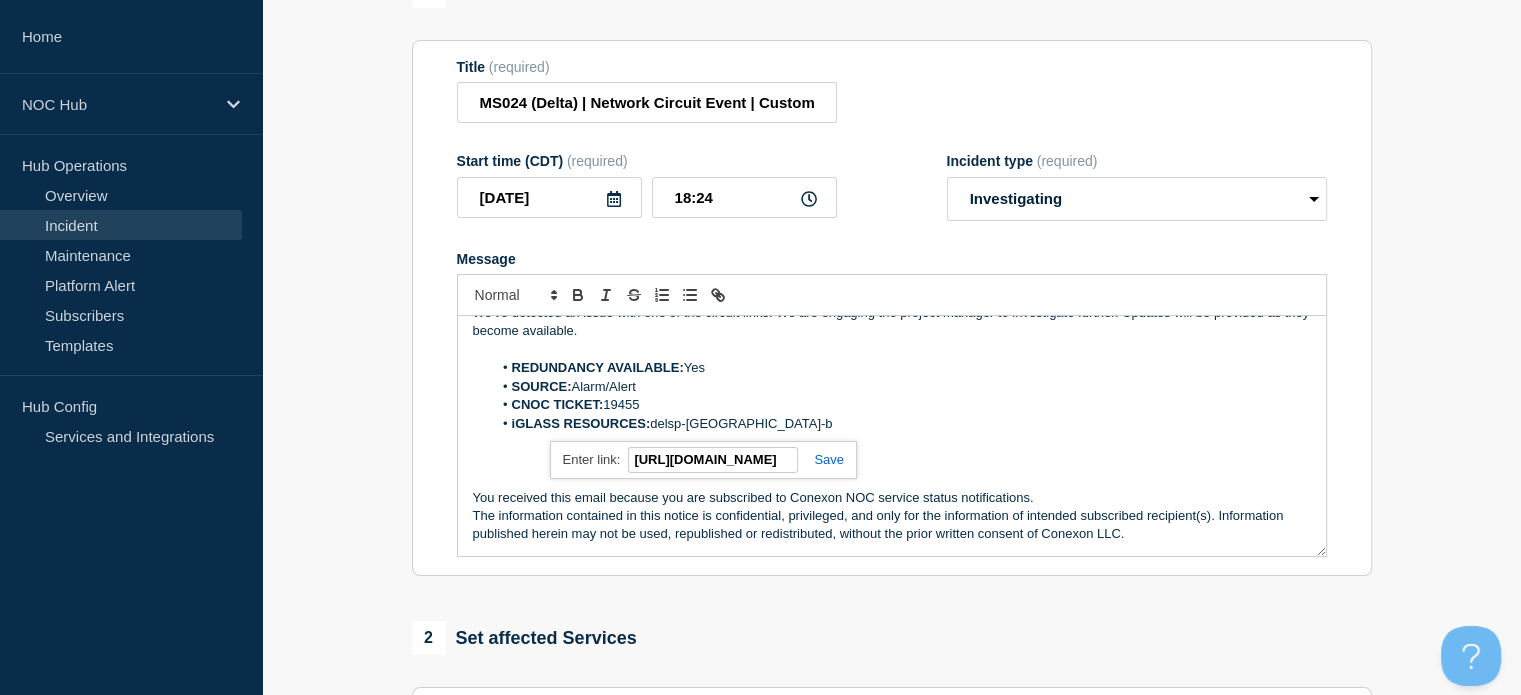 scroll, scrollTop: 0, scrollLeft: 185, axis: horizontal 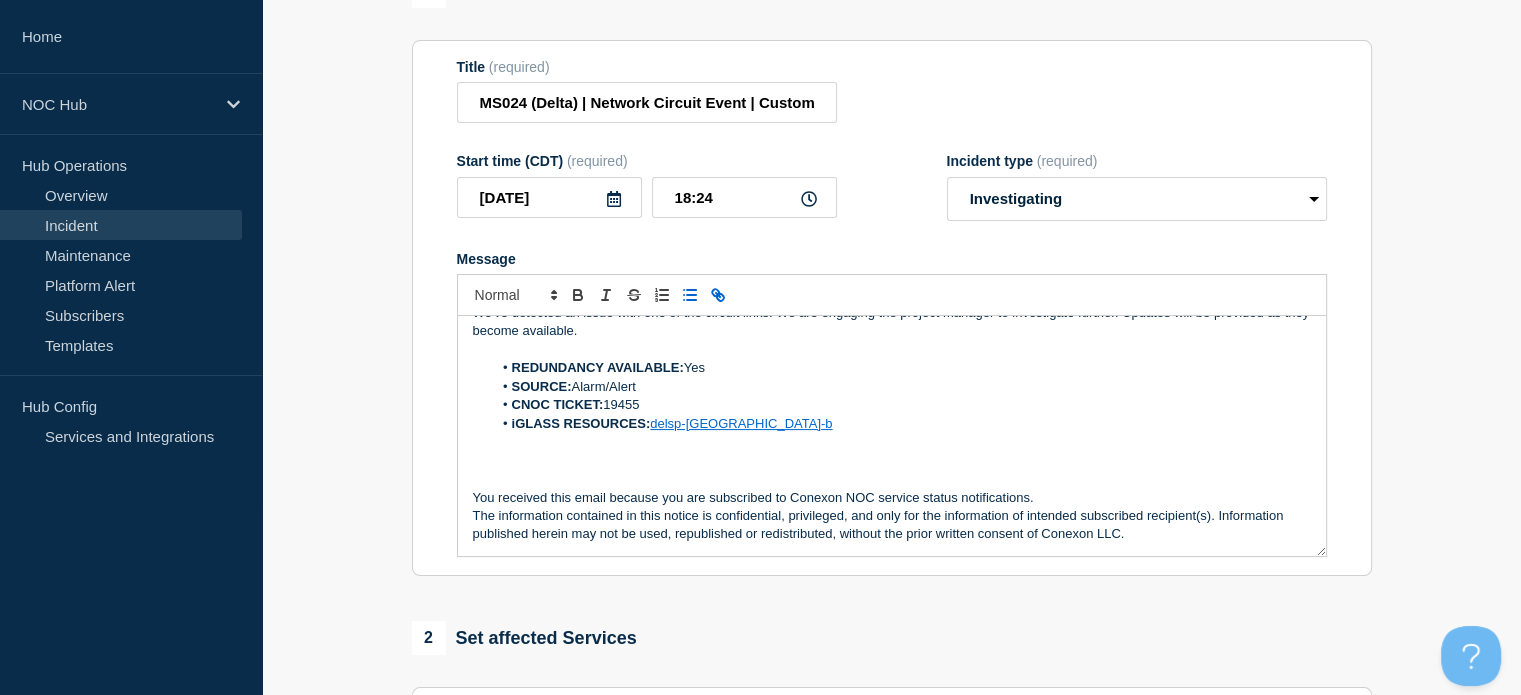 click on "SOURCE:  Alarm/Alert" at bounding box center [901, 387] 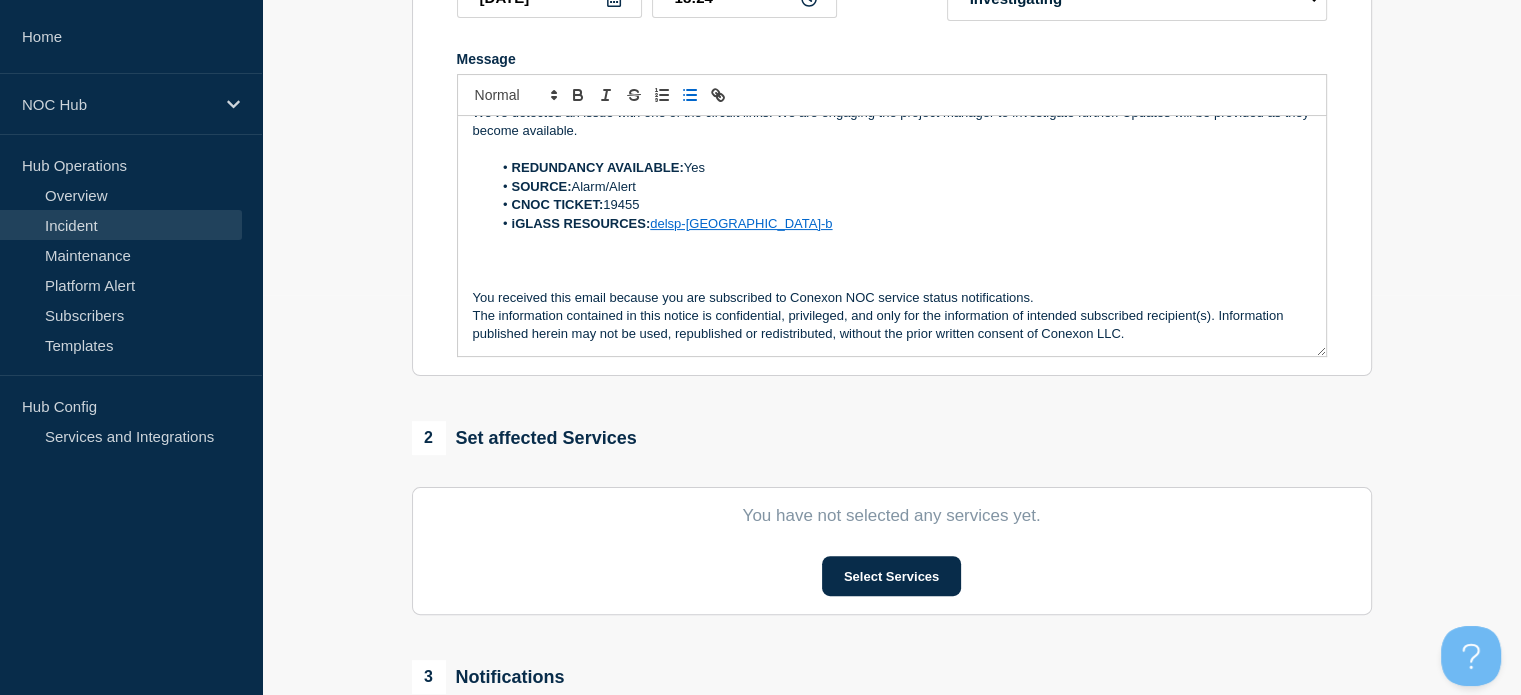 scroll, scrollTop: 700, scrollLeft: 0, axis: vertical 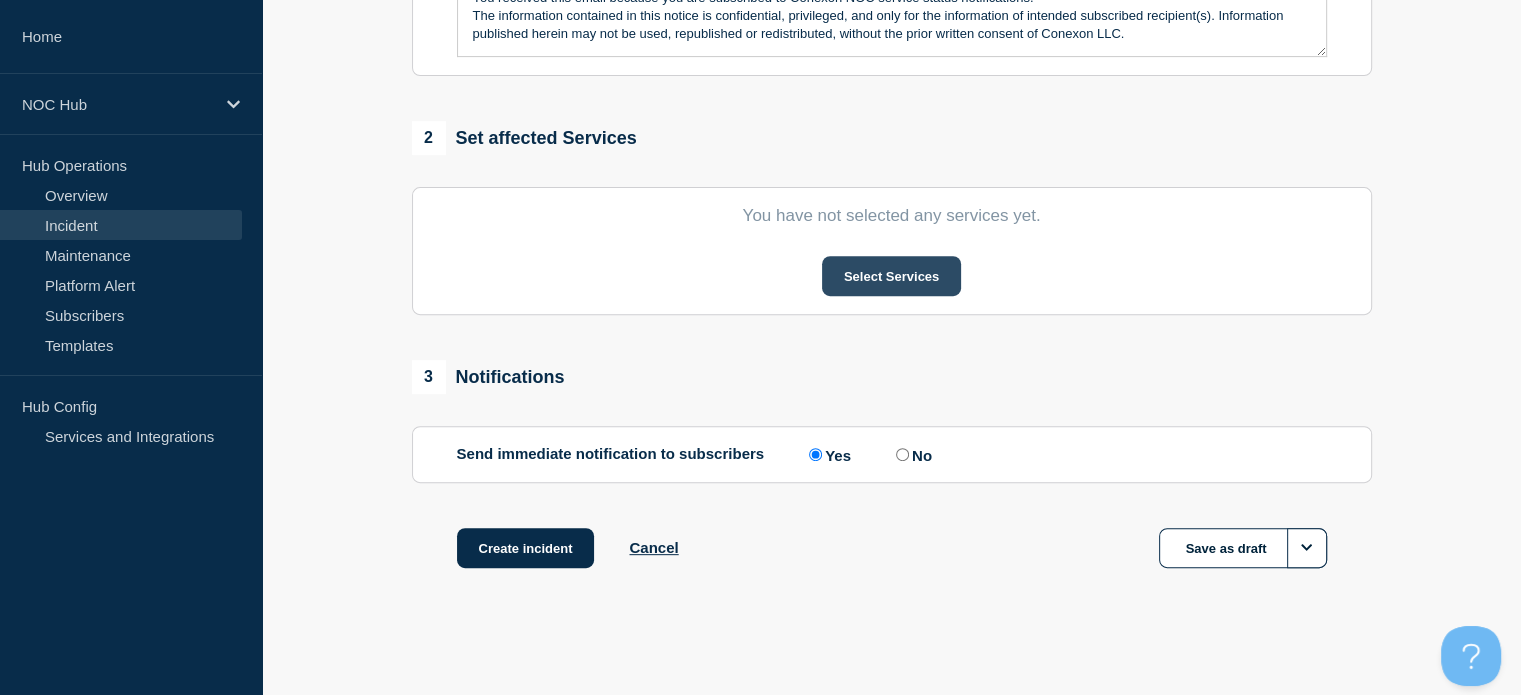 click on "Select Services" at bounding box center (891, 276) 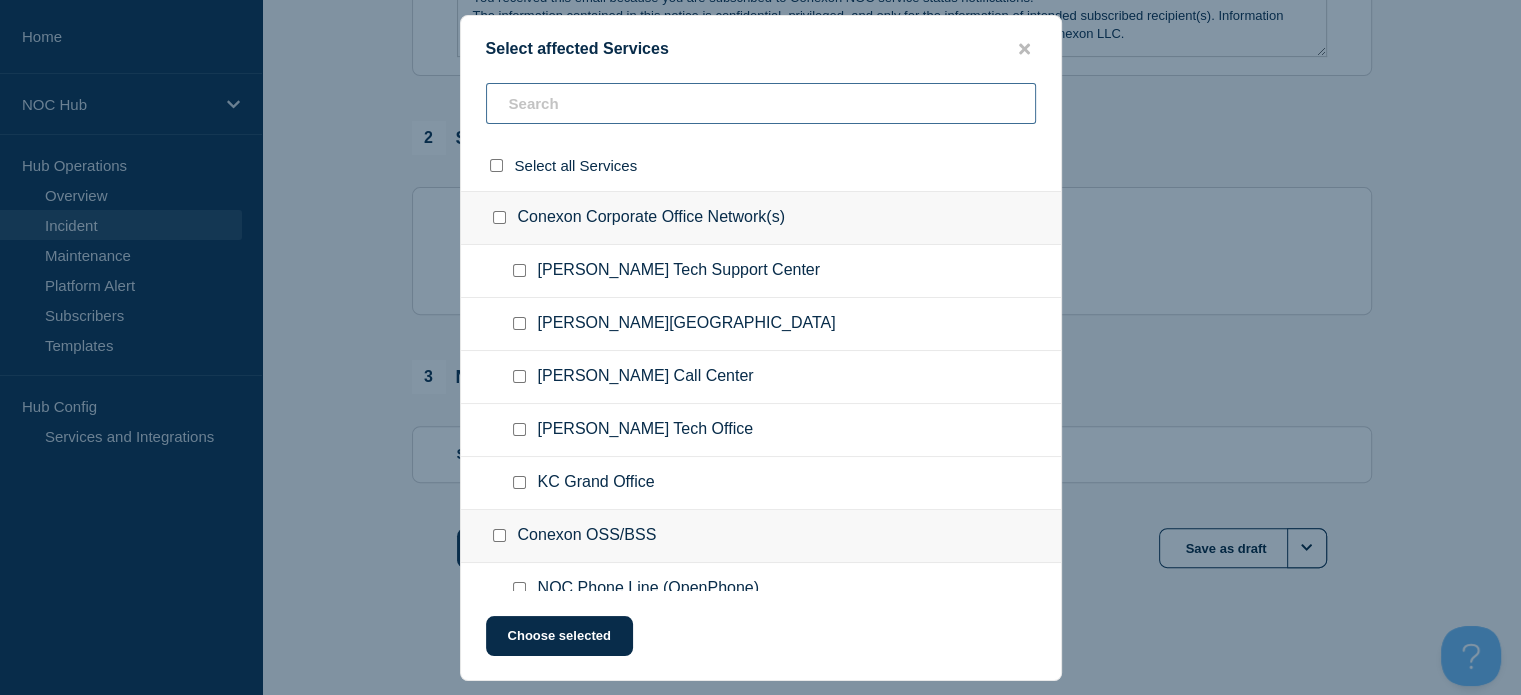 click at bounding box center [761, 103] 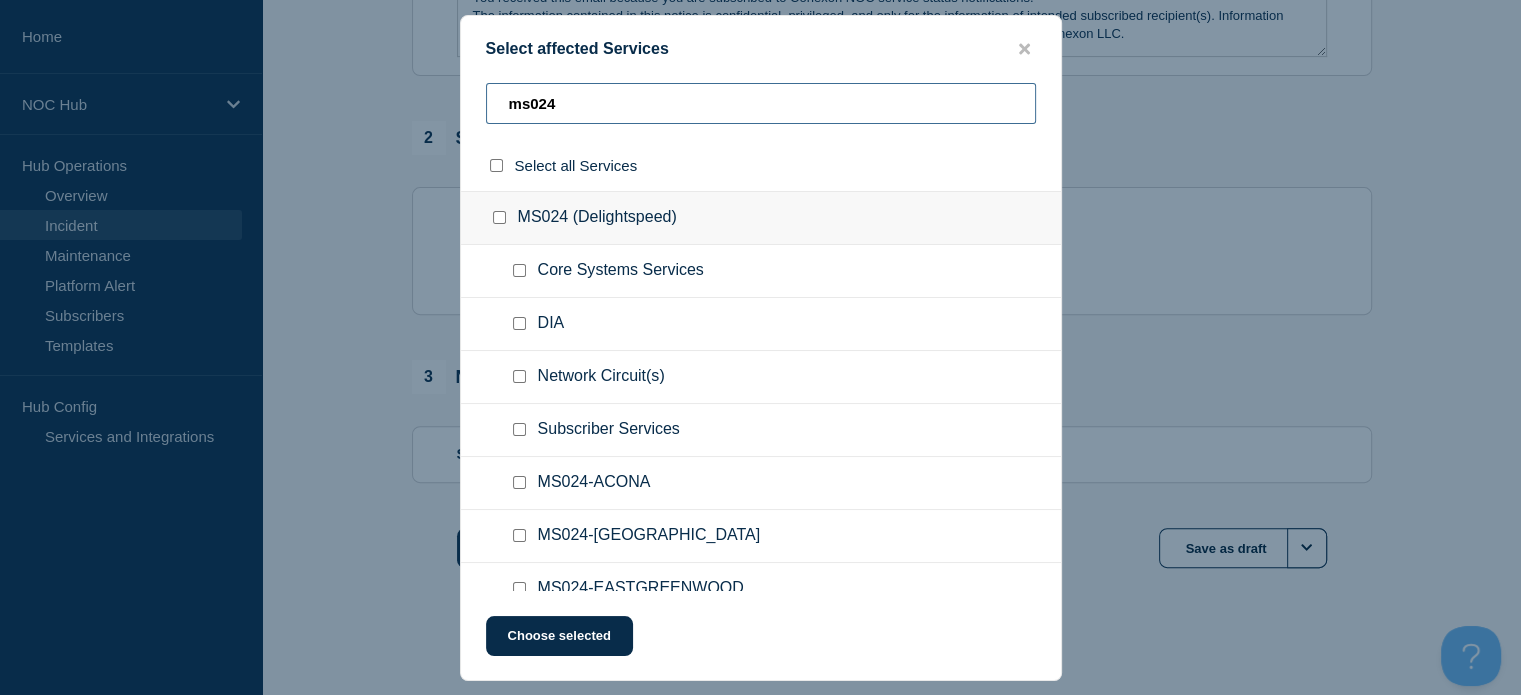 type on "ms024" 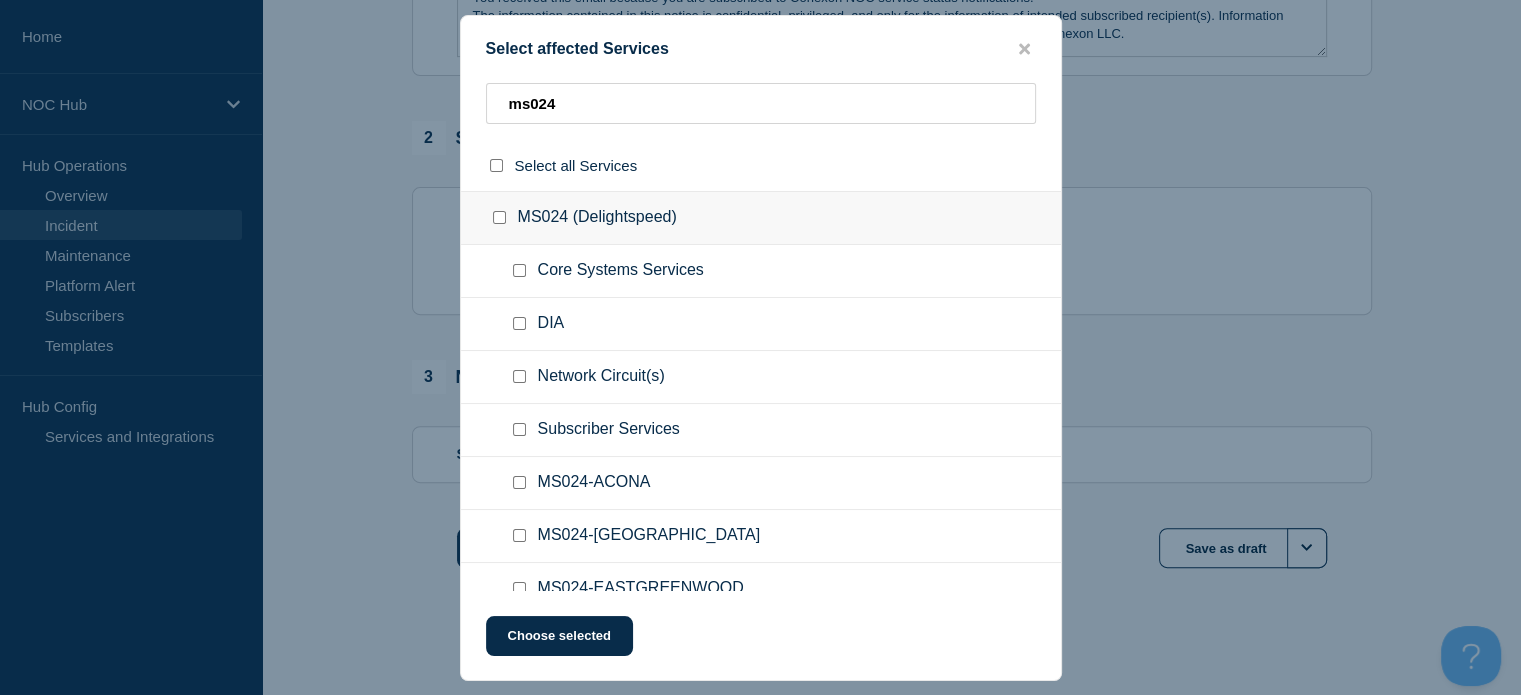 click at bounding box center [519, 376] 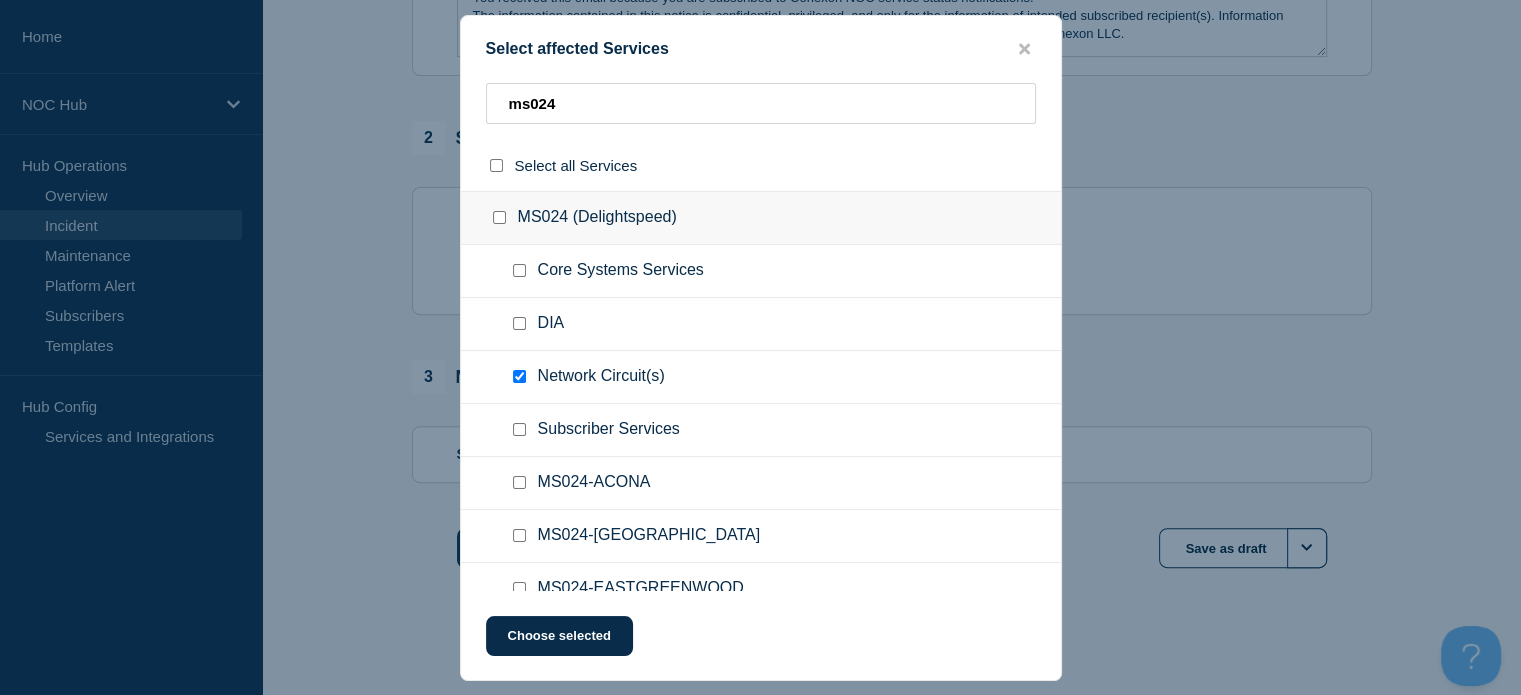 click at bounding box center [519, 429] 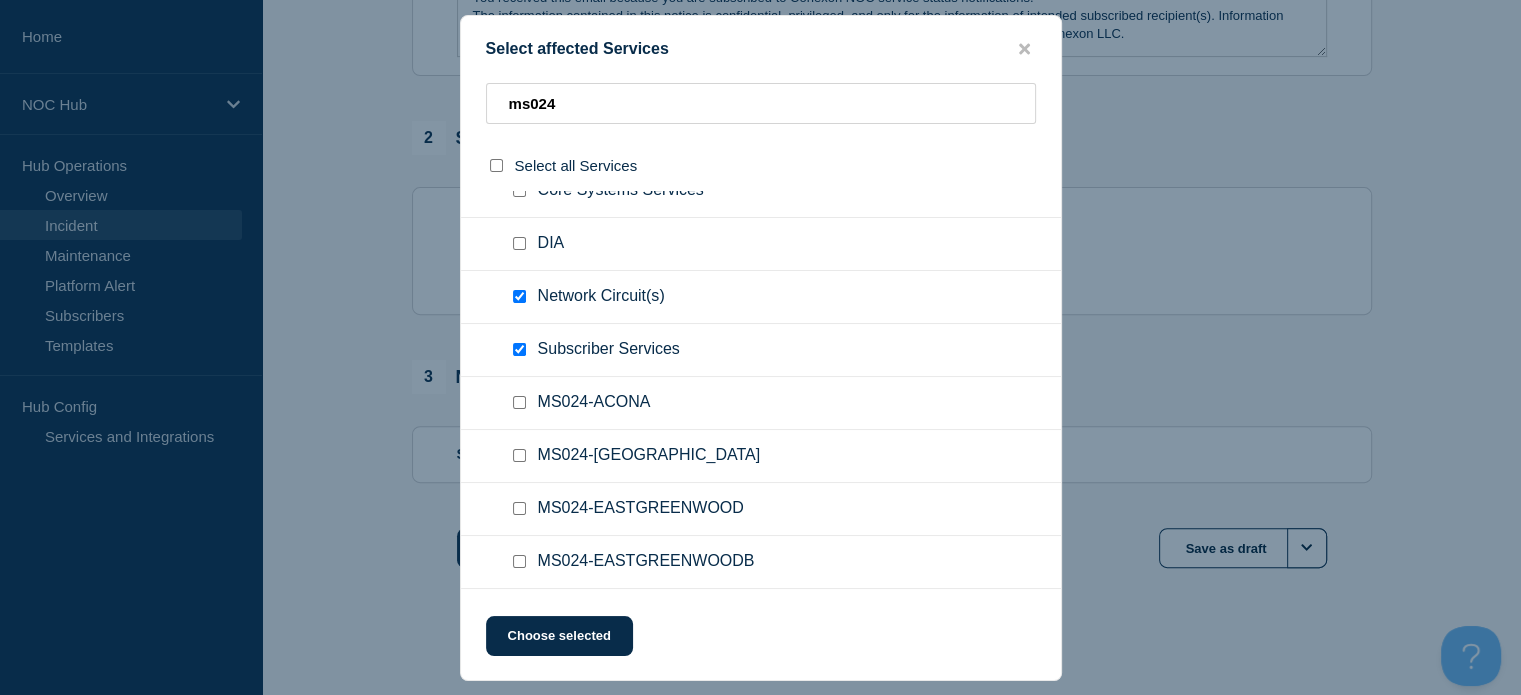 scroll, scrollTop: 200, scrollLeft: 0, axis: vertical 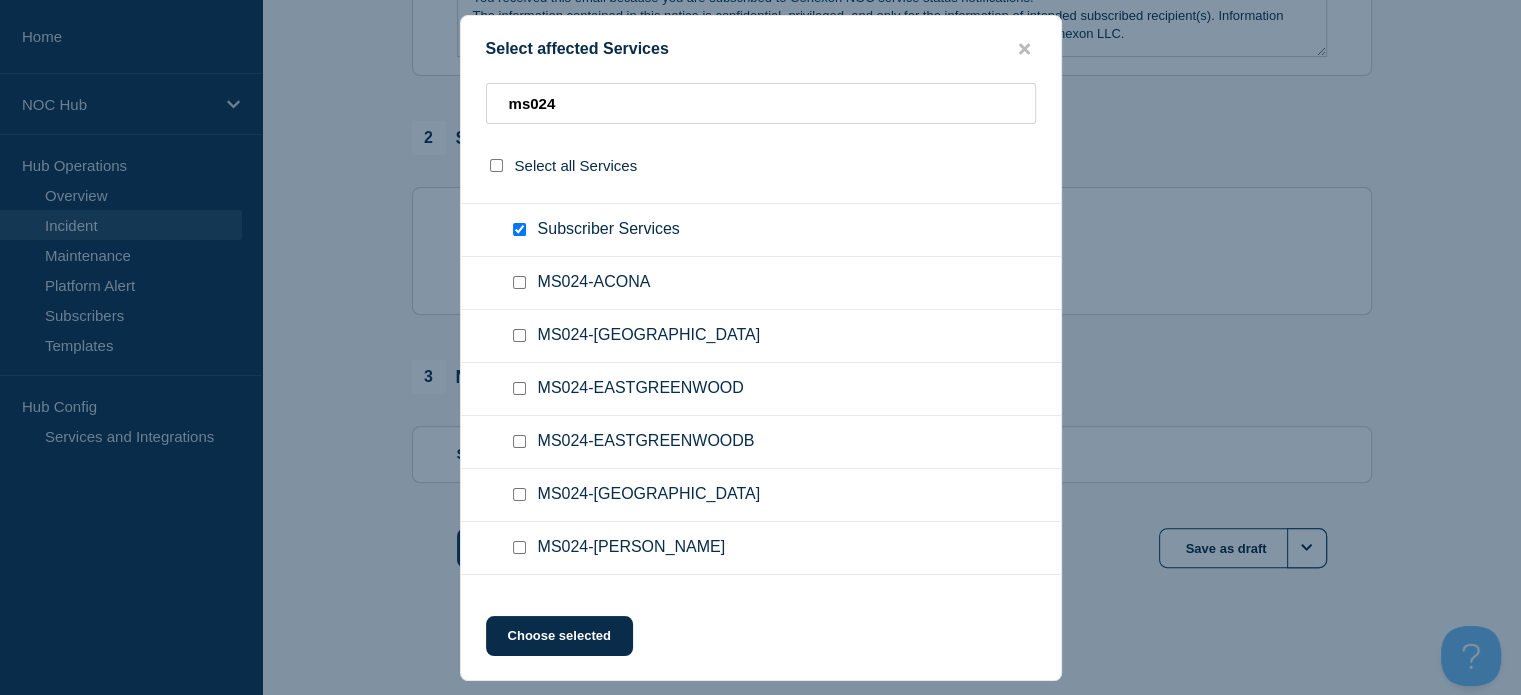 click at bounding box center [519, 335] 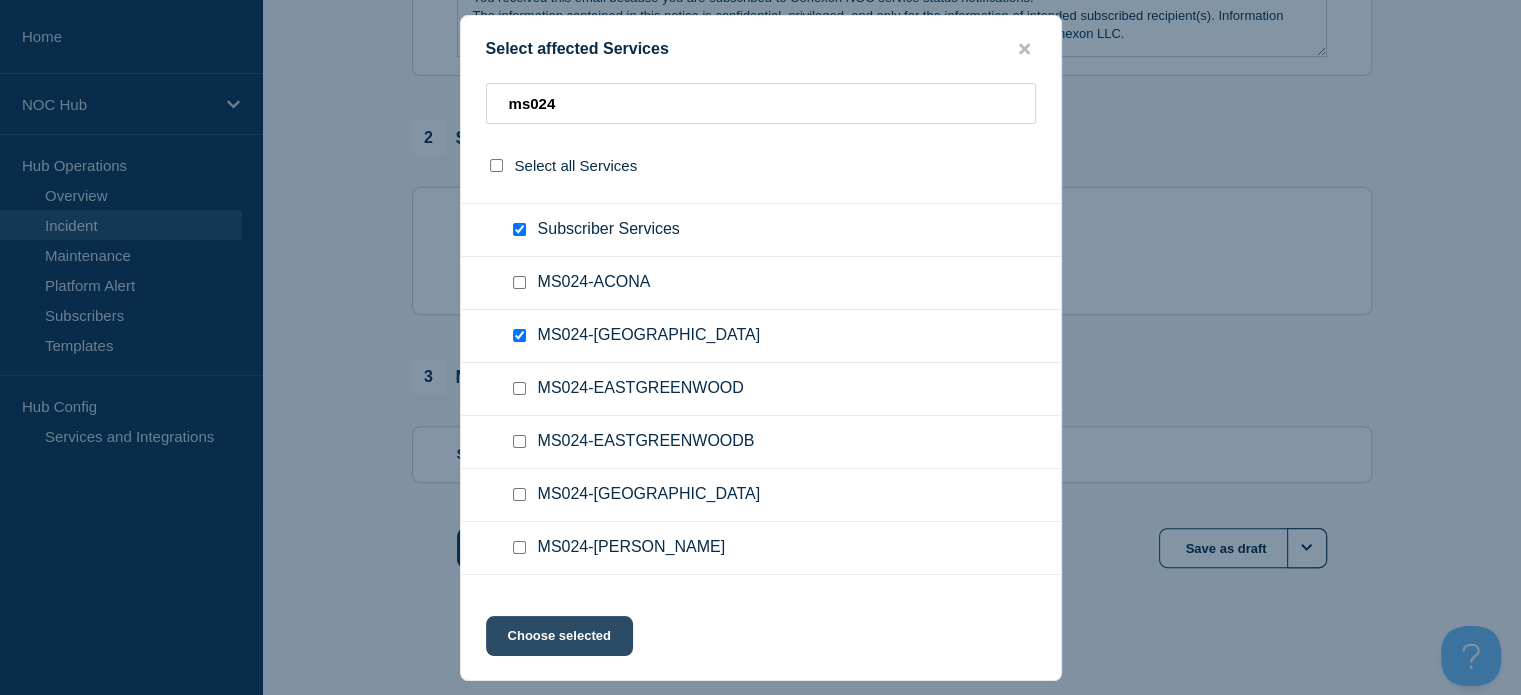 click on "Choose selected" 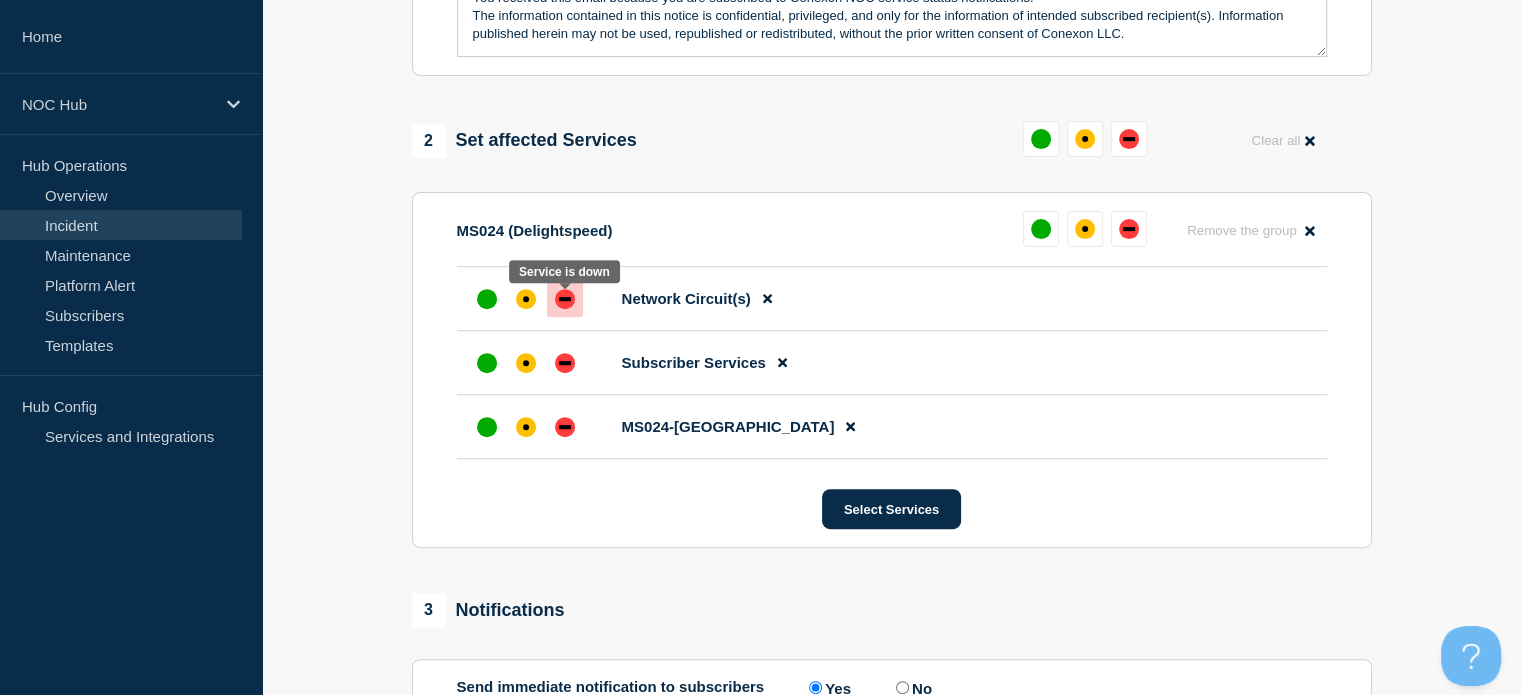 click at bounding box center [565, 299] 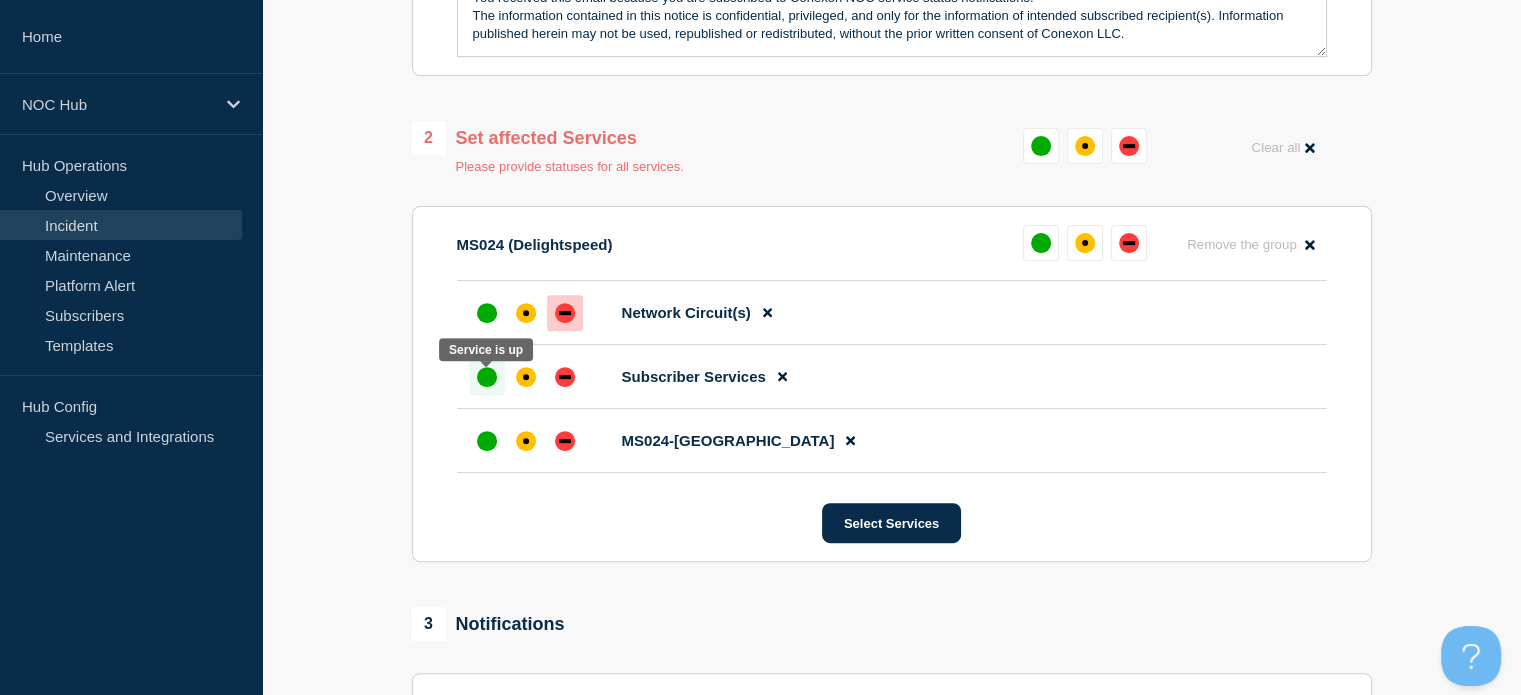 click at bounding box center [487, 377] 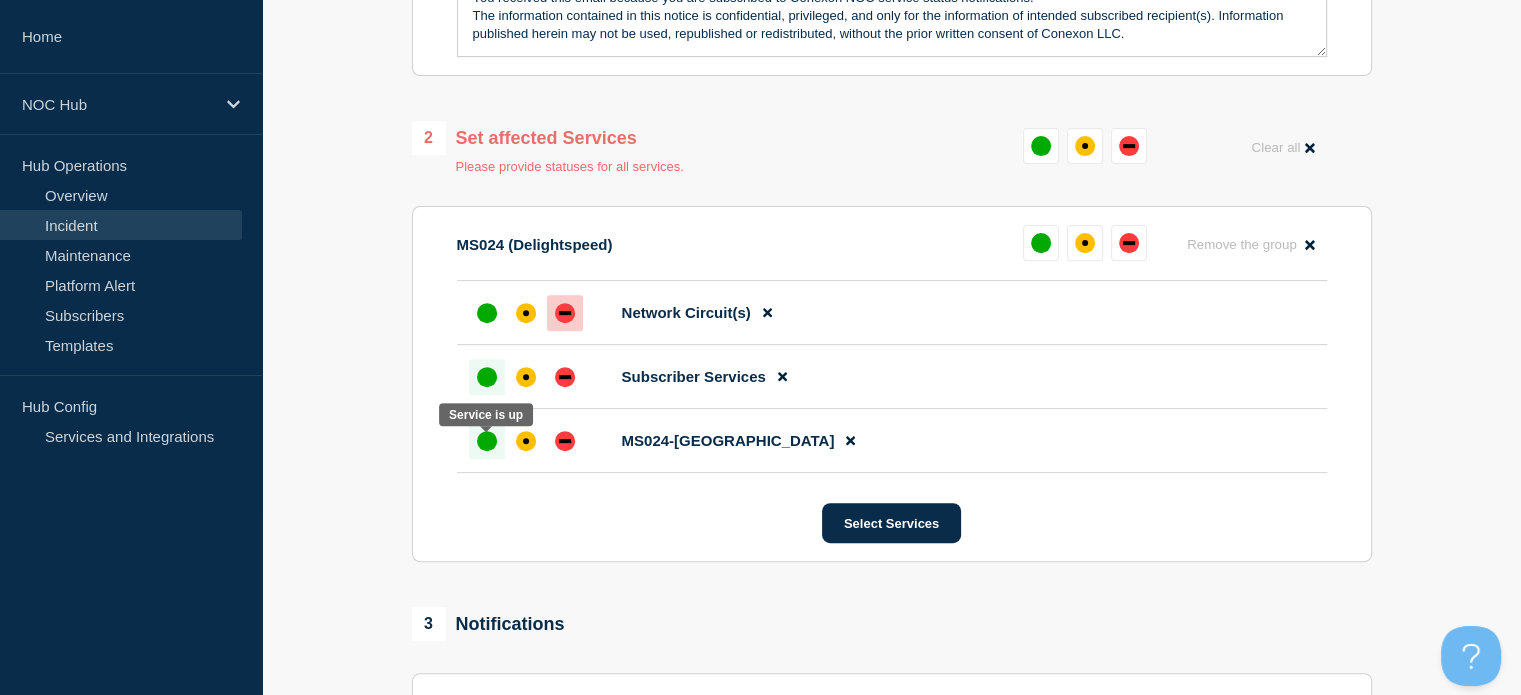 click at bounding box center [487, 441] 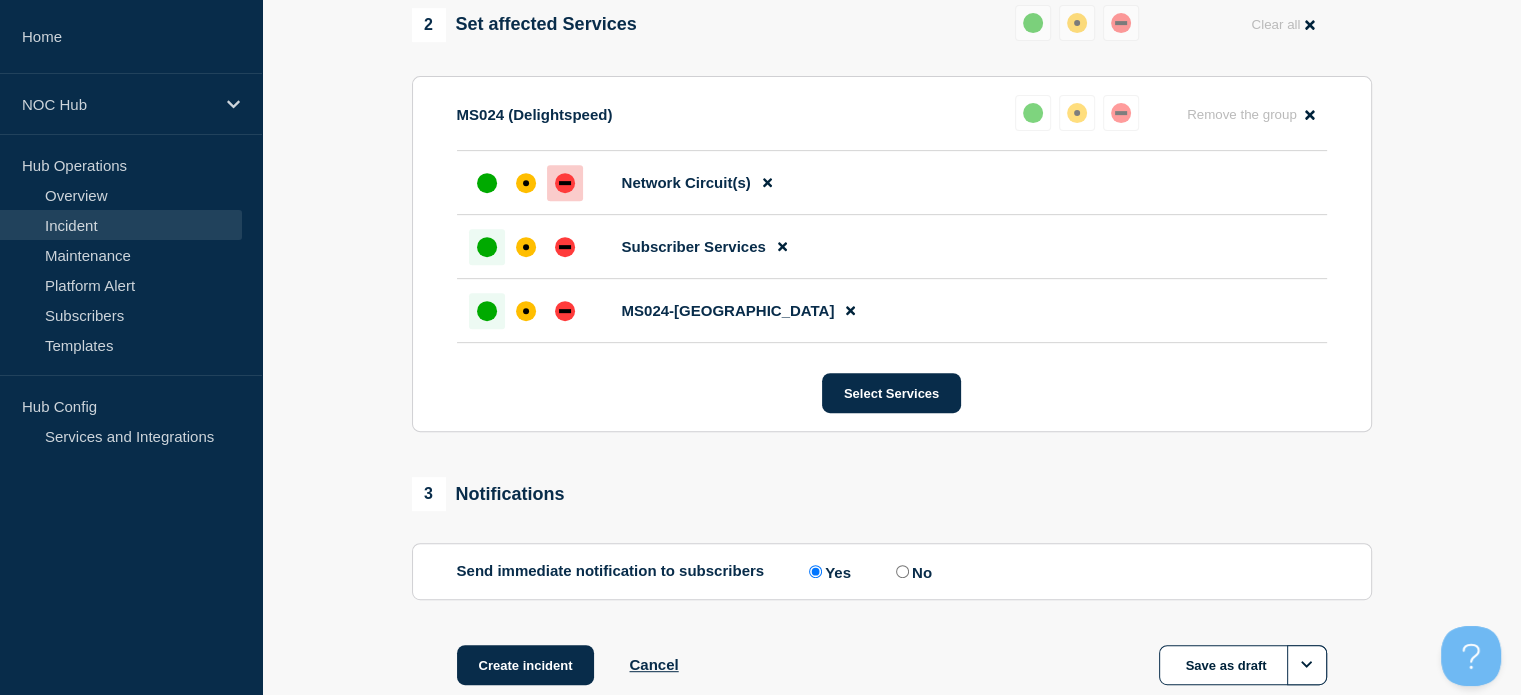 scroll, scrollTop: 945, scrollLeft: 0, axis: vertical 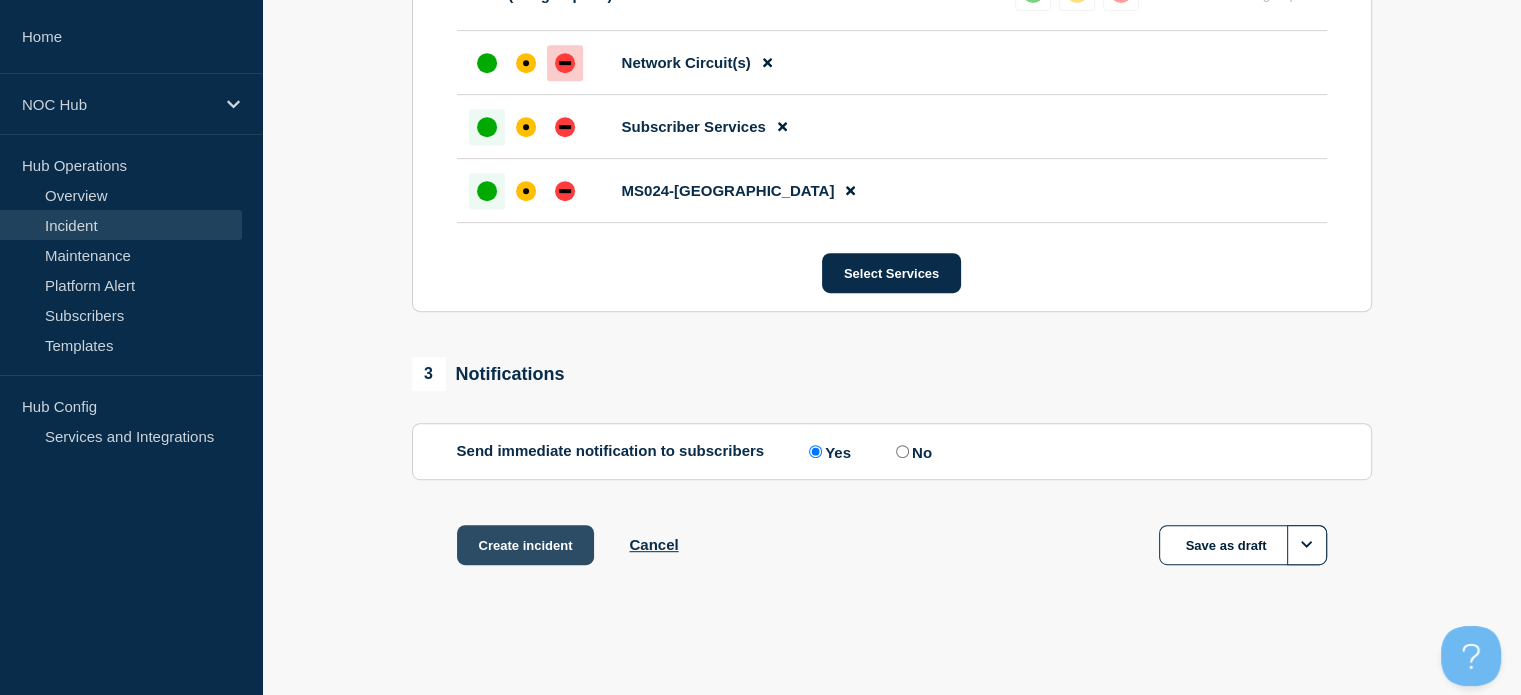 click on "Create incident" at bounding box center (526, 545) 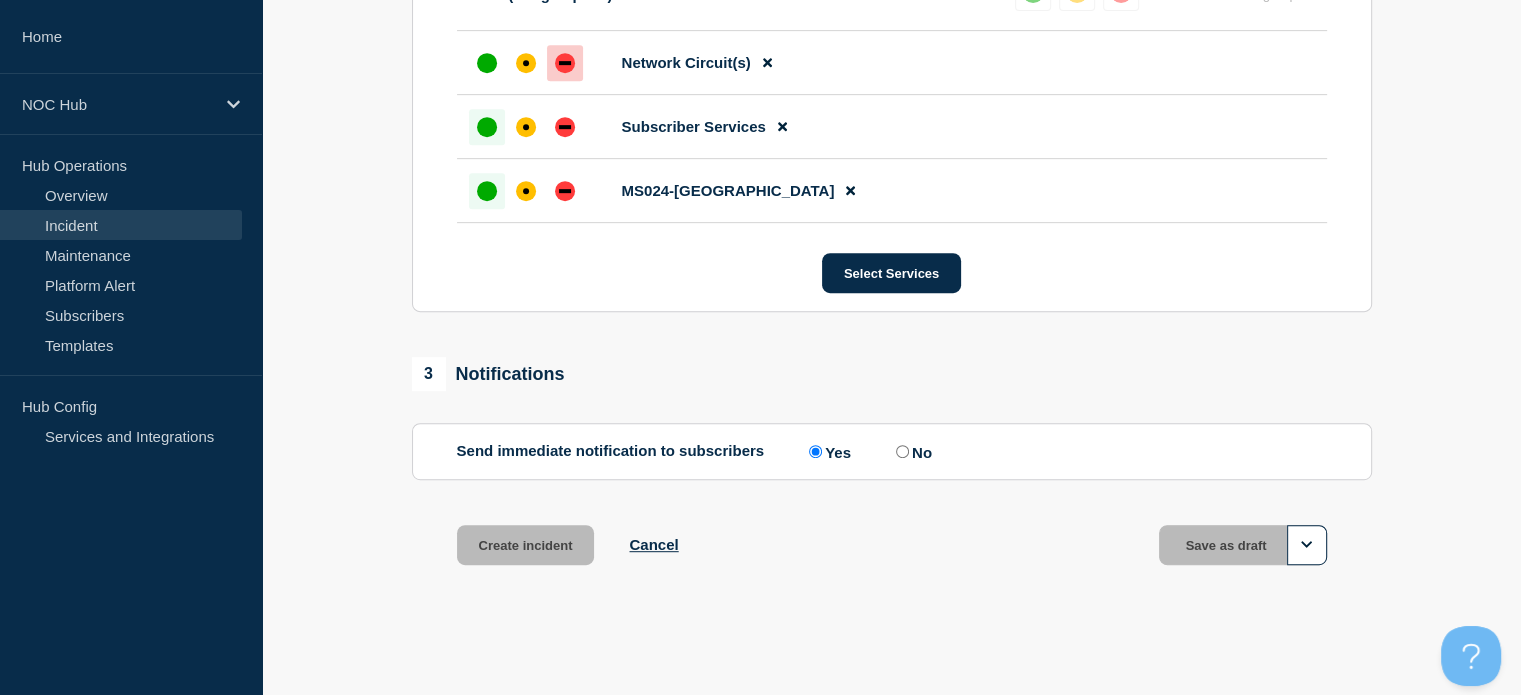 scroll, scrollTop: 0, scrollLeft: 0, axis: both 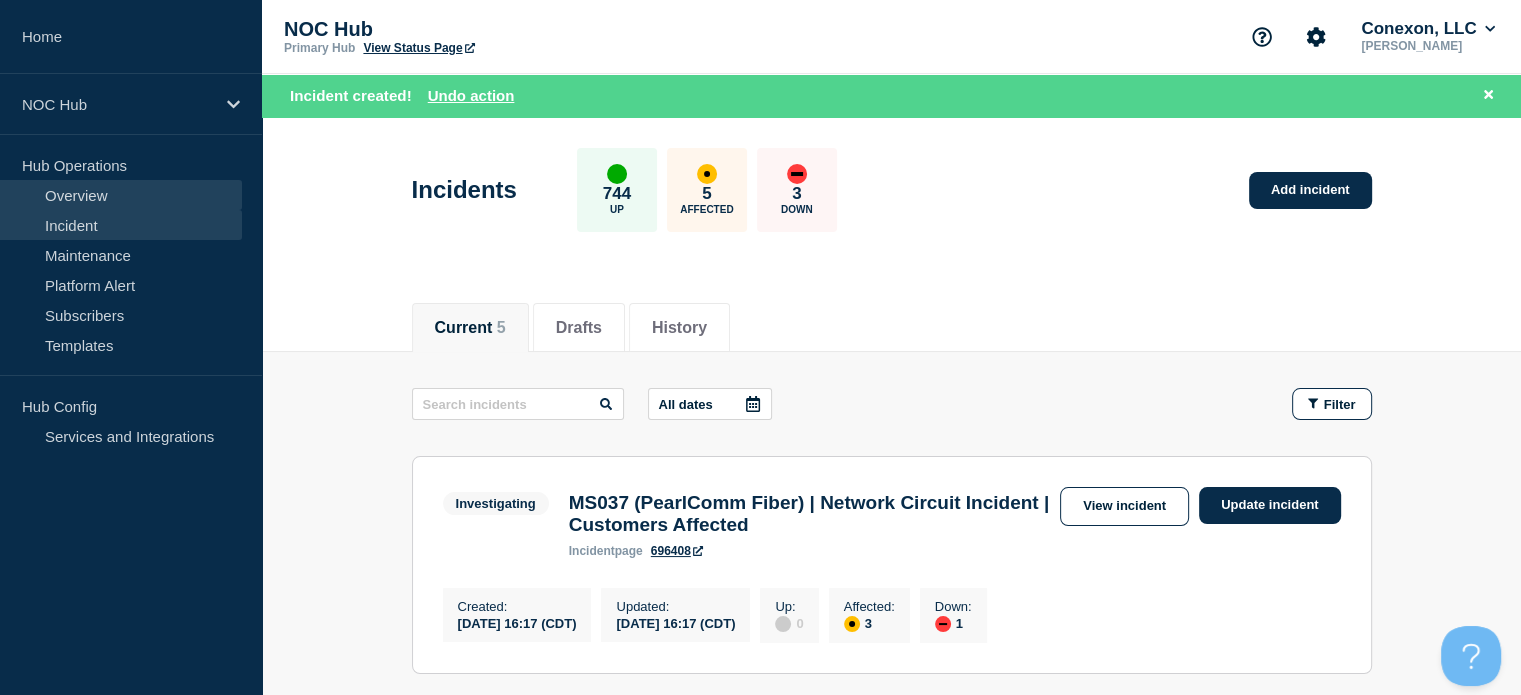 click on "Overview" at bounding box center (121, 195) 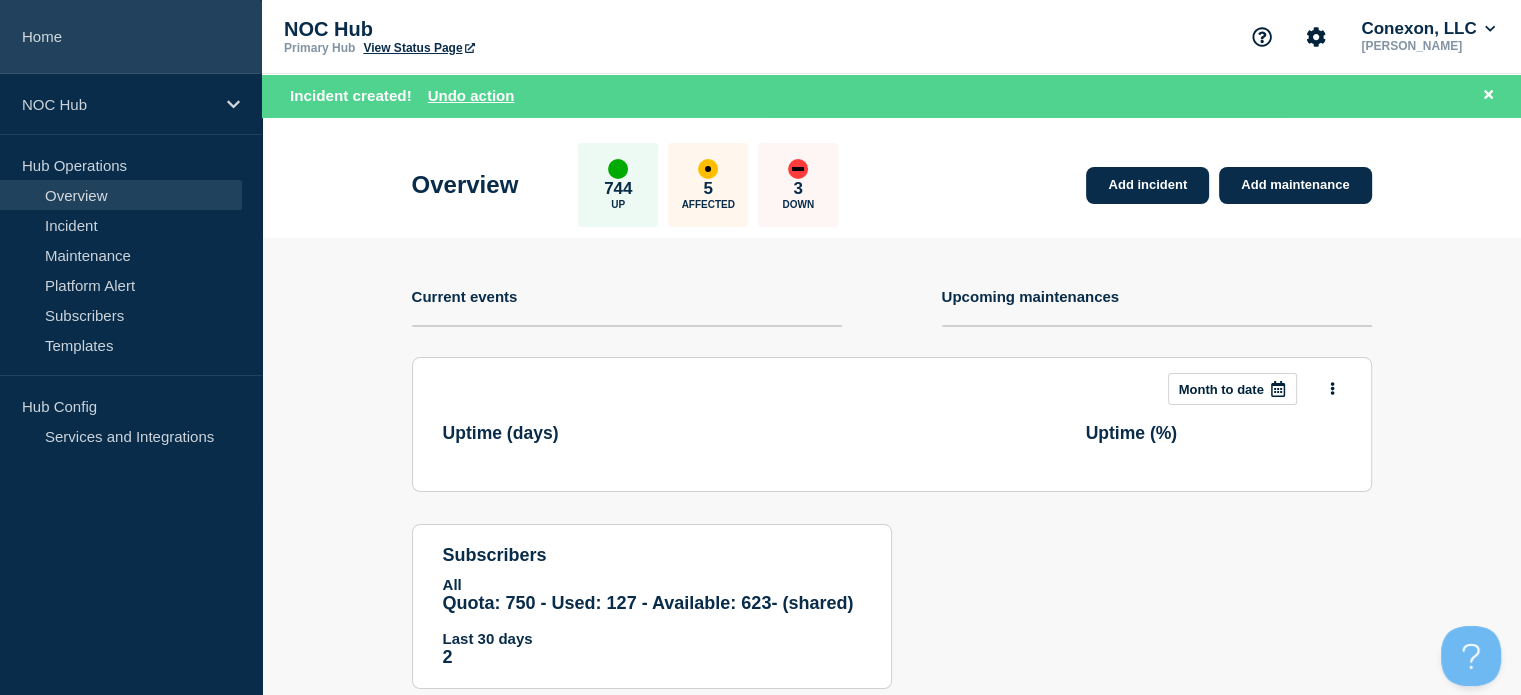 click on "Home" at bounding box center (131, 37) 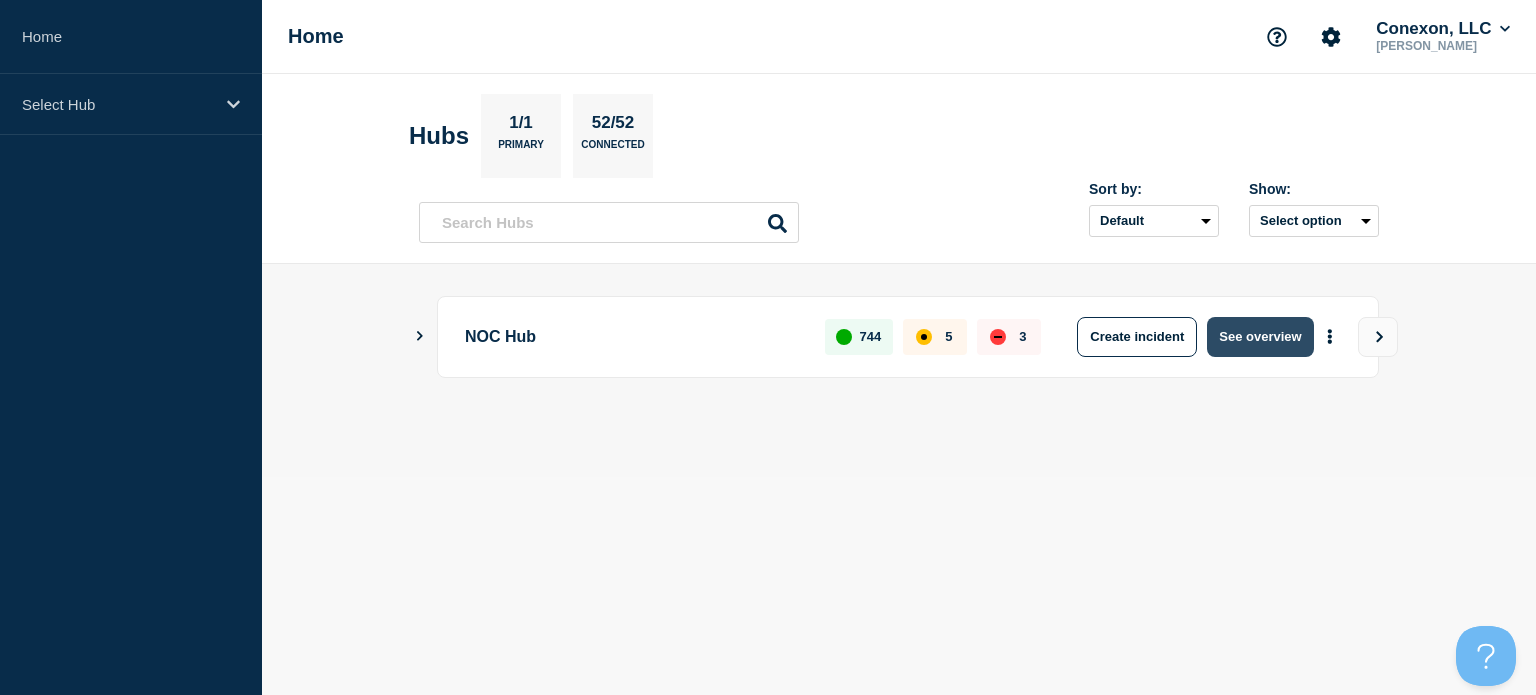 click on "See overview" at bounding box center (1260, 337) 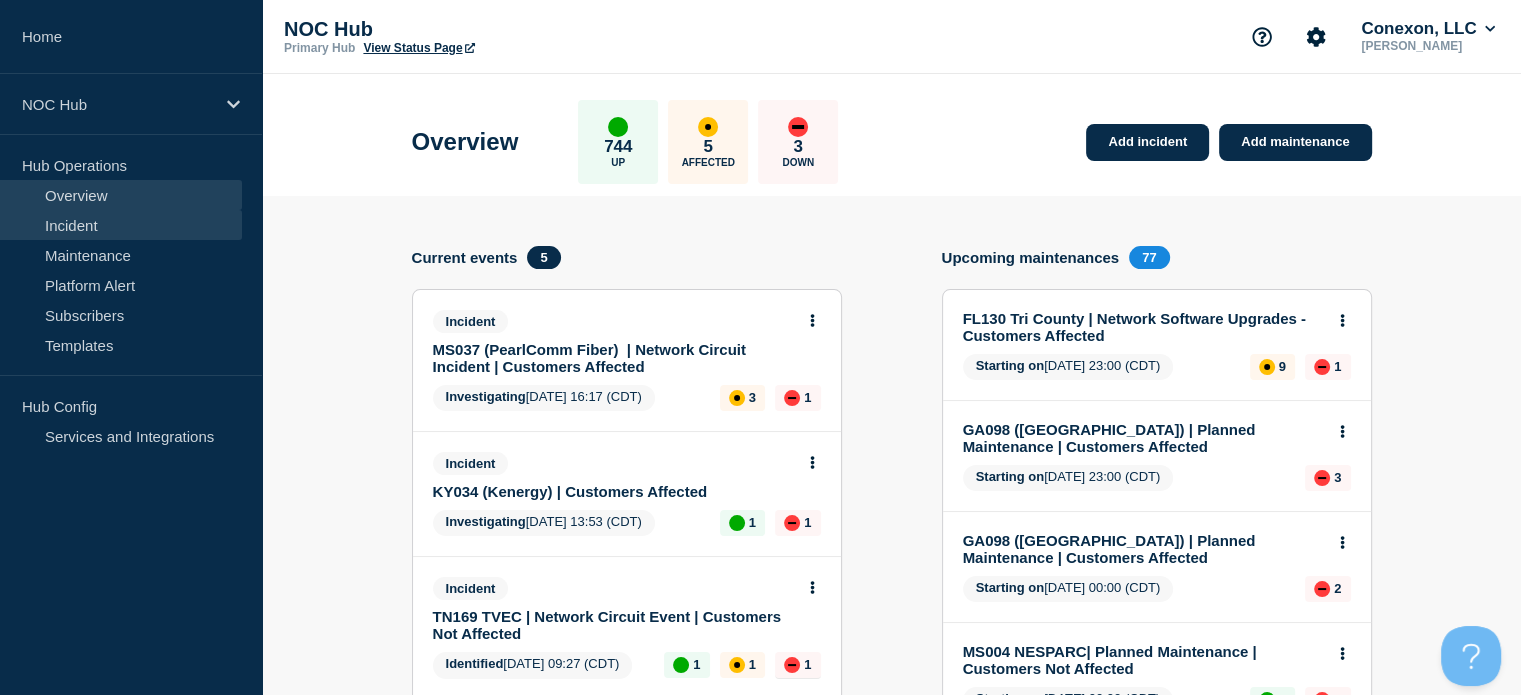 click on "Incident" at bounding box center [121, 225] 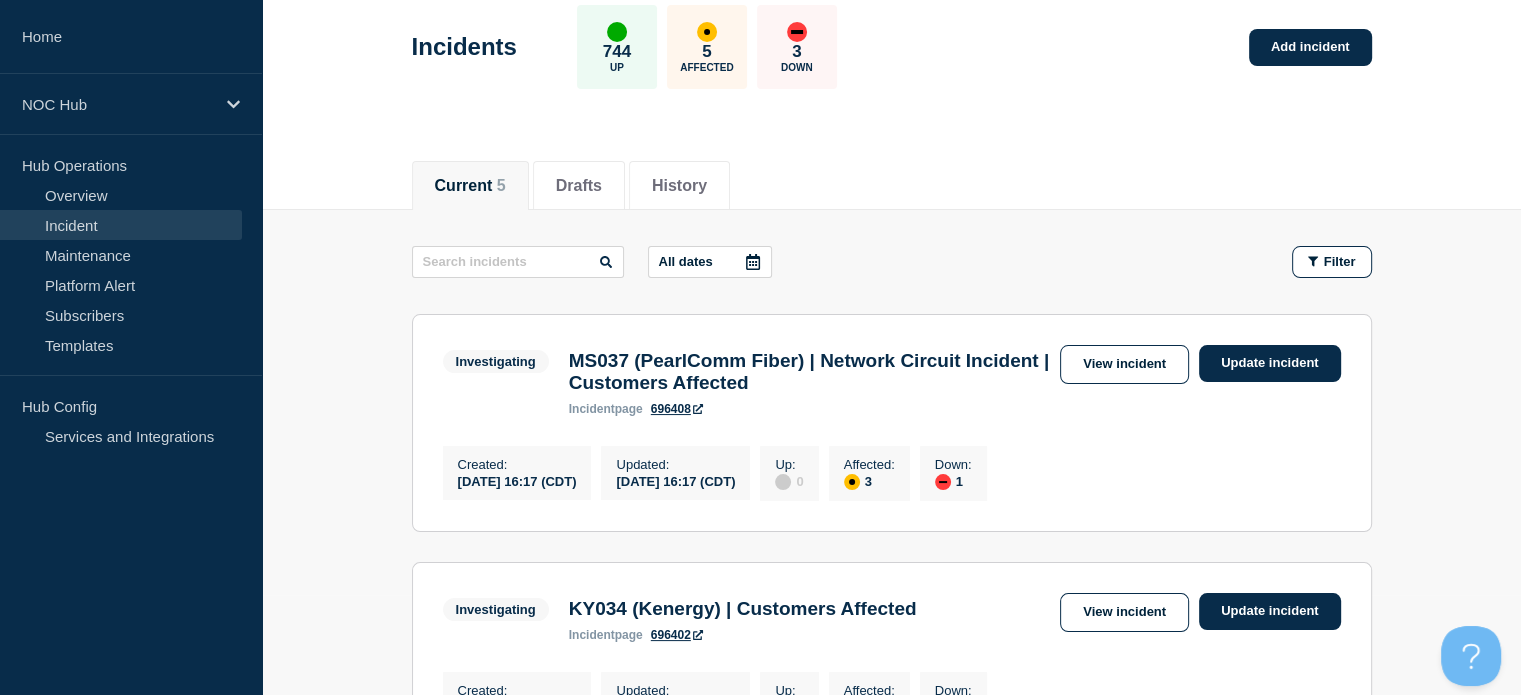 scroll, scrollTop: 0, scrollLeft: 0, axis: both 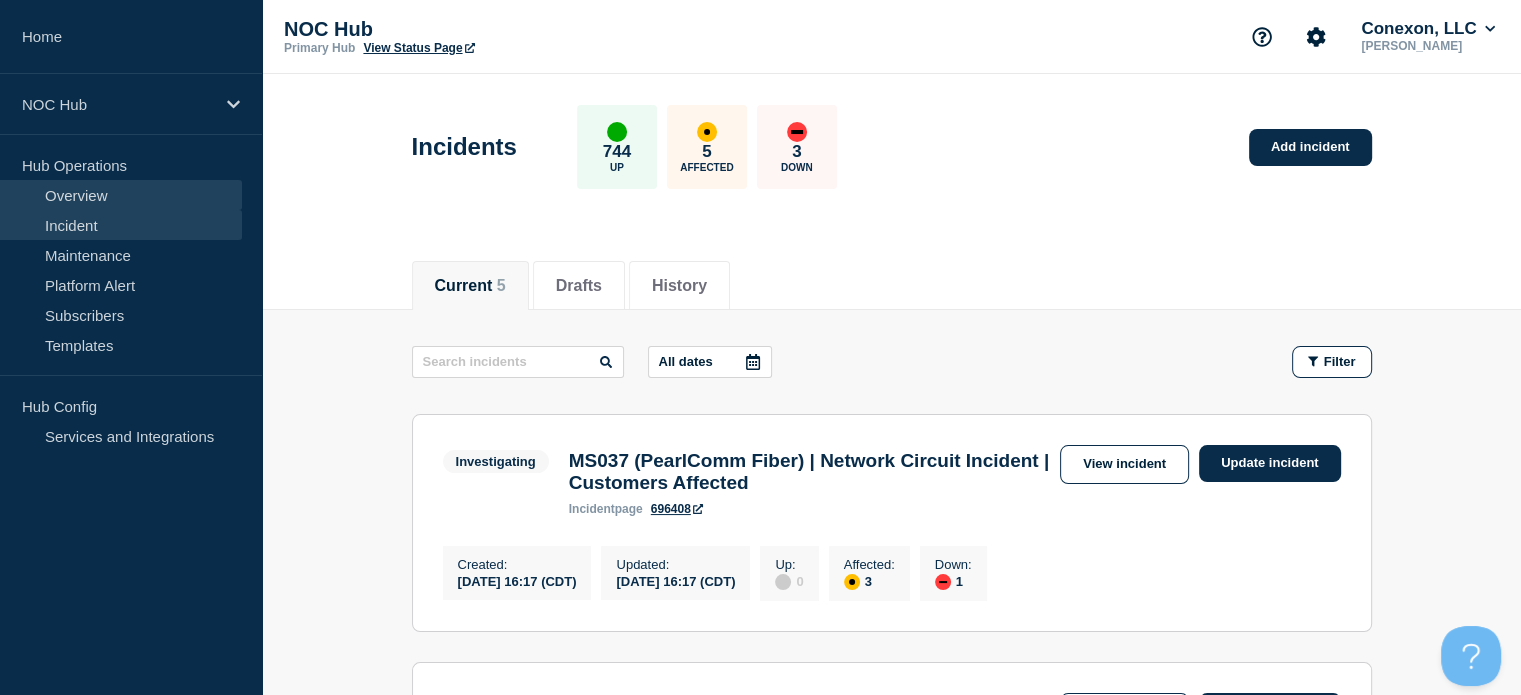 drag, startPoint x: 70, startPoint y: 189, endPoint x: 99, endPoint y: 198, distance: 30.364452 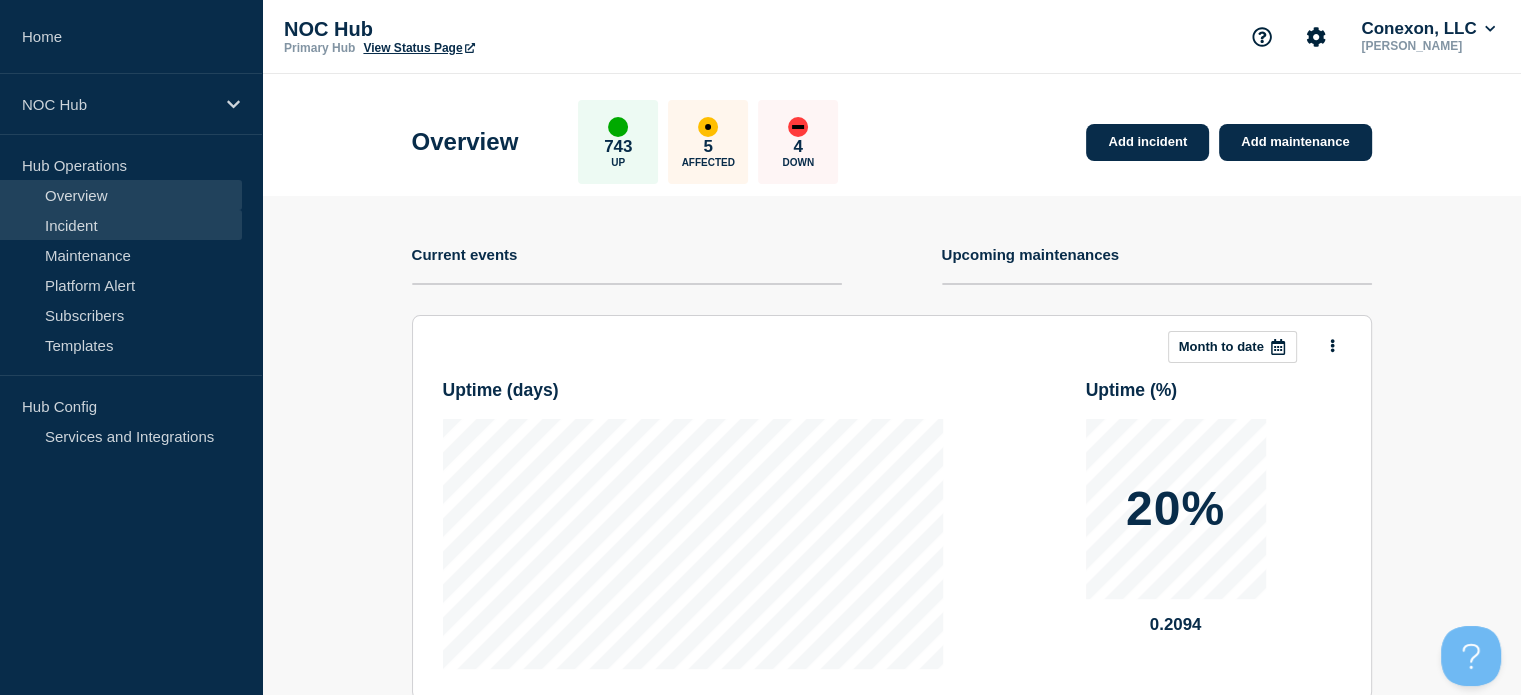 click on "Incident" at bounding box center [121, 225] 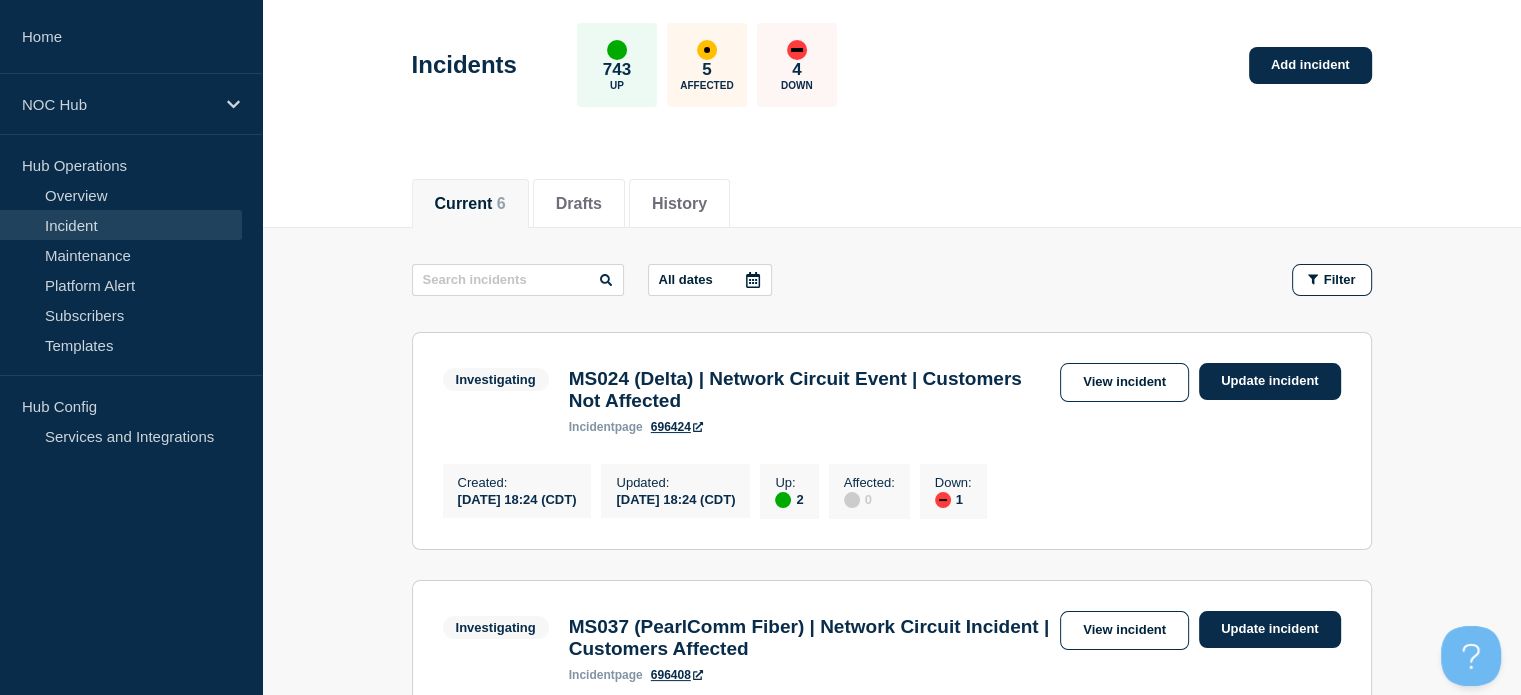 scroll, scrollTop: 200, scrollLeft: 0, axis: vertical 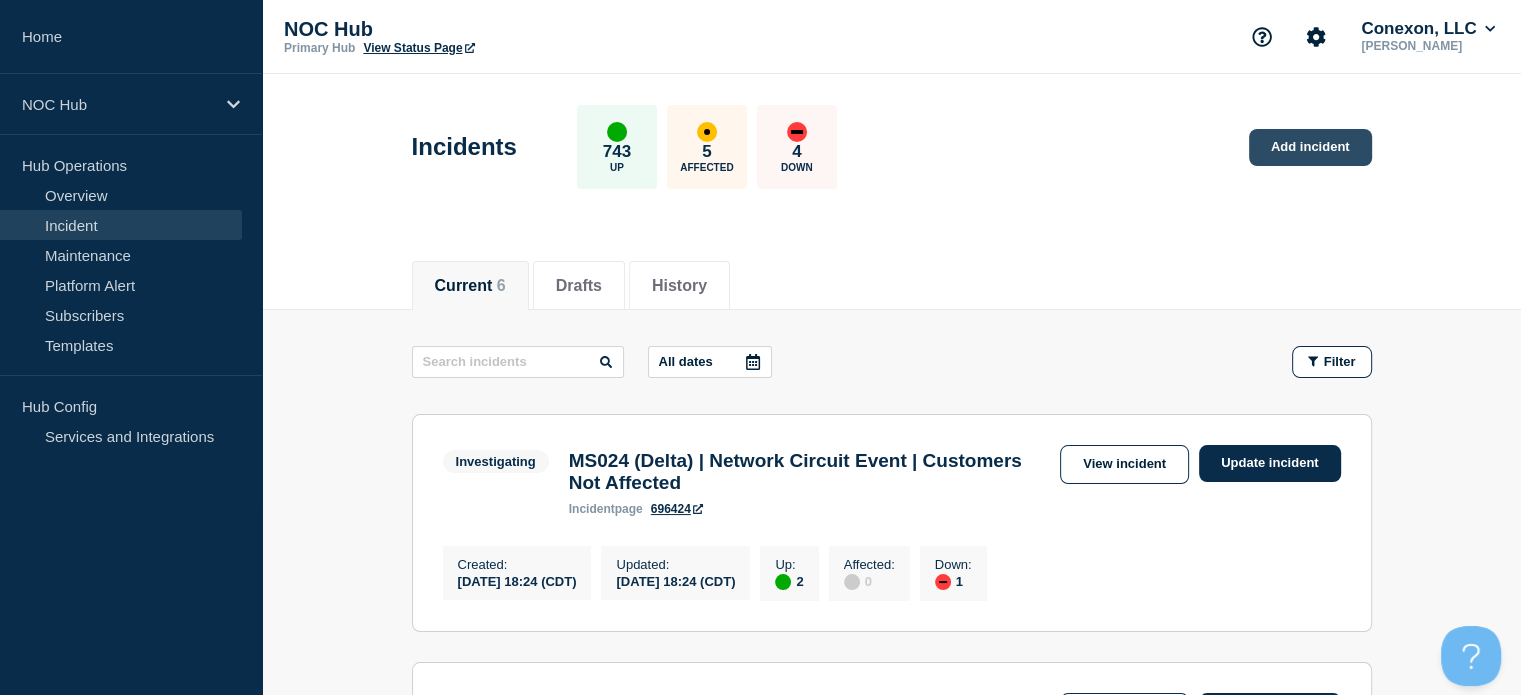click on "Add incident" 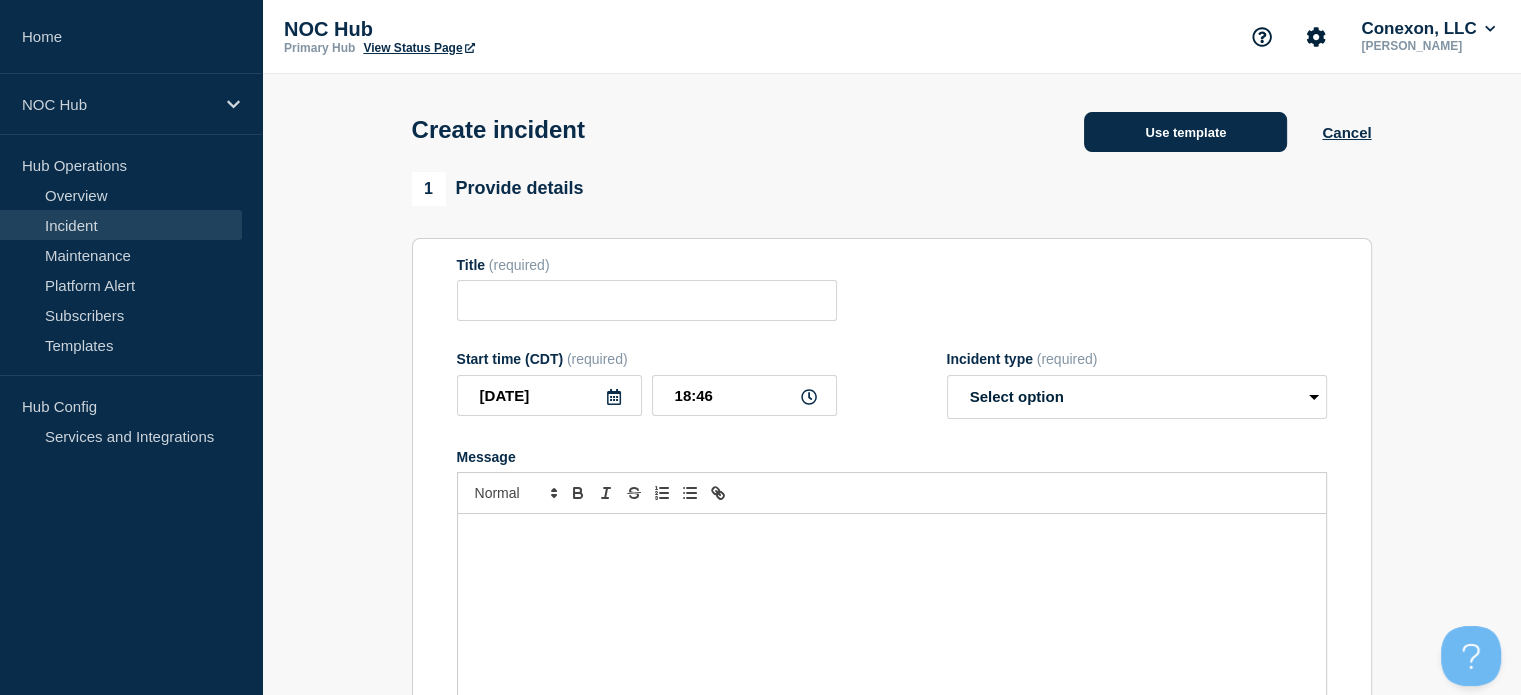 click on "Use template" at bounding box center (1185, 132) 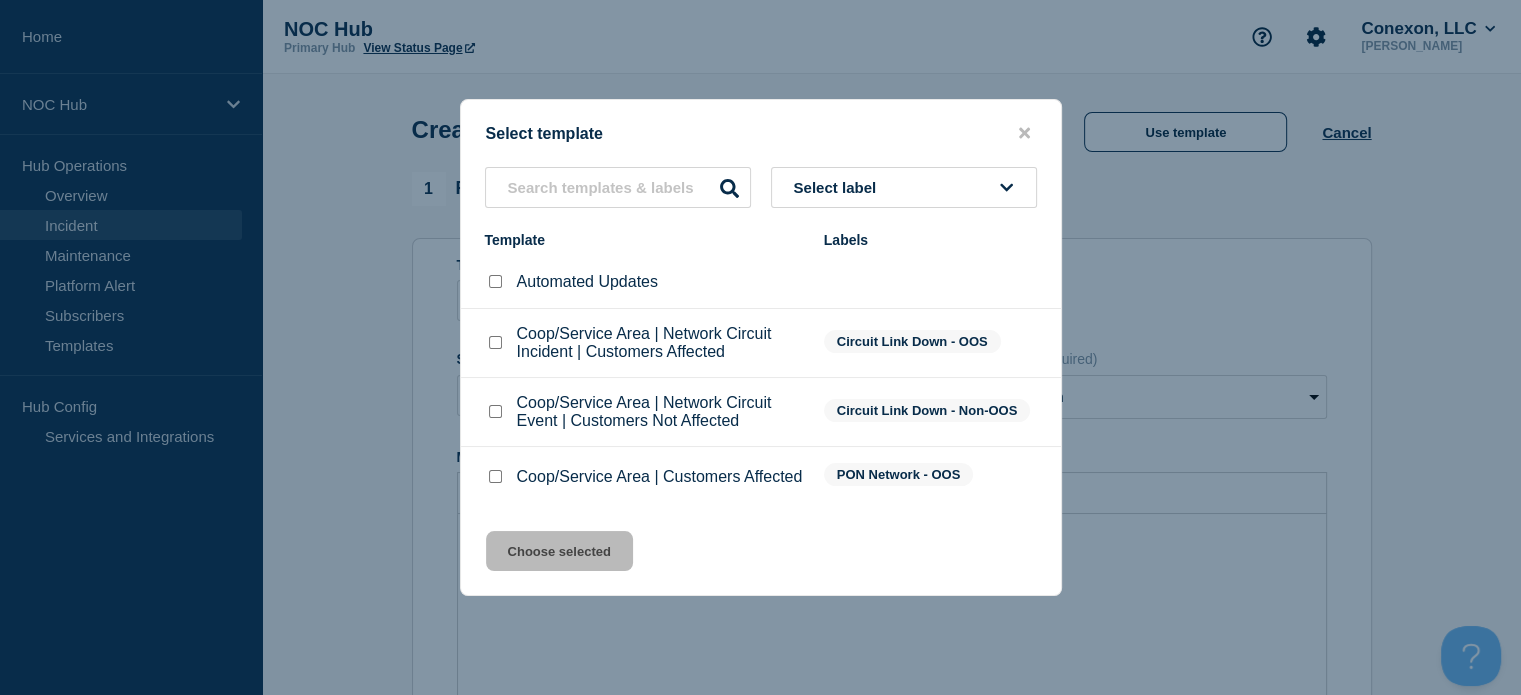 click at bounding box center (495, 477) 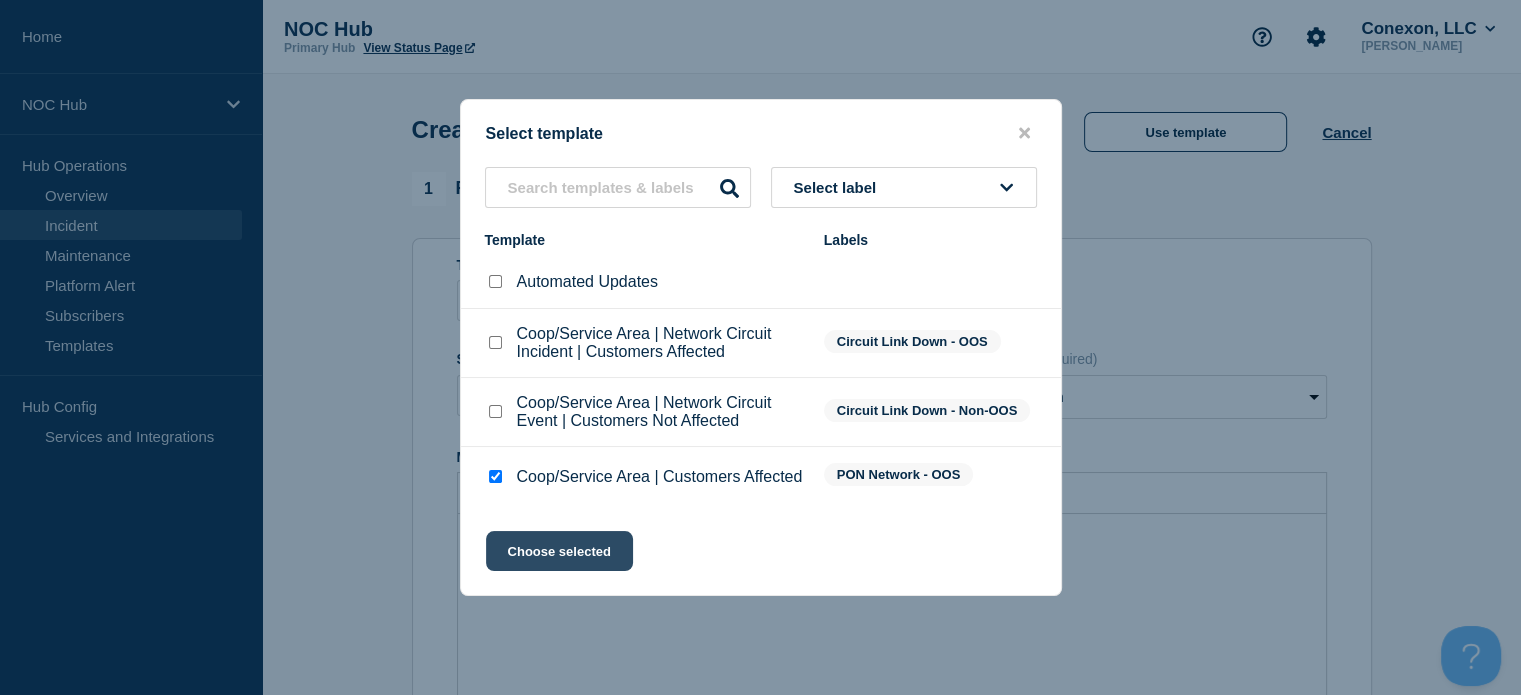 drag, startPoint x: 526, startPoint y: 571, endPoint x: 560, endPoint y: 563, distance: 34.928497 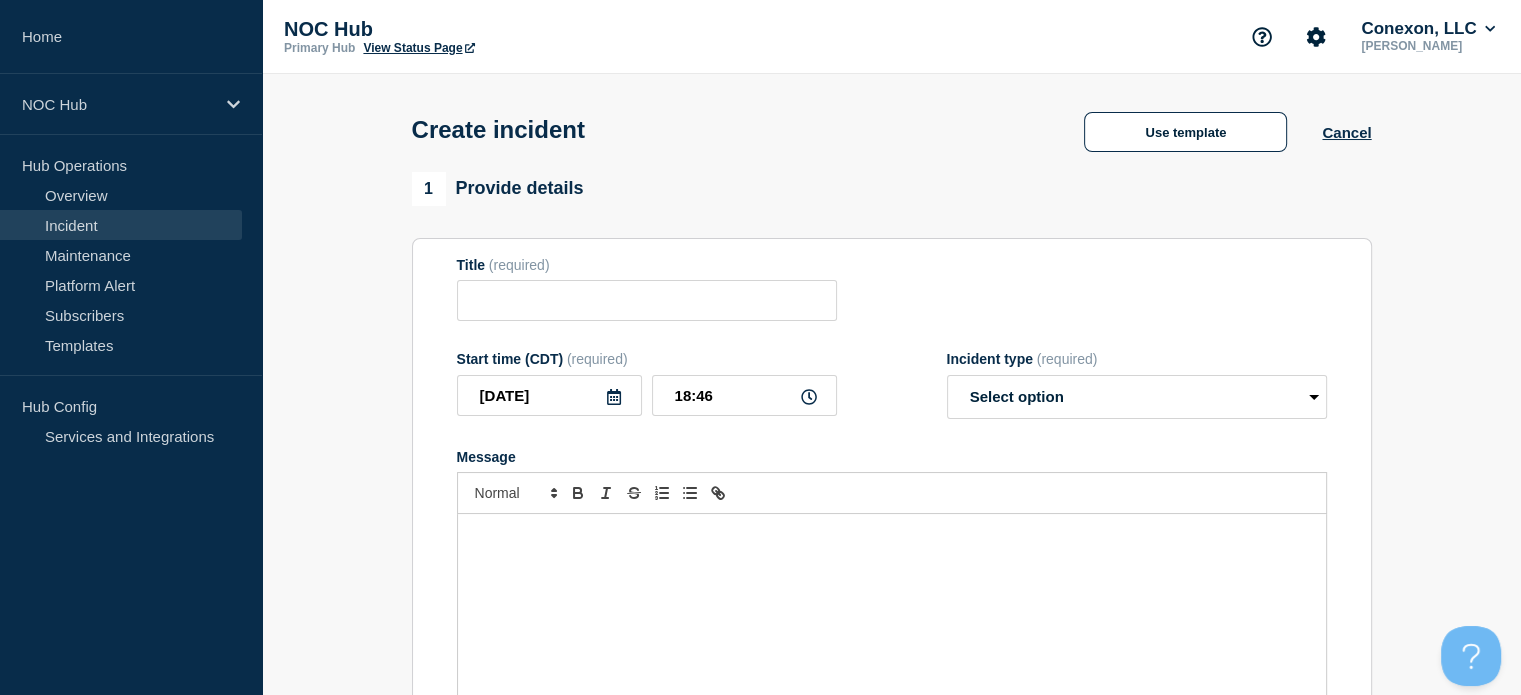 type on "Coop/Service Area | Customers Affected" 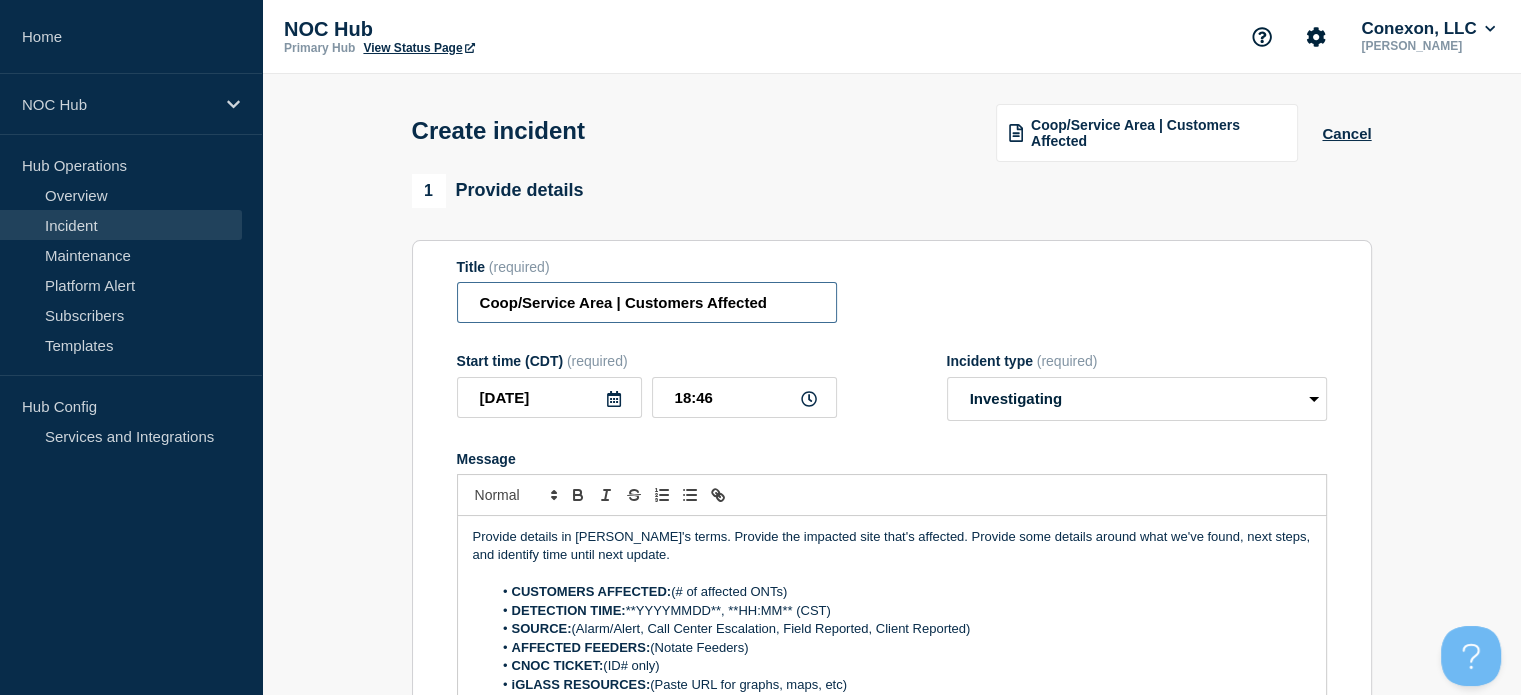 drag, startPoint x: 612, startPoint y: 307, endPoint x: 311, endPoint y: 303, distance: 301.02658 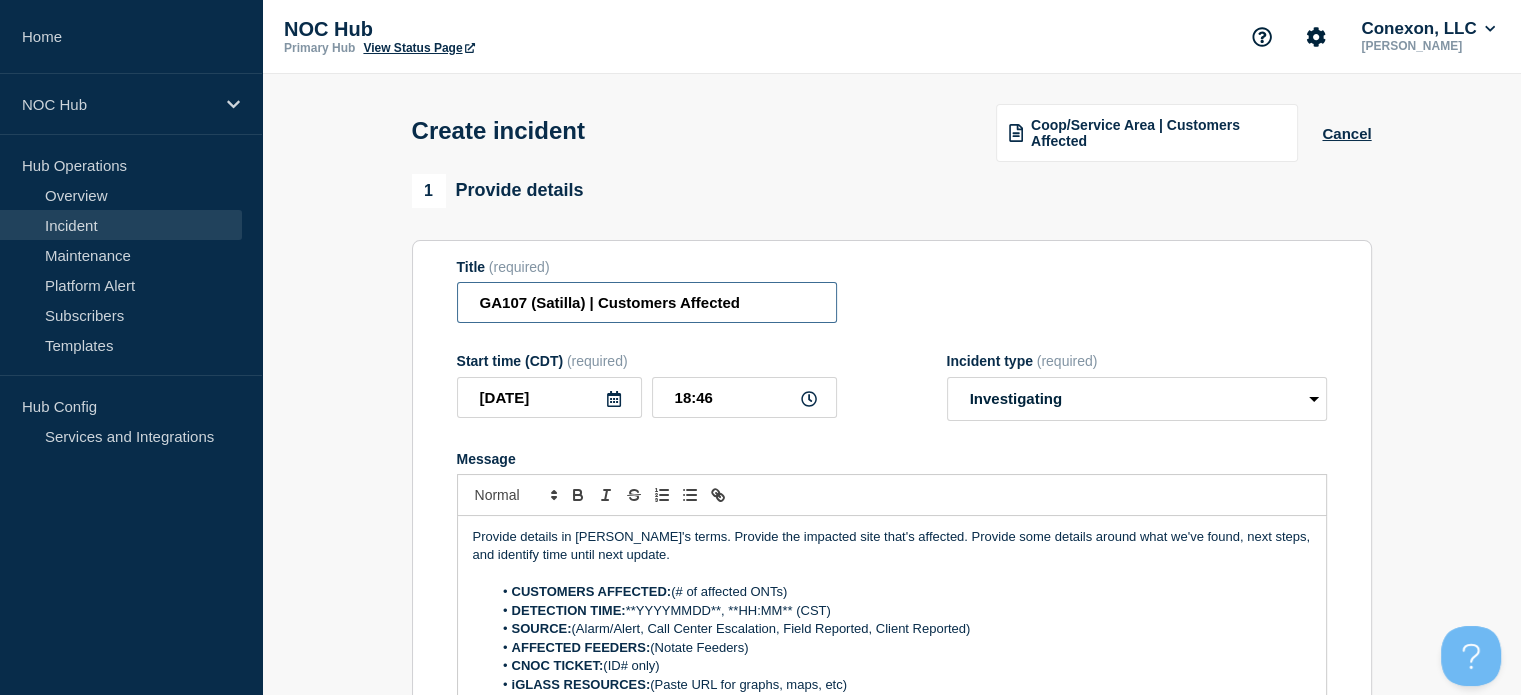 type on "GA107 (Satilla) | Customers Affected" 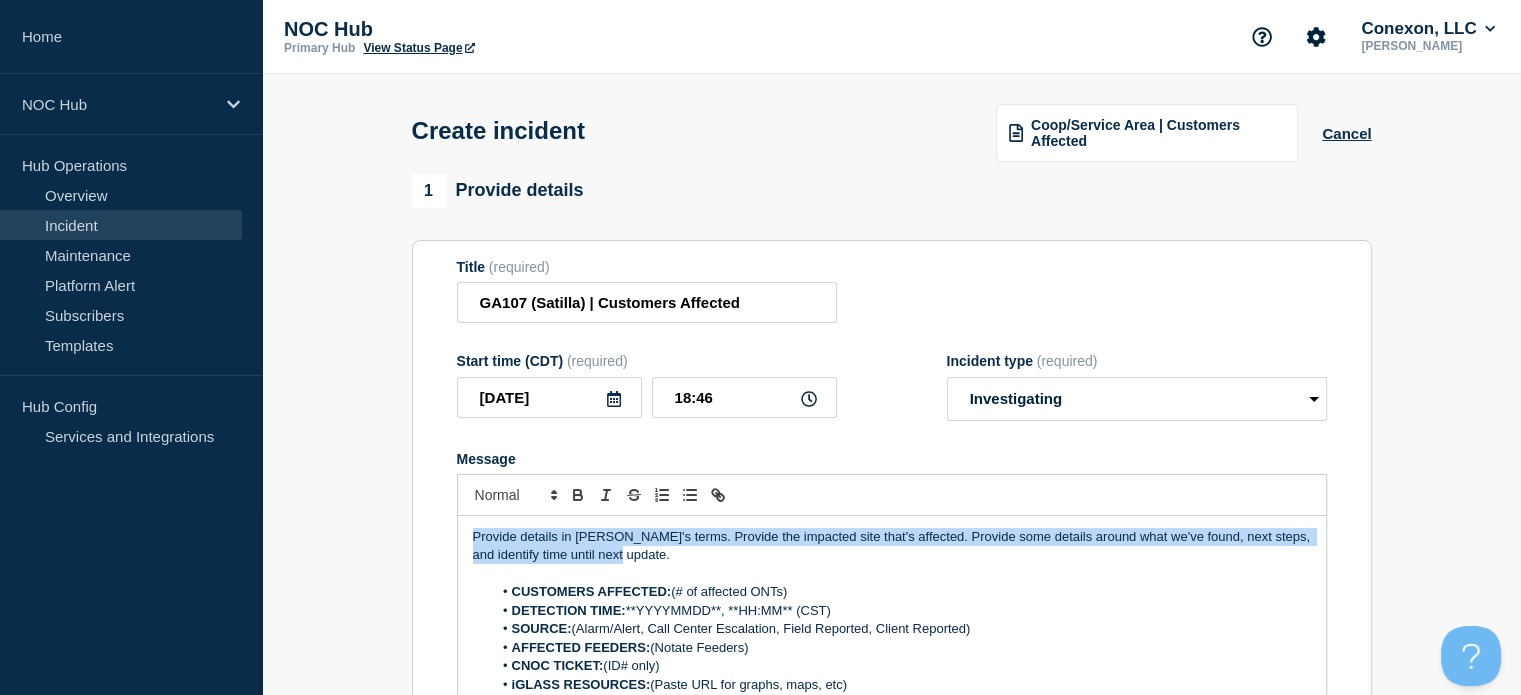 drag, startPoint x: 561, startPoint y: 562, endPoint x: 0, endPoint y: 386, distance: 587.96 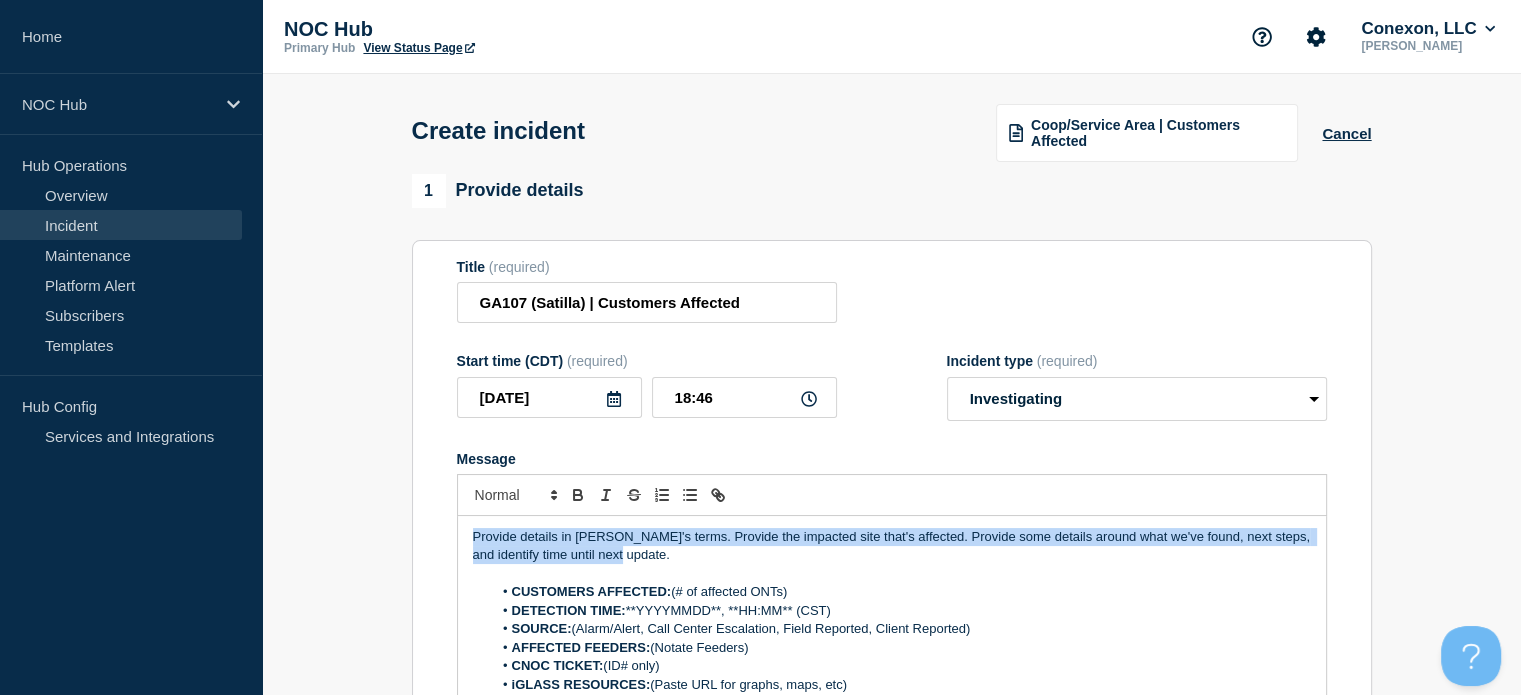 click on "Home NOC Hub Hub Operations Overview  Incident  Maintenance  Platform Alert  Subscribers  Templates  Hub Config Services and Integrations  NOC Hub Primary Hub View Status Page  Conexon, LLC  [PERSON_NAME] Create incident Coop/Service Area | Customers Affected Cancel 1  Provide details  Title  (required) GA107 (Satilla) | Customers Affected Start time (CDT)  (required) [DATE] 18:46 Incident type  (required) Select option Investigating Identified Monitoring Message  Provide details in laymen's terms. Provide the impacted site that's affected. Provide some details around what we've found, next steps, and identify time until next update. CUSTOMERS AFFECTED:  (# of affected ONTs)  DETECTION TIME:  **YYYYMMDD**, **HH:MM** (CST)   SOURCE:  (Alarm/Alert, Call Center Escalation, Field Reported, Client Reported)   AFFECTED FEEDERS:  (Notate Feeders) CNOC TICKET:  (ID# only) iGLASS RESOURCES:  (Paste URL for graphs, maps, etc) 2  Set affected Services  You have not selected any services yet. Select Services 3  No" 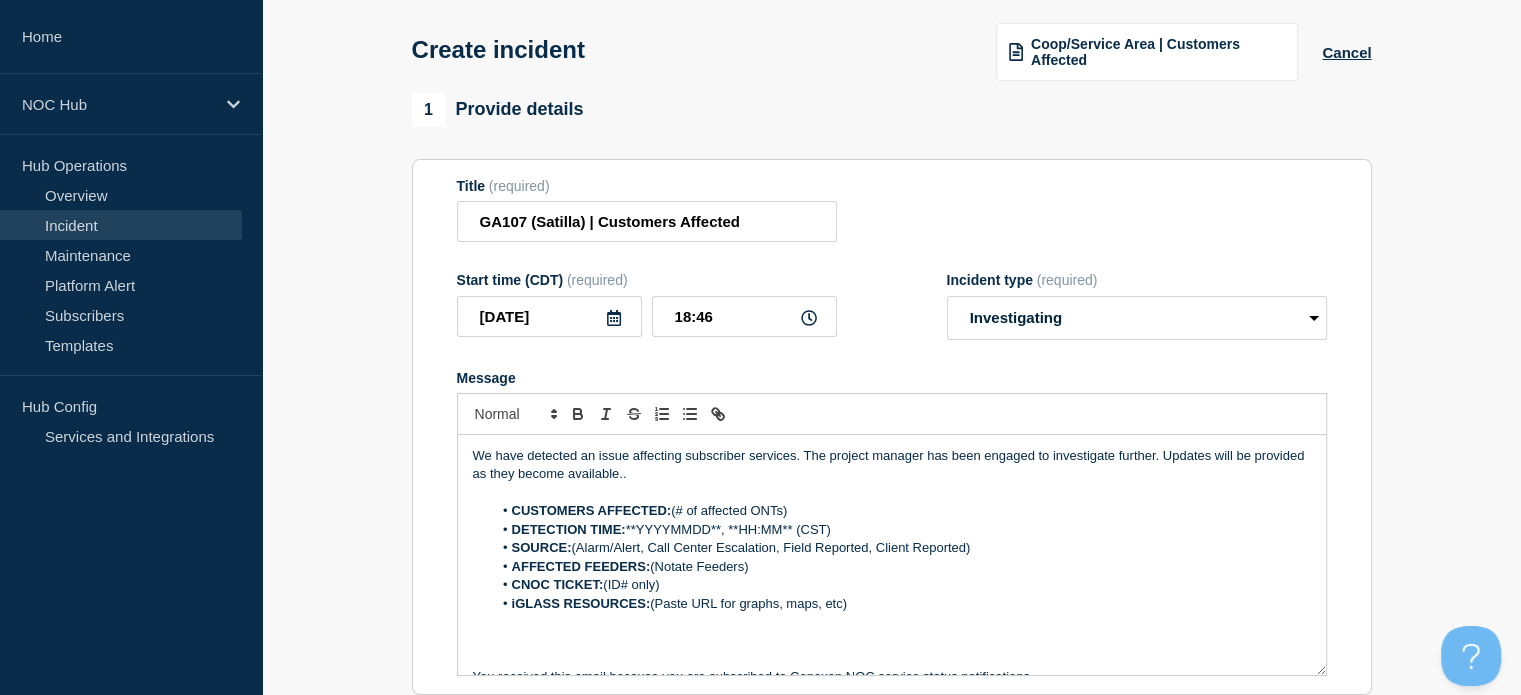 scroll, scrollTop: 200, scrollLeft: 0, axis: vertical 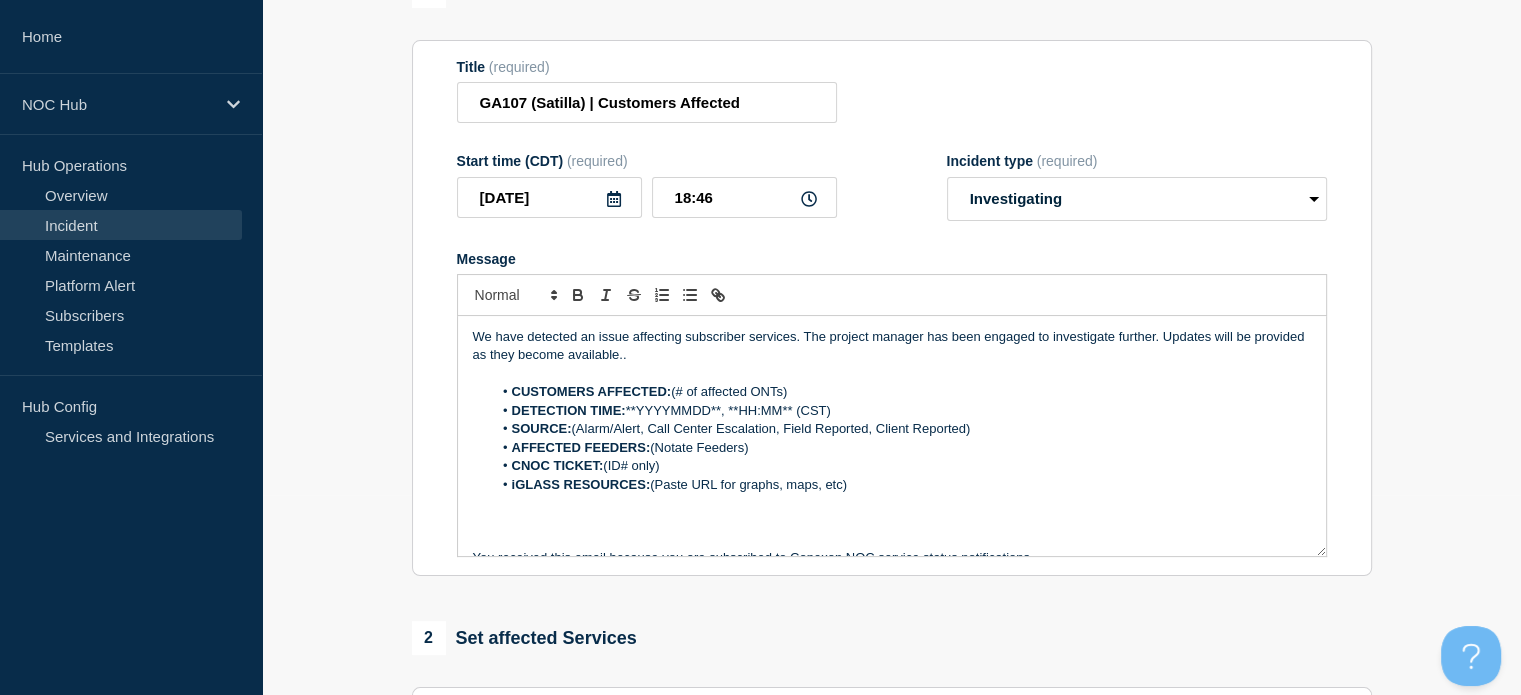 click on "CUSTOMERS AFFECTED:  (# of affected ONTs)" at bounding box center [901, 392] 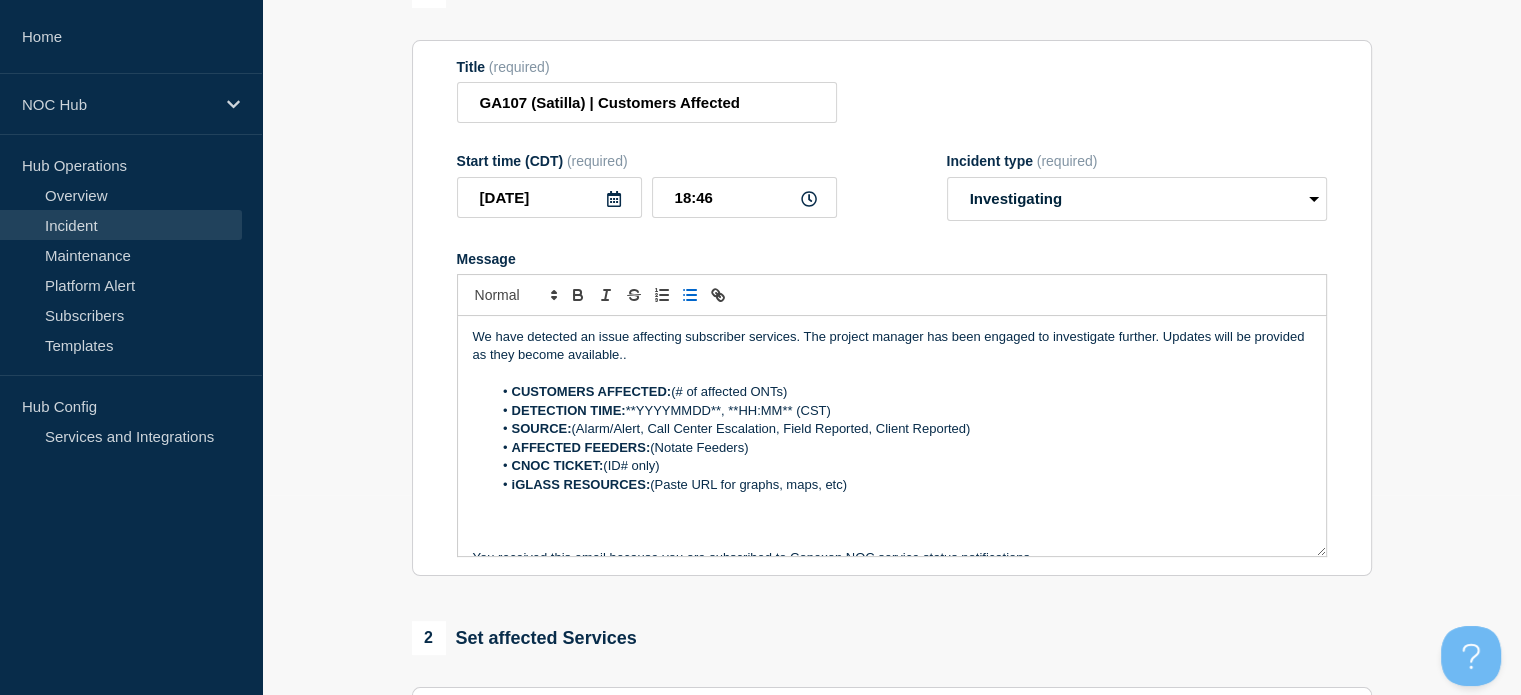 type 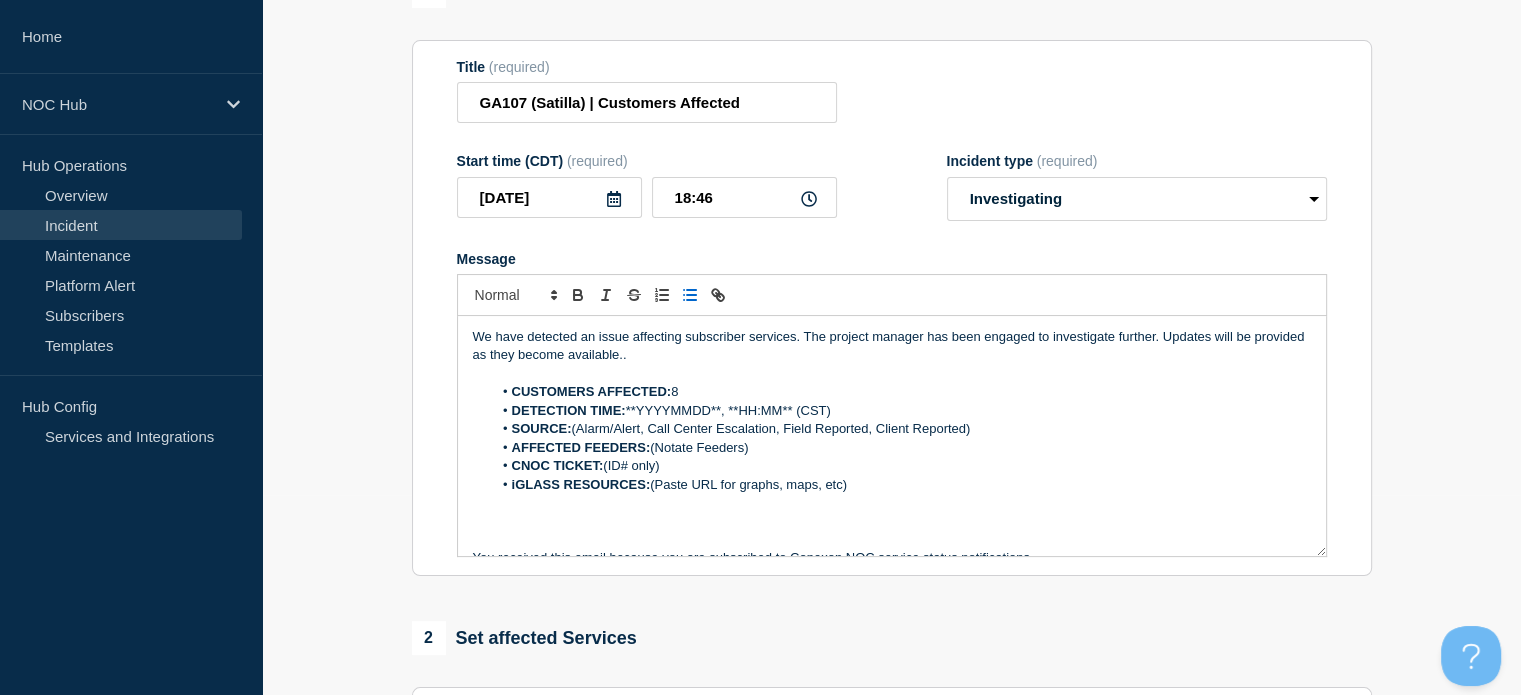 click on "DETECTION TIME:  **YYYYMMDD**, **HH:MM** (CST)" at bounding box center (901, 411) 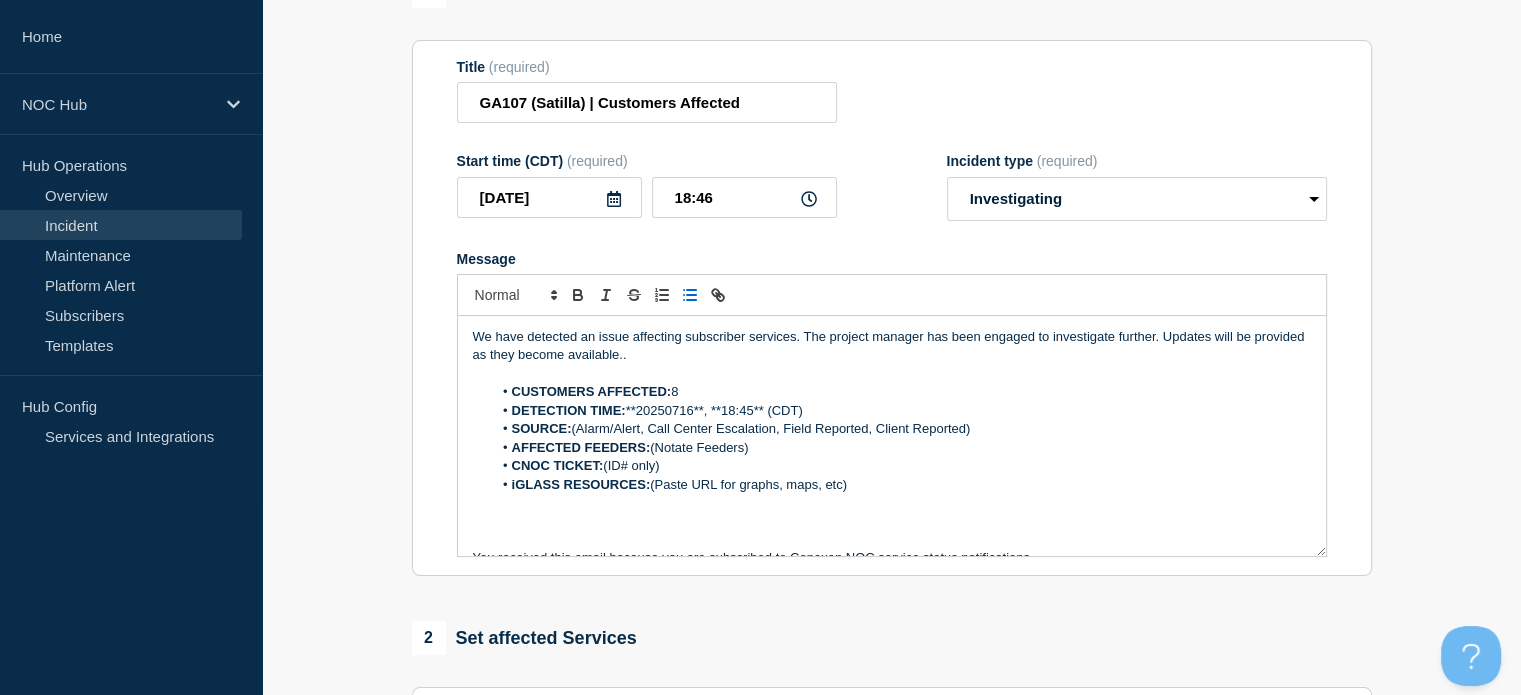 click on "SOURCE:  (Alarm/Alert, Call Center Escalation, Field Reported, Client Reported)" at bounding box center (901, 429) 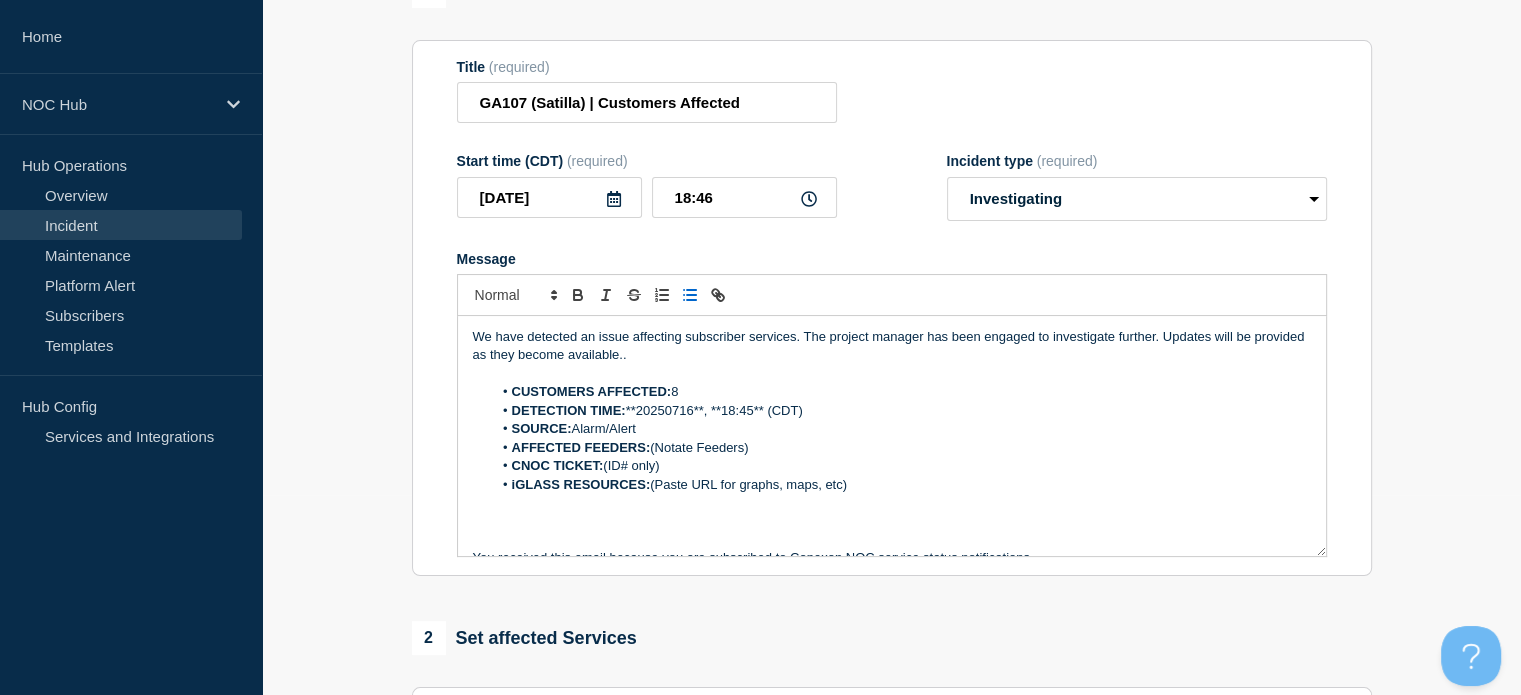 click on "AFFECTED FEEDERS:  (Notate Feeders)" at bounding box center [901, 448] 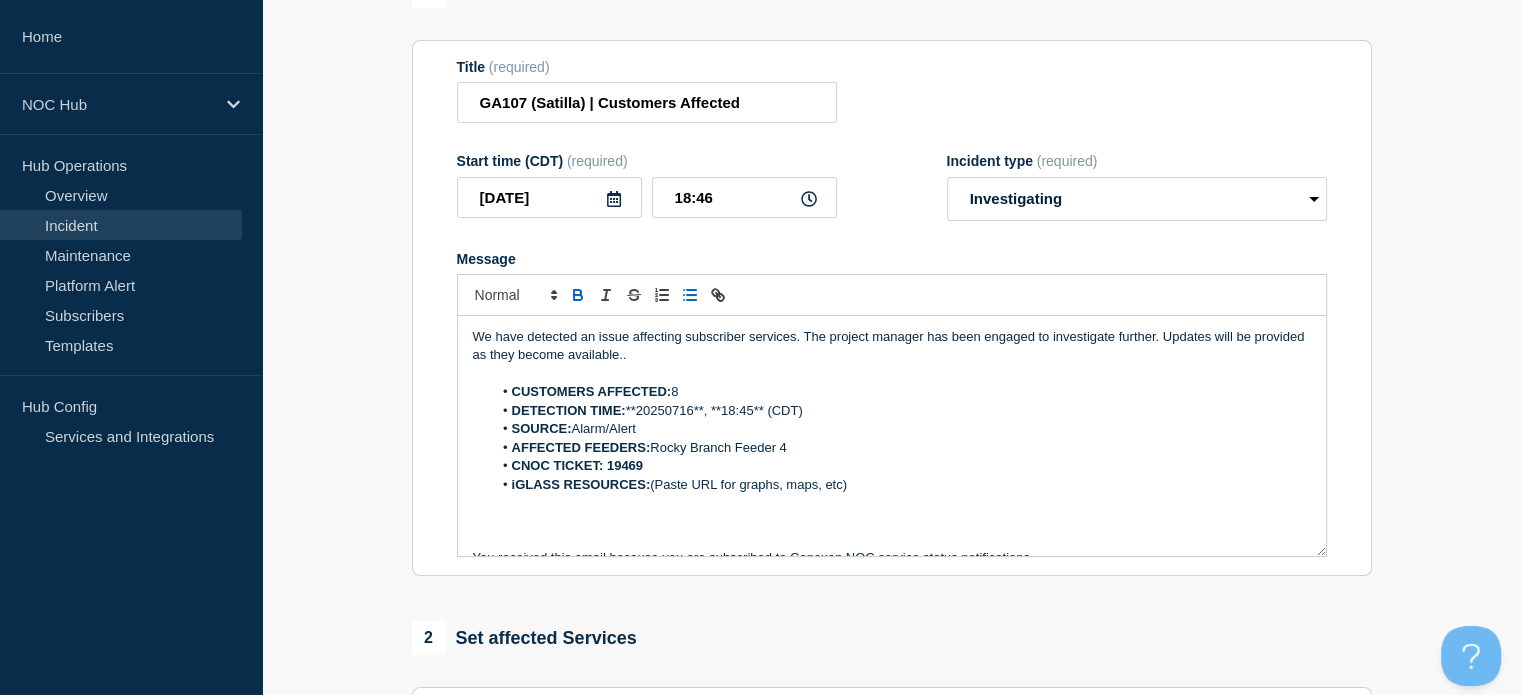 click on "AFFECTED FEEDERS:" at bounding box center [581, 447] 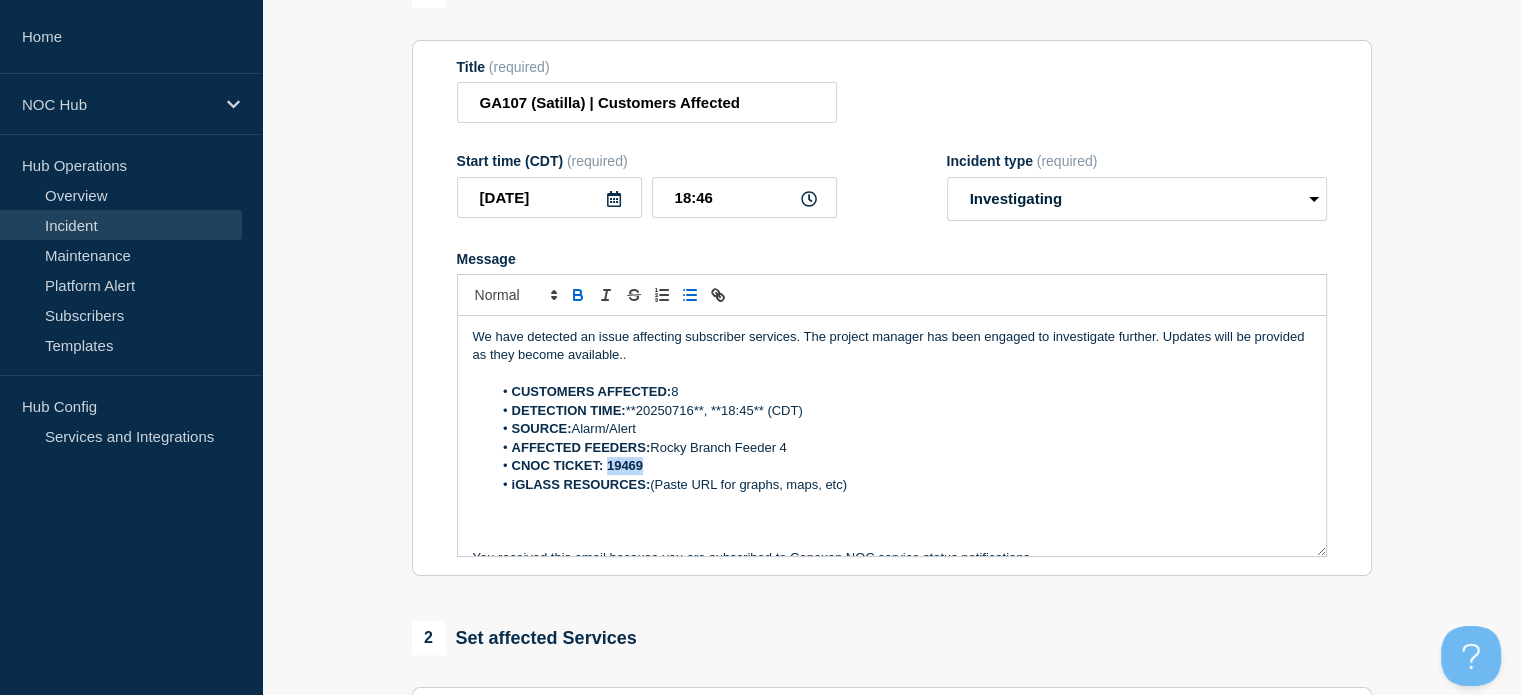 click on "19469" at bounding box center (625, 465) 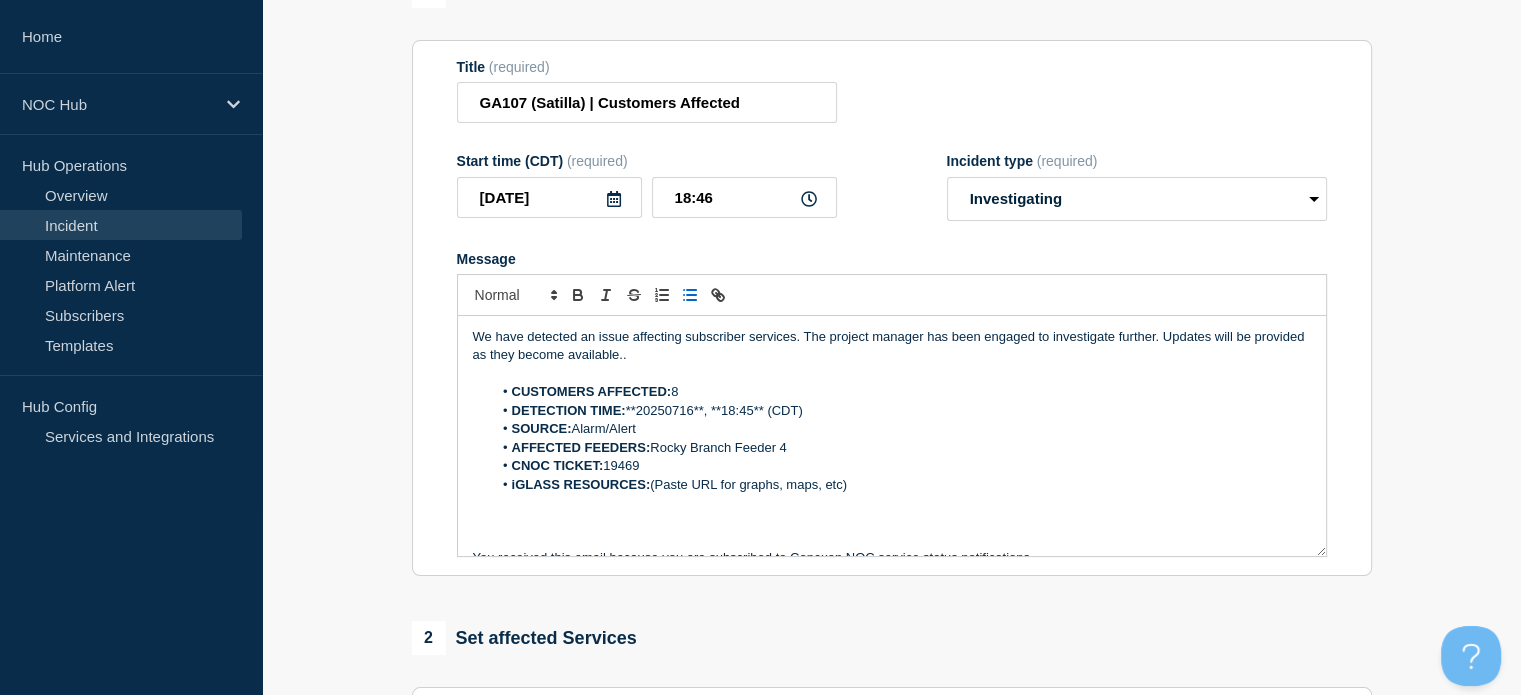 click on "We have detected an issue affecting subscriber services. The project manager has been engaged to investigate further. Updates will be provided as they become available.. CUSTOMERS AFFECTED:  8 DETECTION TIME:  **20250716**, **18:45** (CDT)   SOURCE:  Alarm/Alert AFFECTED FEEDERS:  Rocky Branch Feeder 4 CNOC TICKET:  19469 iGLASS RESOURCES:  (Paste URL for graphs, maps, etc) You received this email because you are subscribed to Conexon NOC service status notifications. The information contained in this notice is confidential, privileged, and only for the information of intended subscribed recipient(s). Information published herein may not be used, republished or redistributed, without the prior written consent of Conexon LLC." at bounding box center (892, 436) 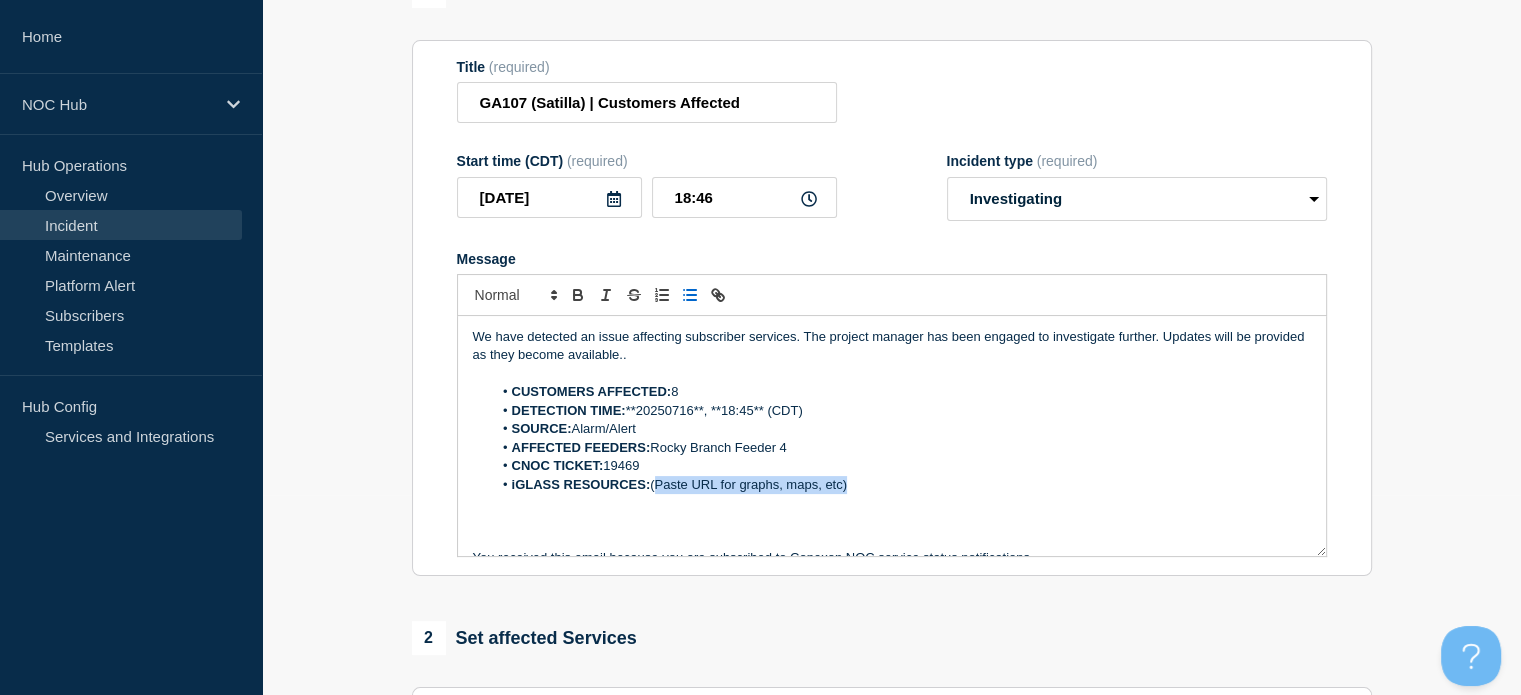 drag, startPoint x: 878, startPoint y: 486, endPoint x: 657, endPoint y: 489, distance: 221.02036 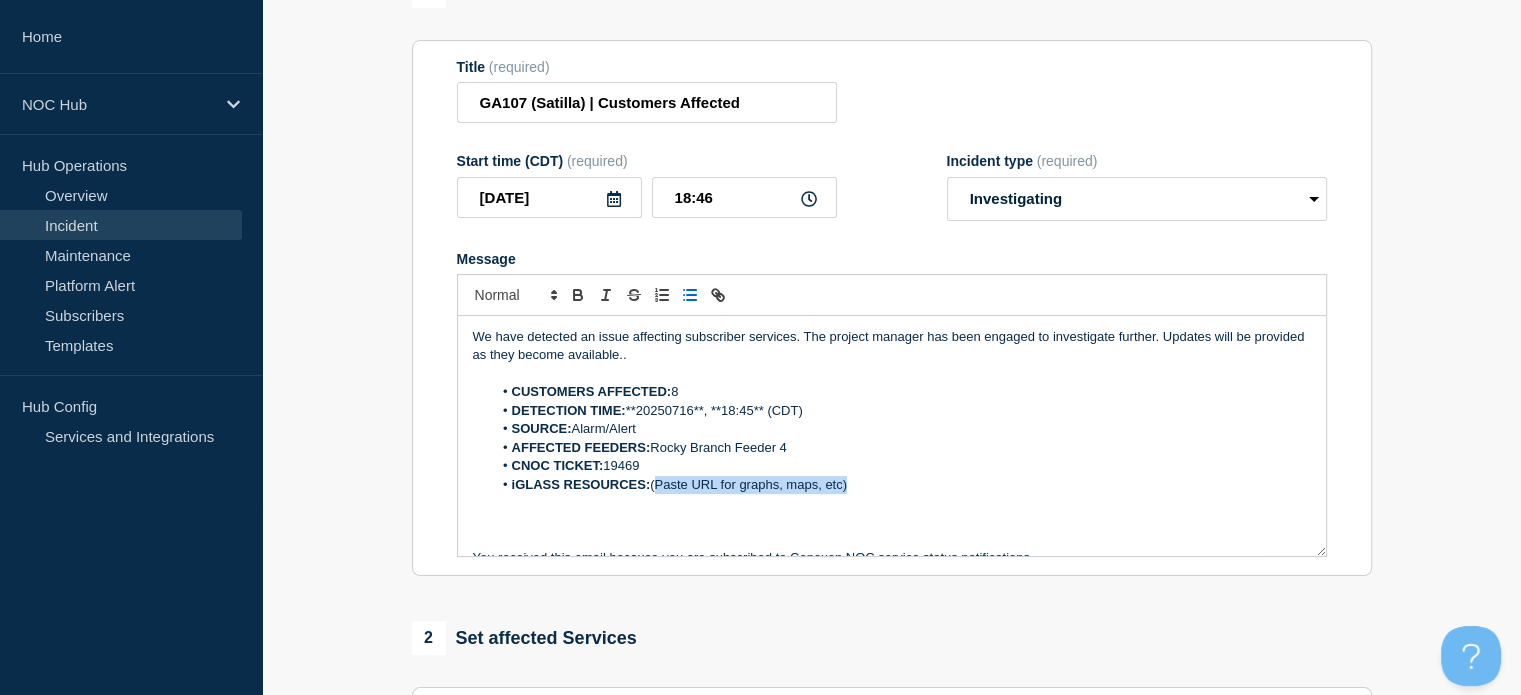 click on "iGLASS RESOURCES:  (Paste URL for graphs, maps, etc)" at bounding box center [901, 485] 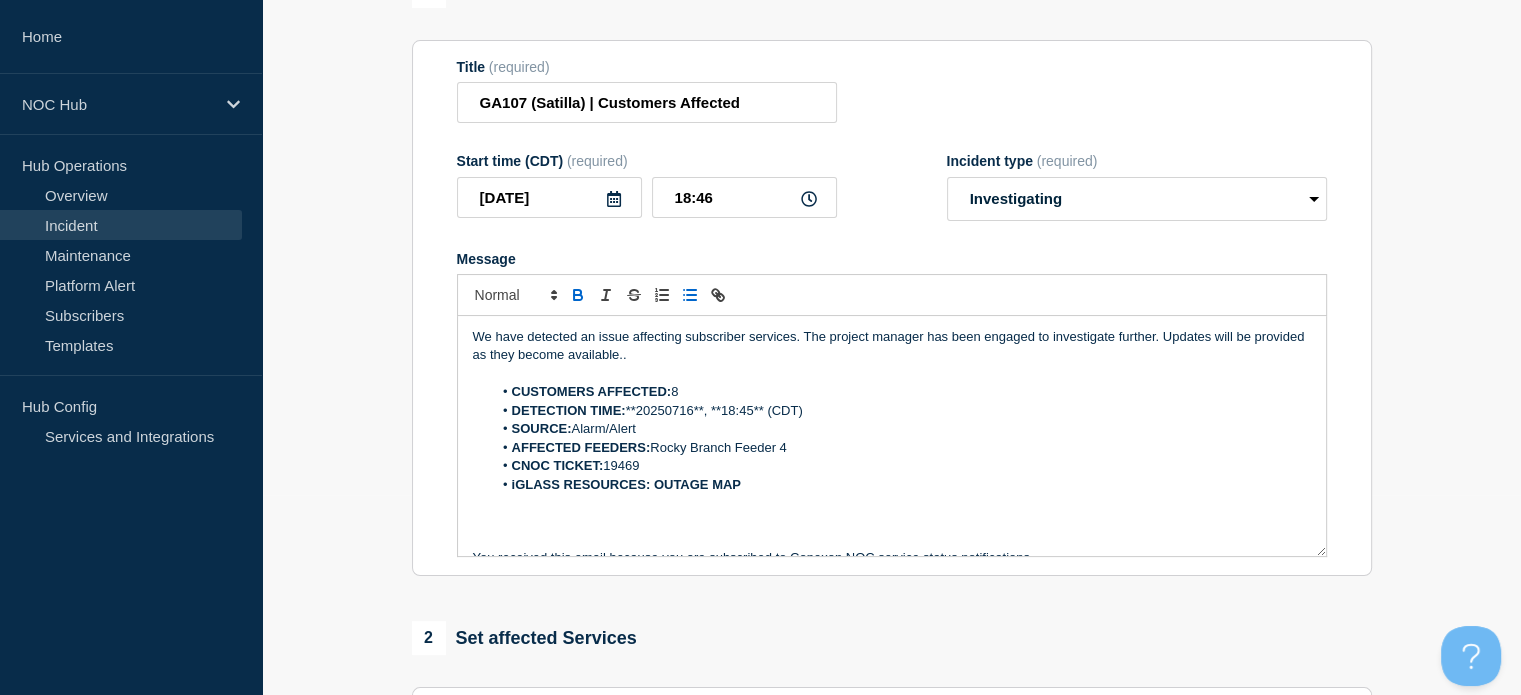 drag, startPoint x: 824, startPoint y: 479, endPoint x: 708, endPoint y: 478, distance: 116.00431 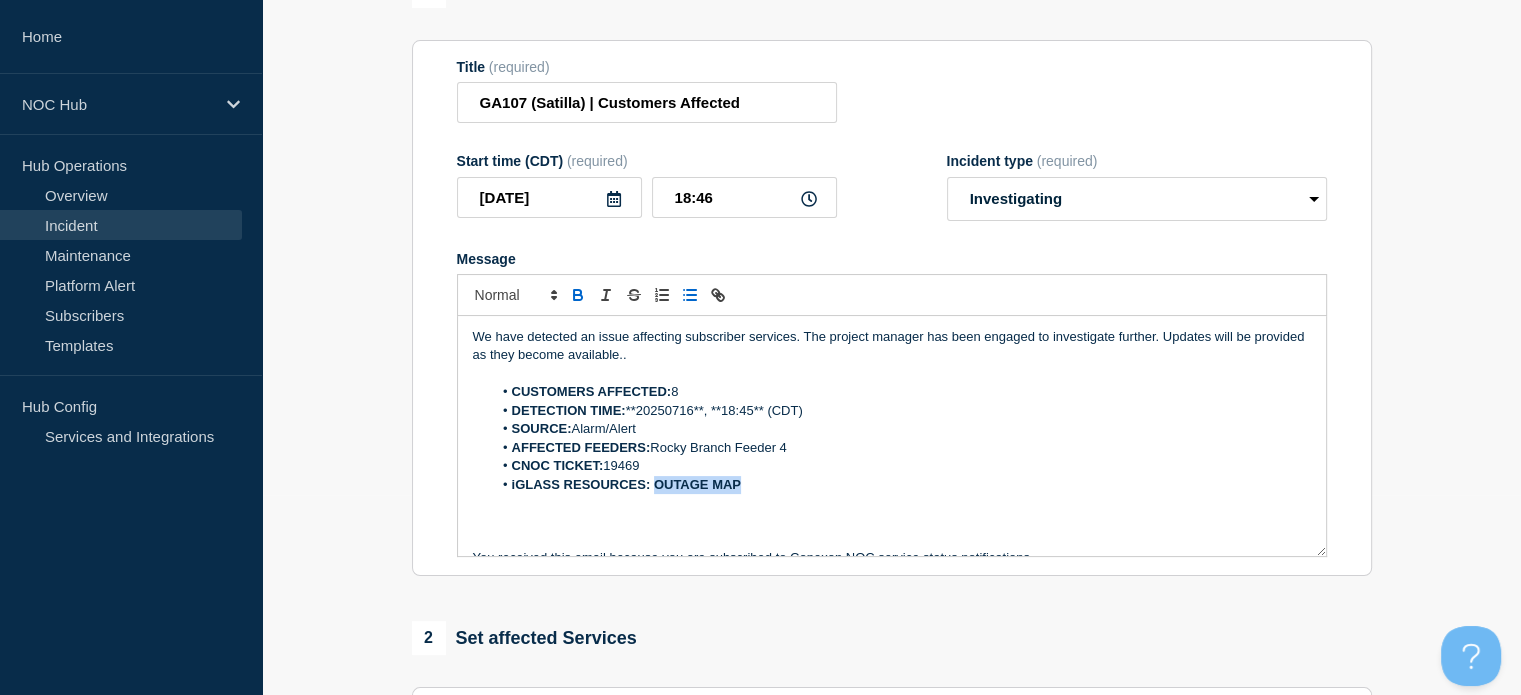 drag, startPoint x: 837, startPoint y: 493, endPoint x: 656, endPoint y: 499, distance: 181.09943 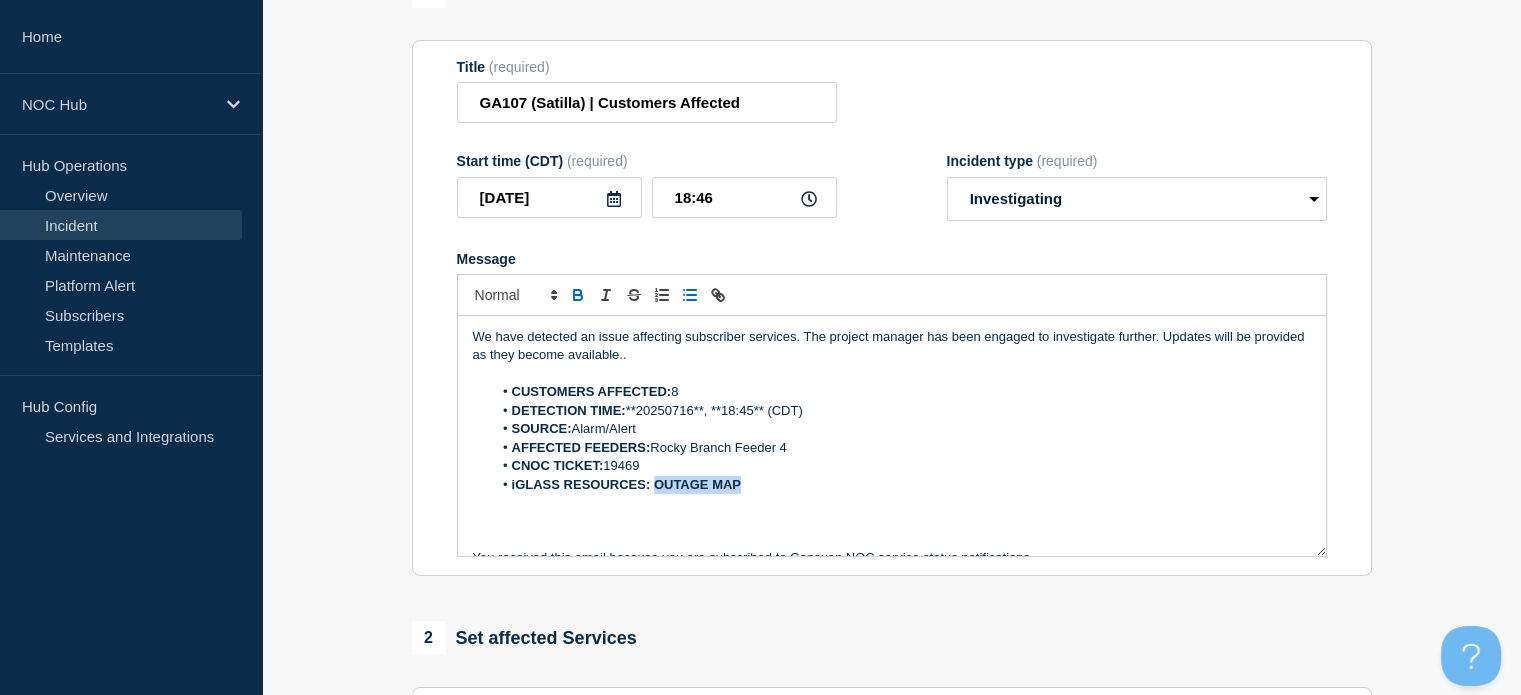 click on "iGLASS RESOURCES: OUTAGE MAP" at bounding box center (901, 485) 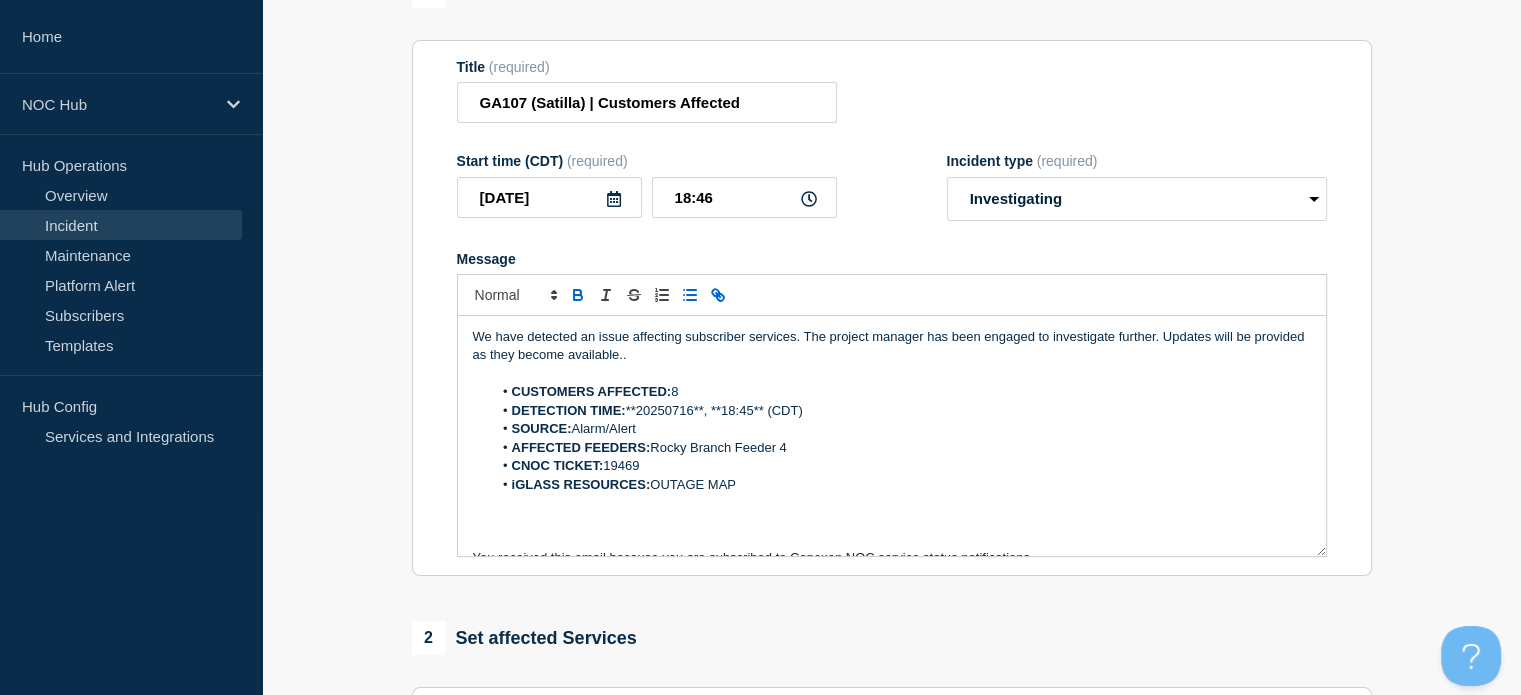 click 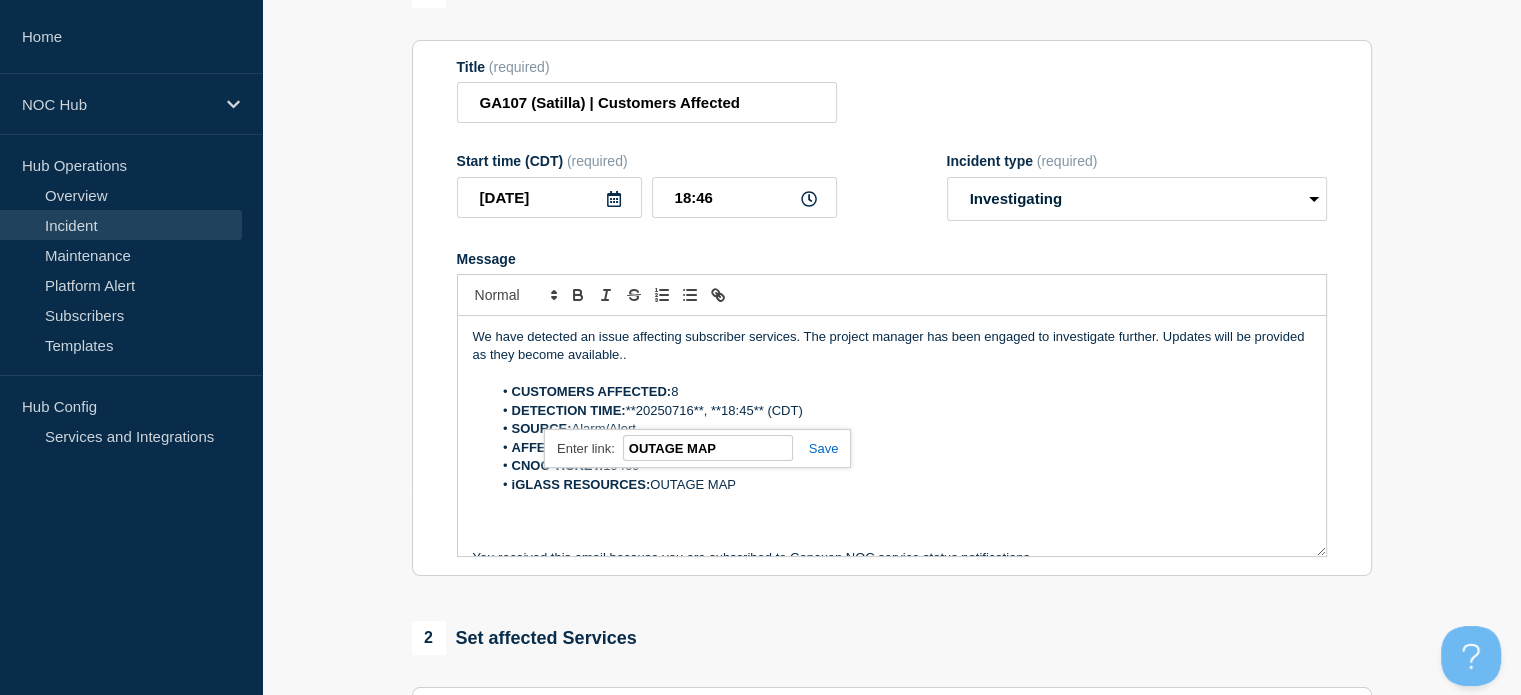 paste on "[URL][DOMAIN_NAME]" 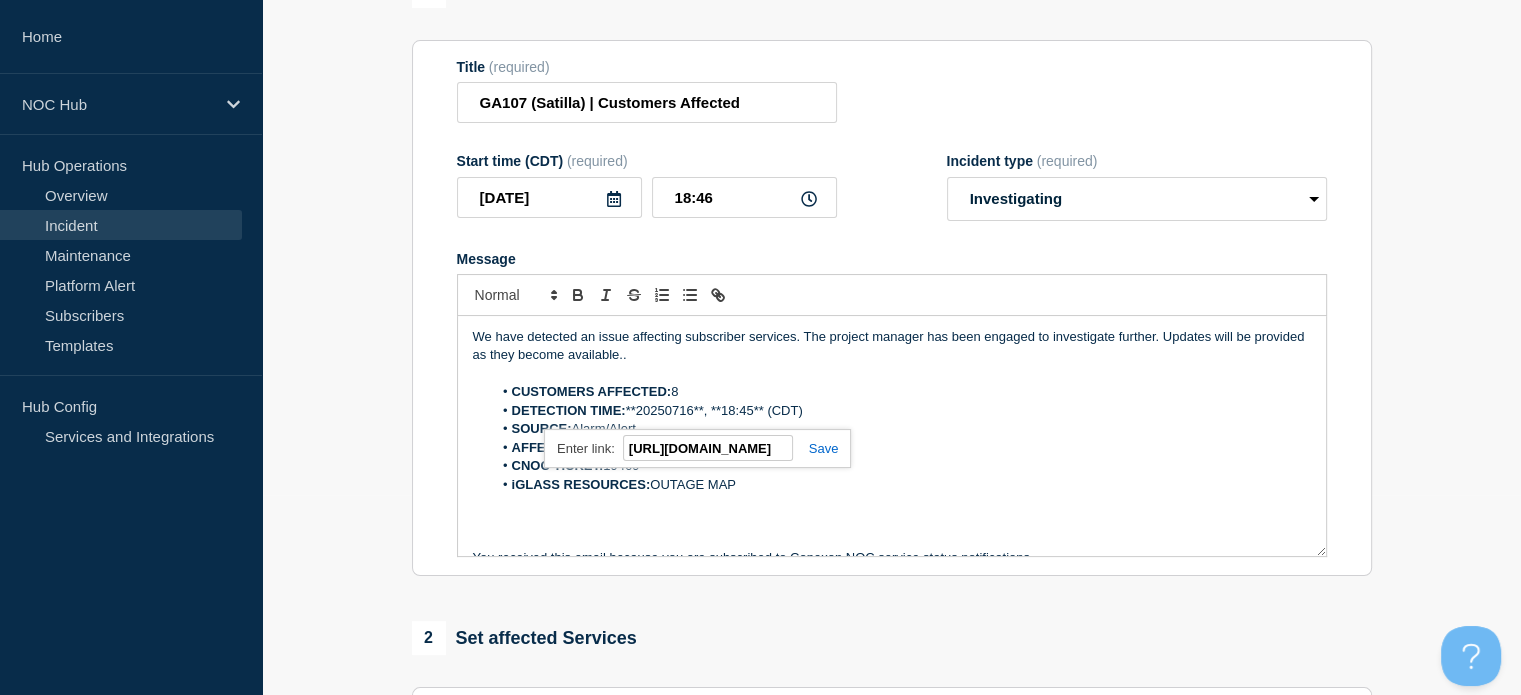 scroll, scrollTop: 0, scrollLeft: 628, axis: horizontal 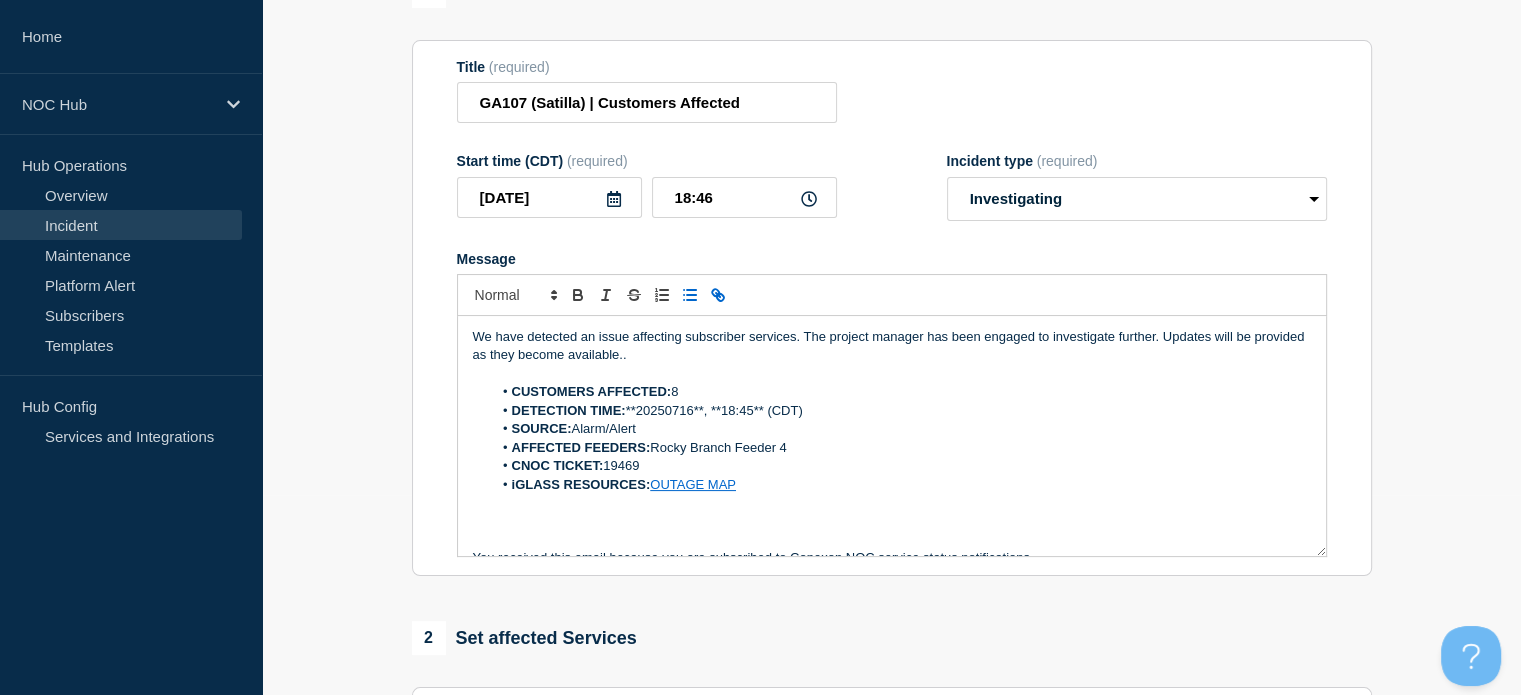 click on "SOURCE:  Alarm/Alert" at bounding box center [901, 429] 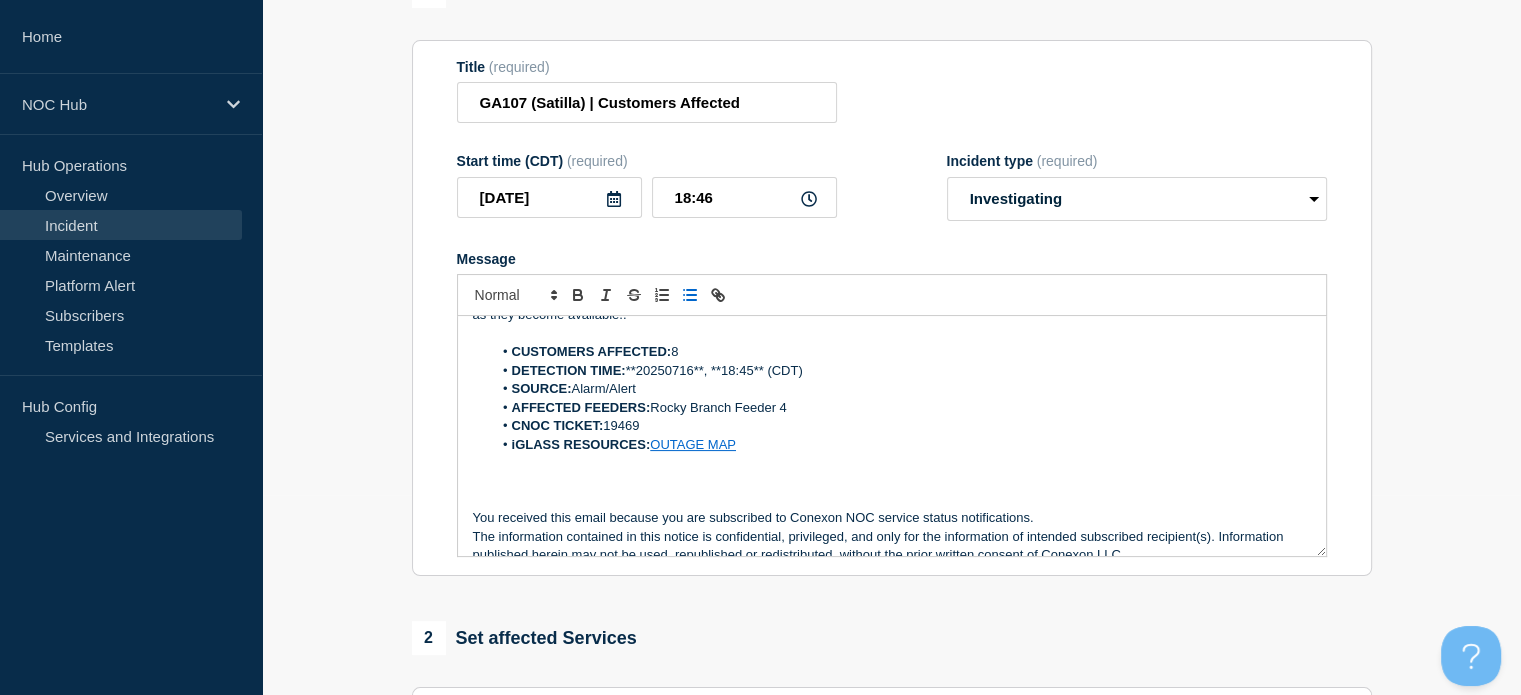 scroll, scrollTop: 60, scrollLeft: 0, axis: vertical 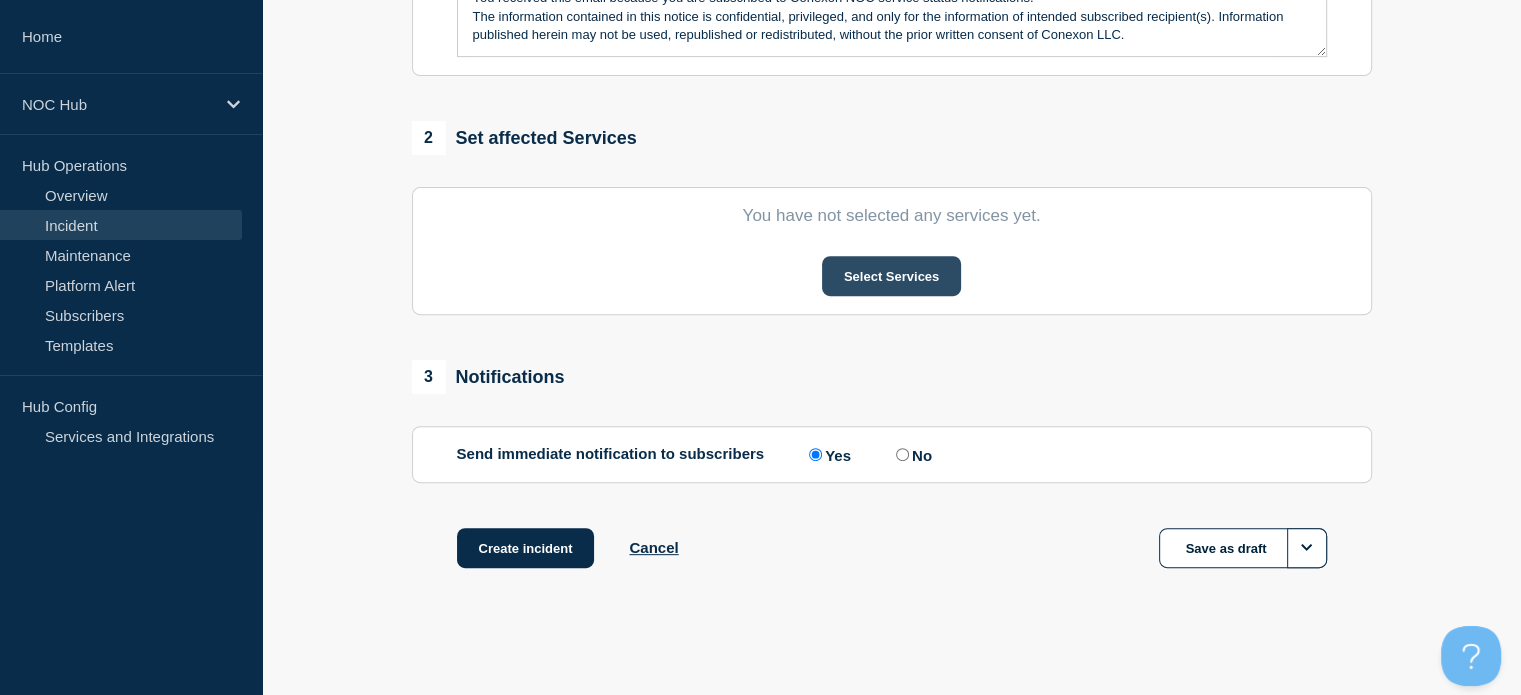 click on "Select Services" at bounding box center [891, 276] 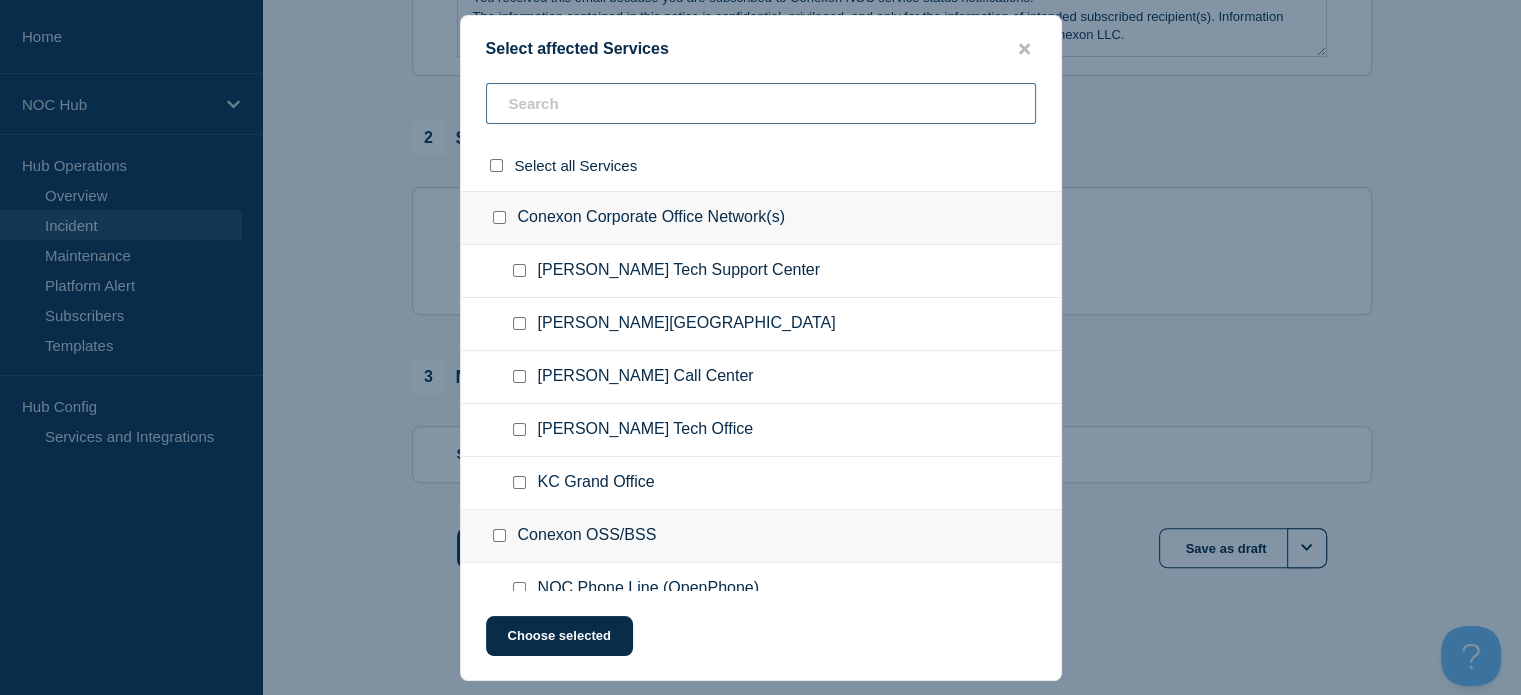 click at bounding box center (761, 103) 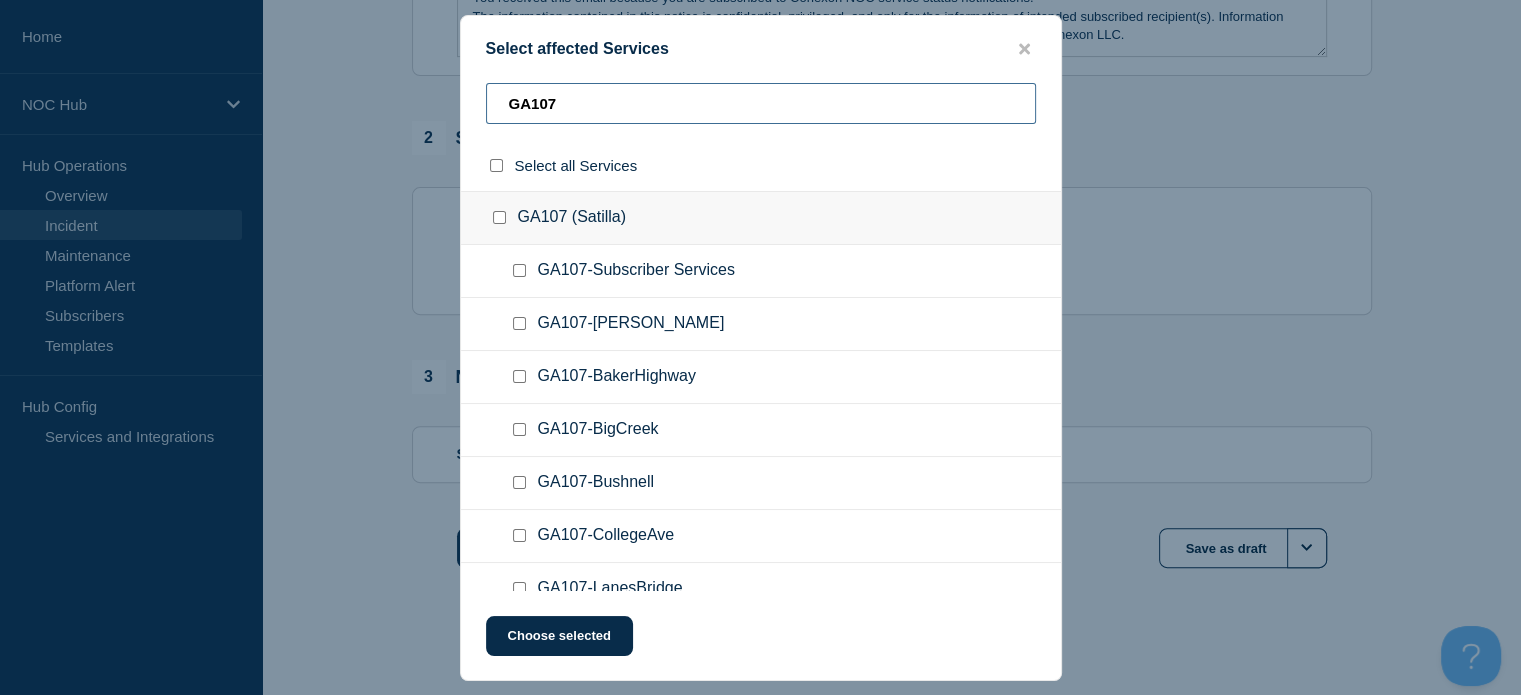 type on "GA107" 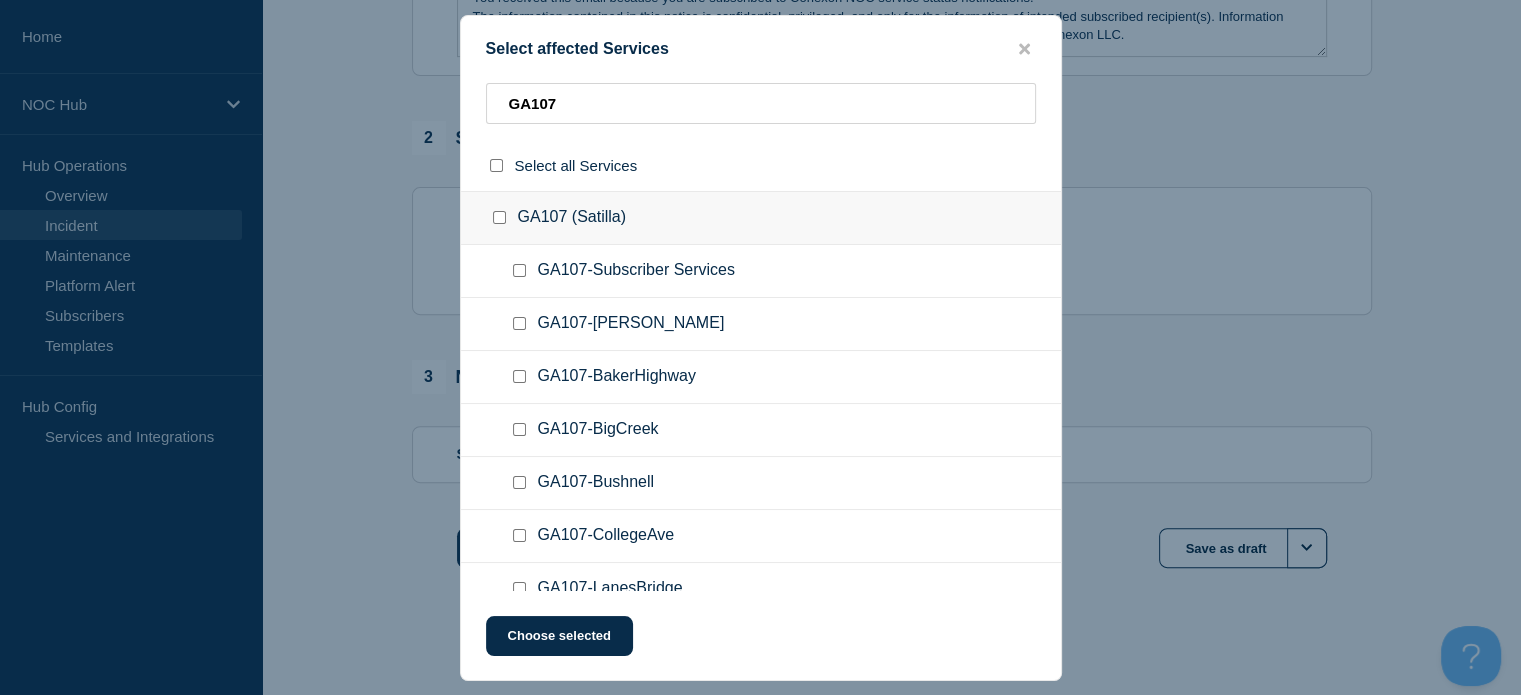 click at bounding box center [519, 270] 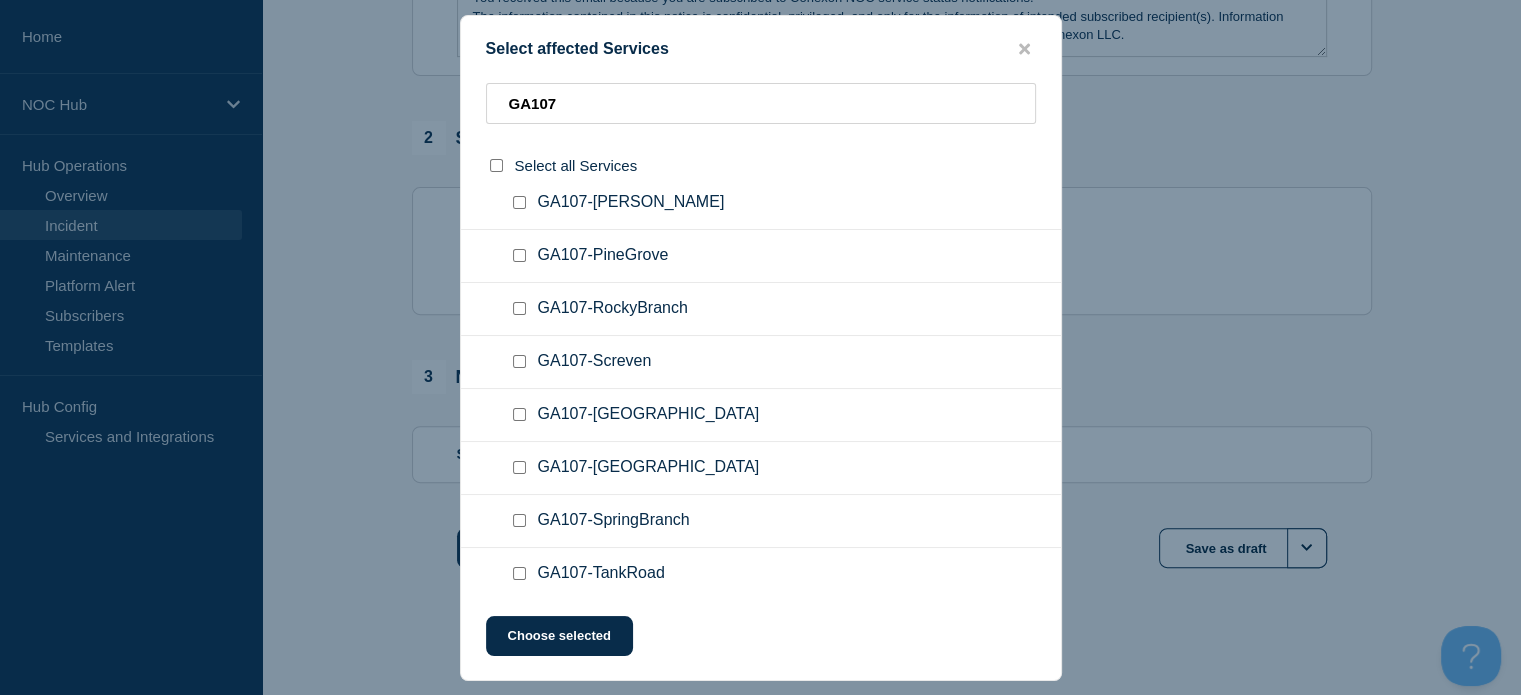 scroll, scrollTop: 600, scrollLeft: 0, axis: vertical 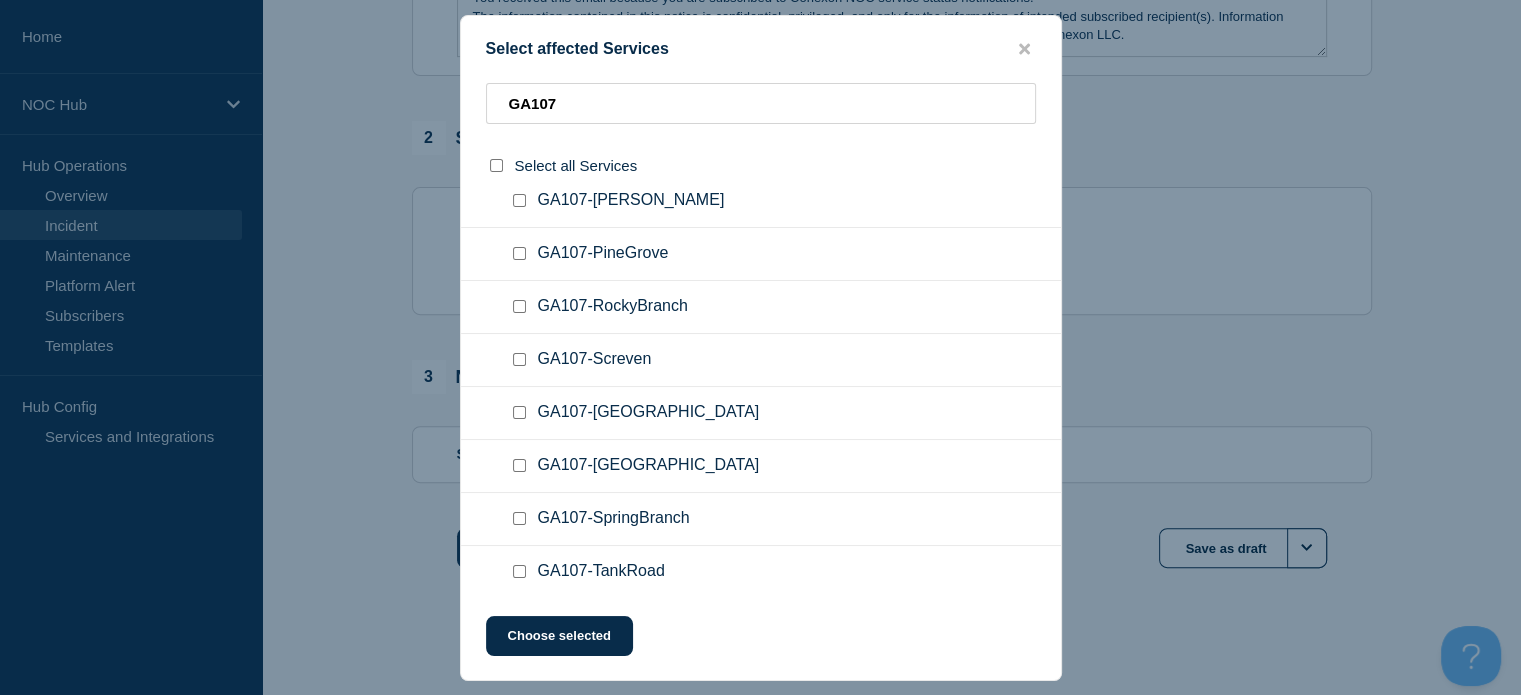 click at bounding box center [523, 307] 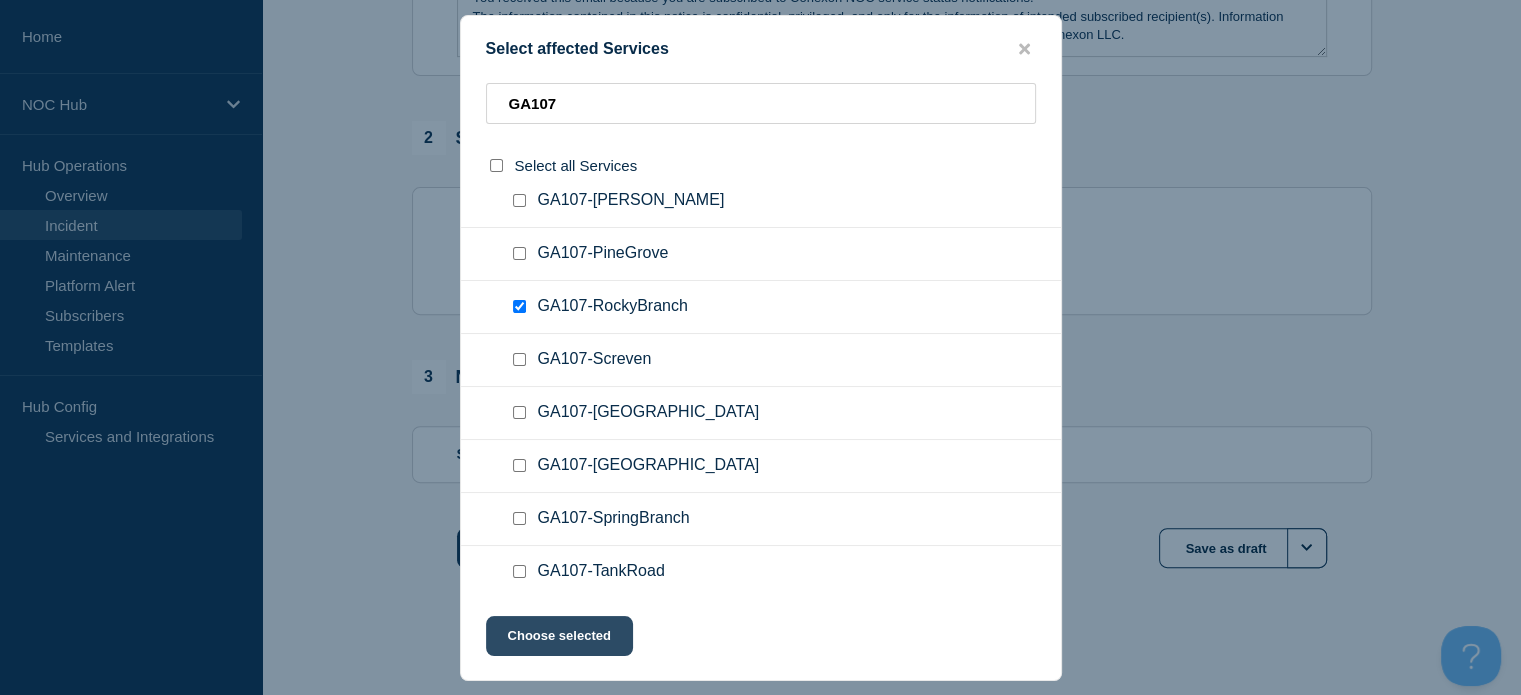 drag, startPoint x: 606, startPoint y: 637, endPoint x: 673, endPoint y: 633, distance: 67.11929 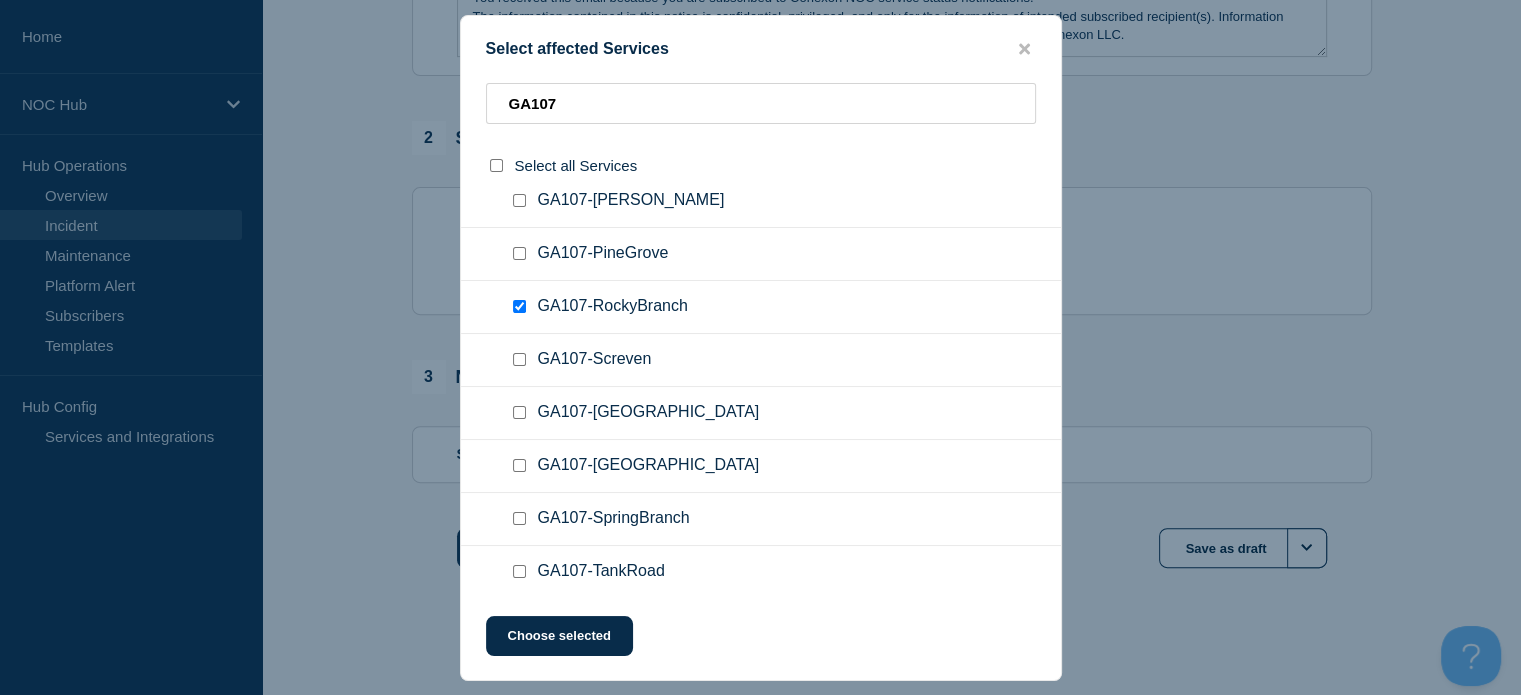 click on "Choose selected" 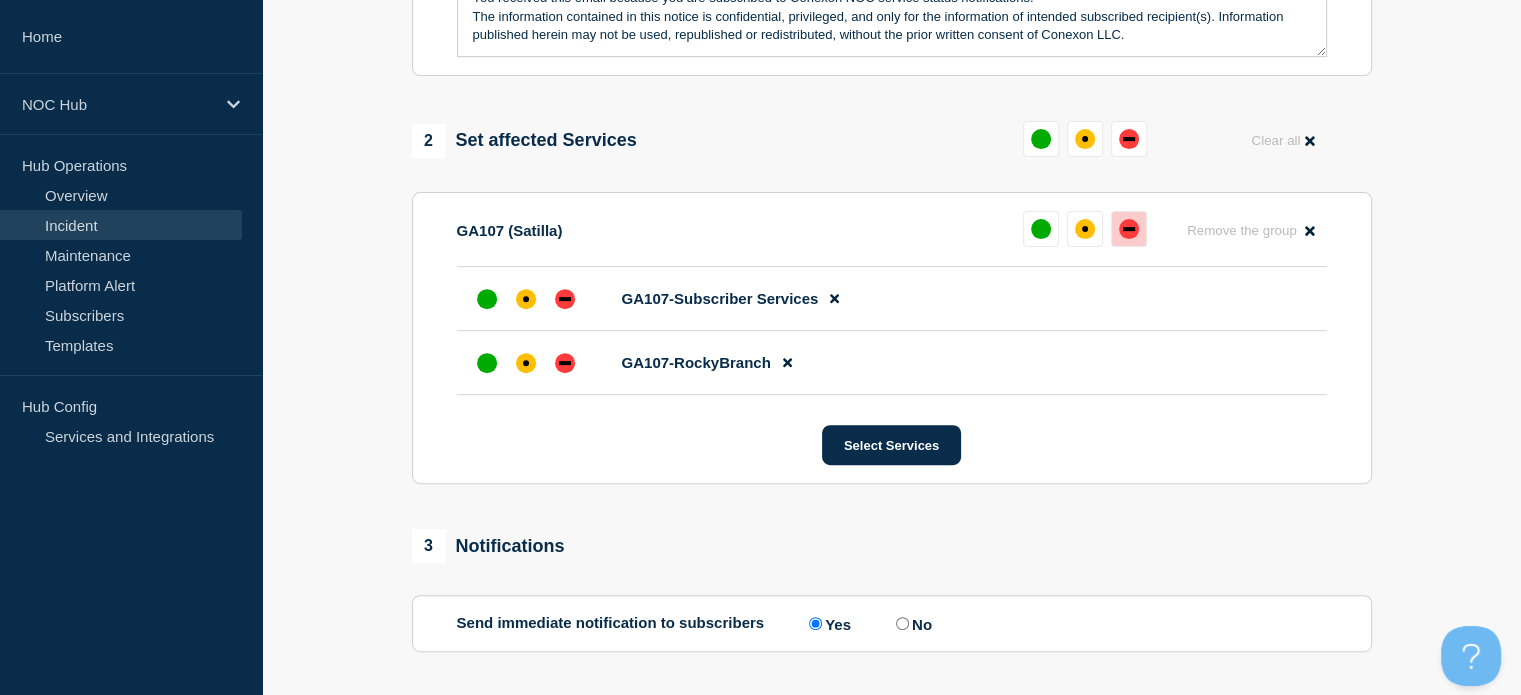 click at bounding box center (1129, 229) 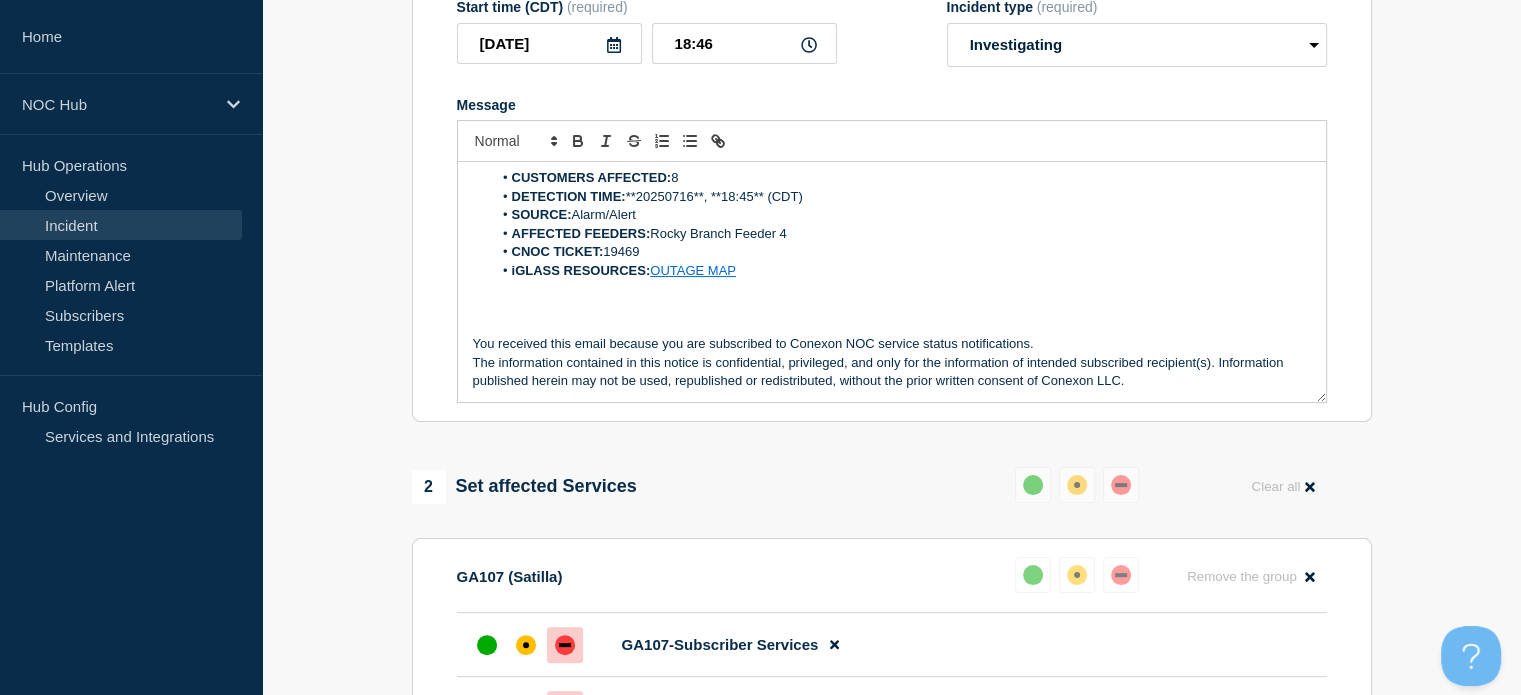 scroll, scrollTop: 280, scrollLeft: 0, axis: vertical 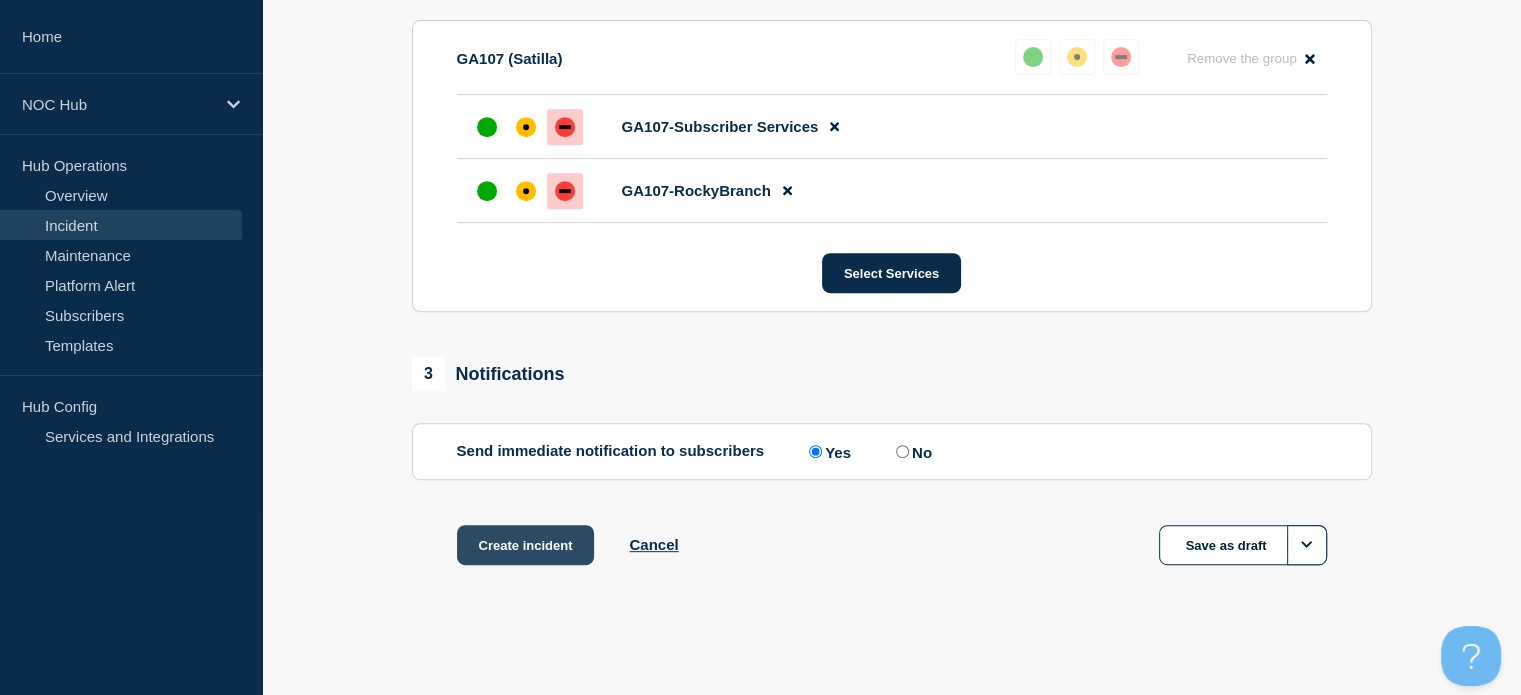 click on "Create incident" at bounding box center (526, 545) 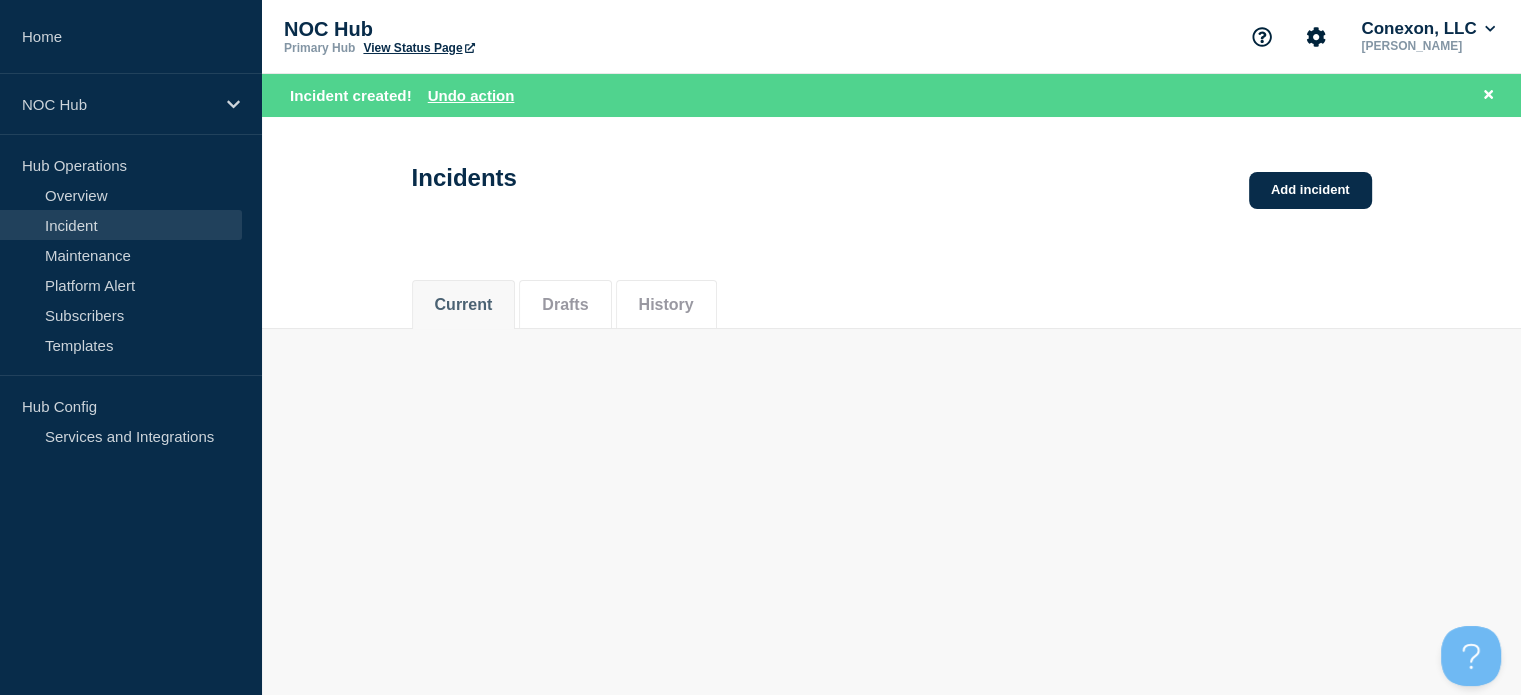 scroll, scrollTop: 0, scrollLeft: 0, axis: both 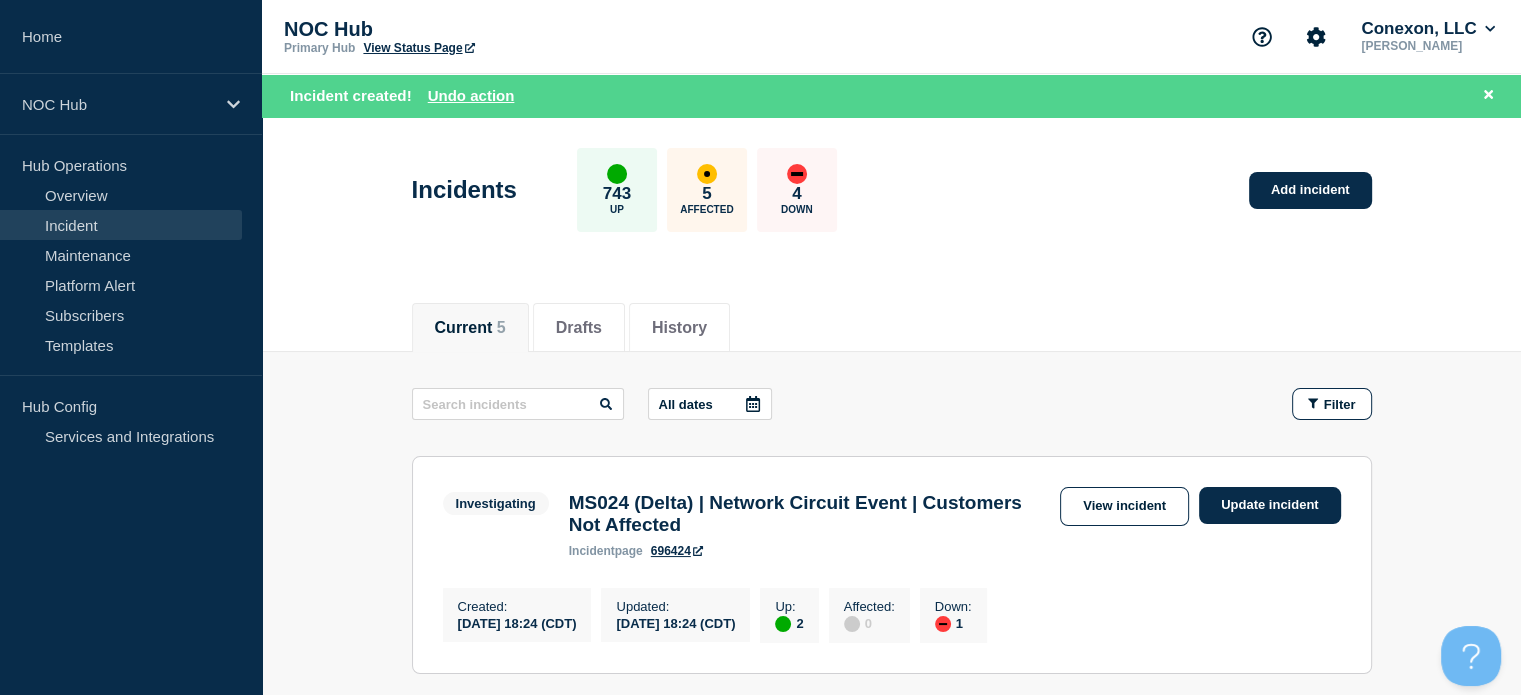 drag, startPoint x: 48, startPoint y: 34, endPoint x: 297, endPoint y: 52, distance: 249.64975 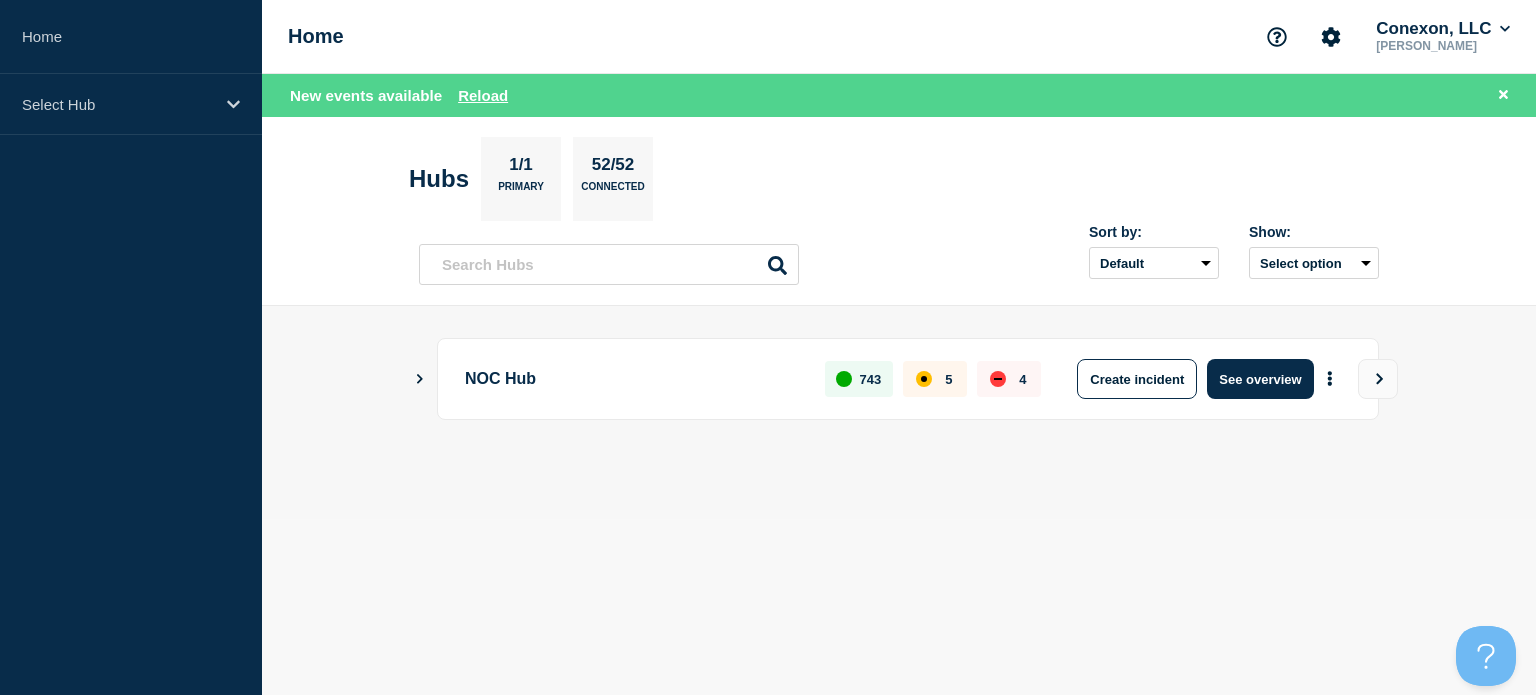drag, startPoint x: 1267, startPoint y: 379, endPoint x: 1182, endPoint y: 374, distance: 85.146935 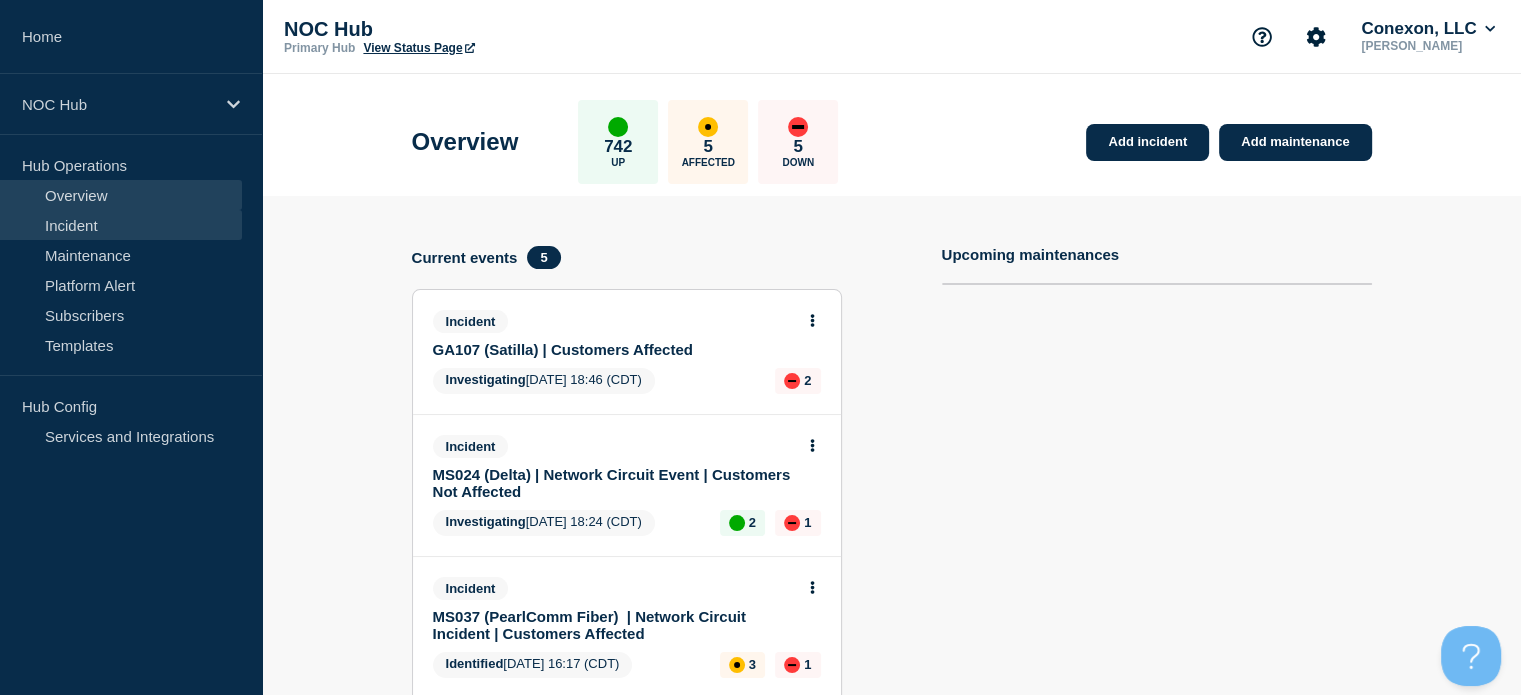 click on "Incident" at bounding box center [121, 225] 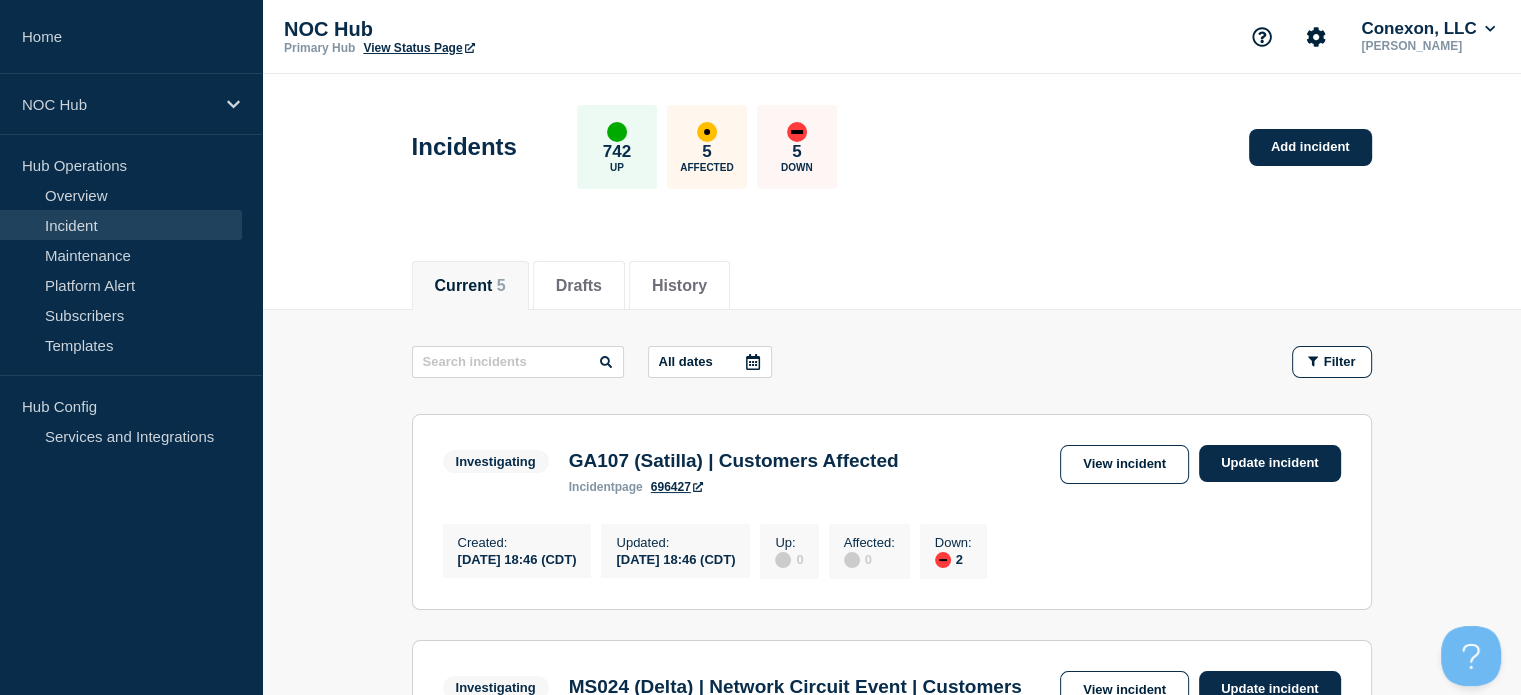 scroll, scrollTop: 100, scrollLeft: 0, axis: vertical 